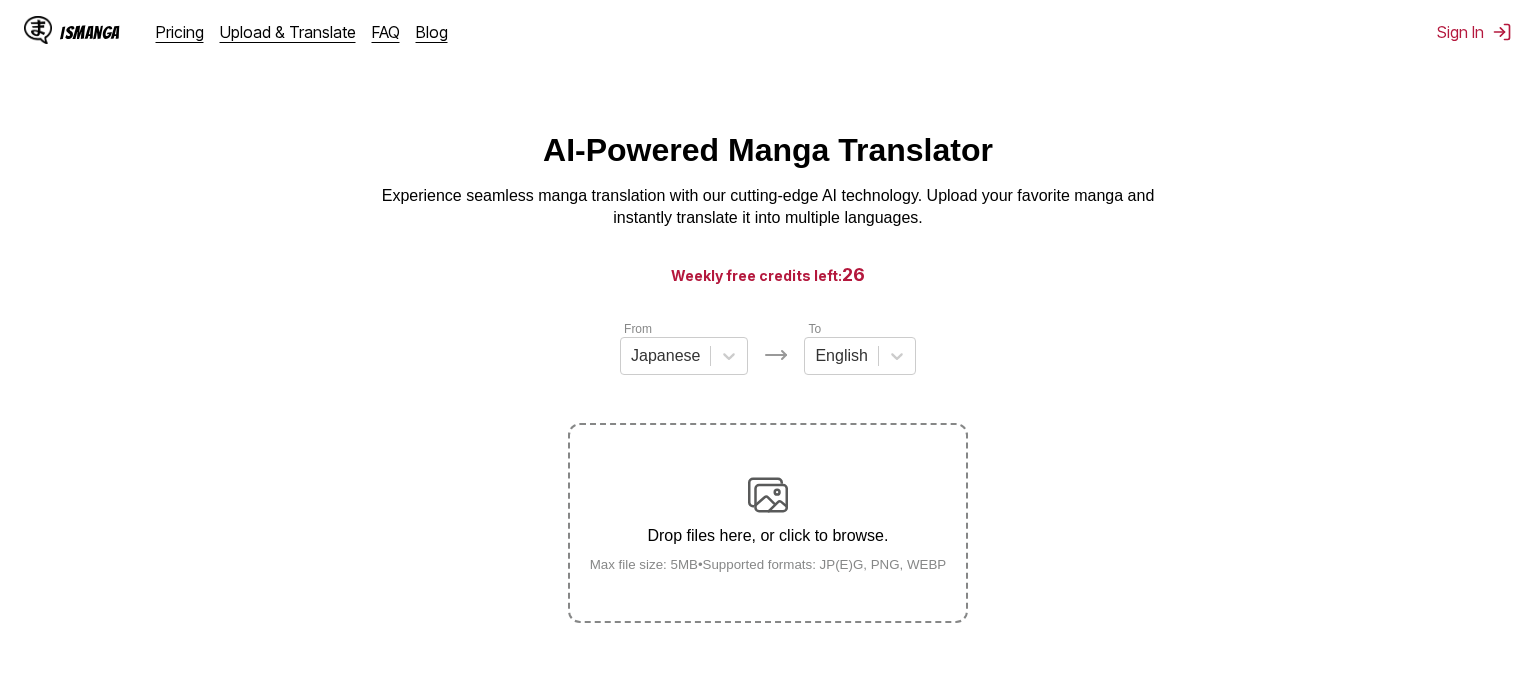 scroll, scrollTop: 0, scrollLeft: 0, axis: both 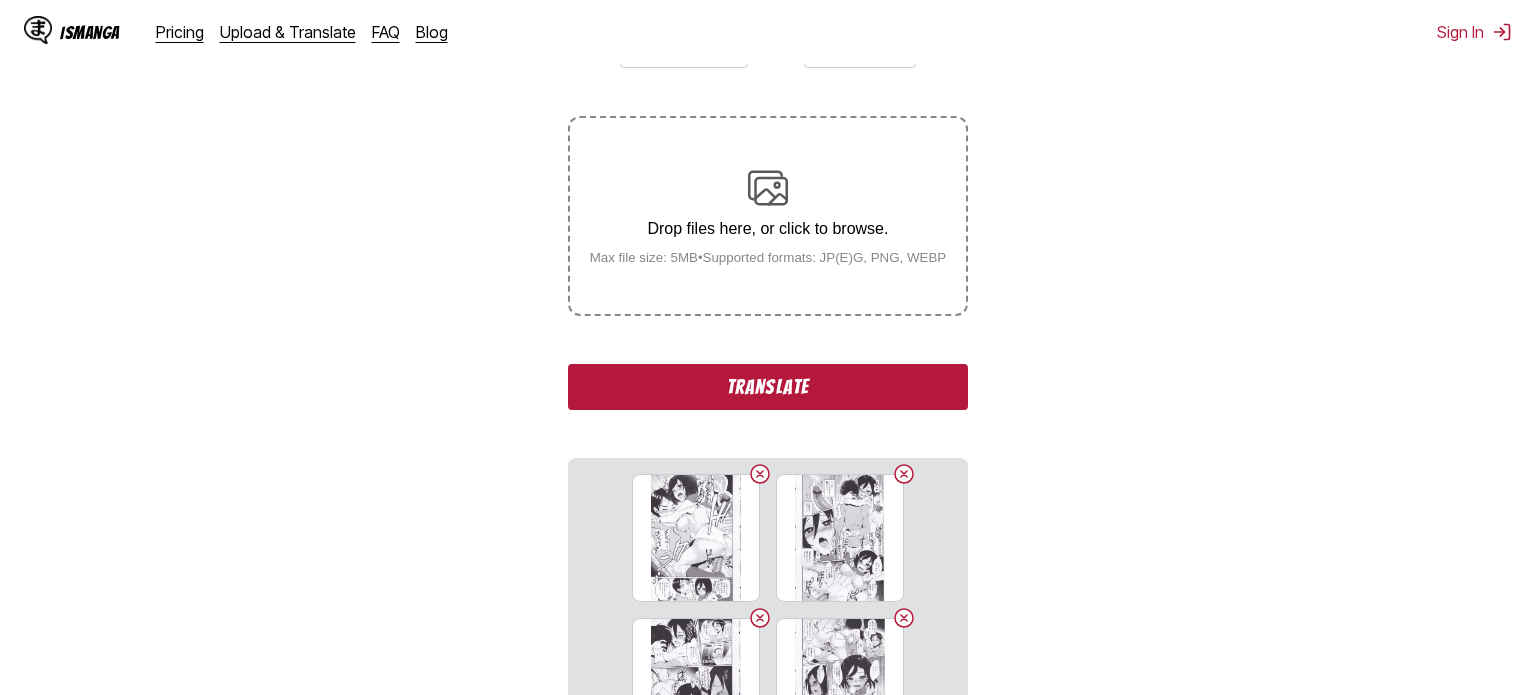 click on "Translate" at bounding box center [768, 387] 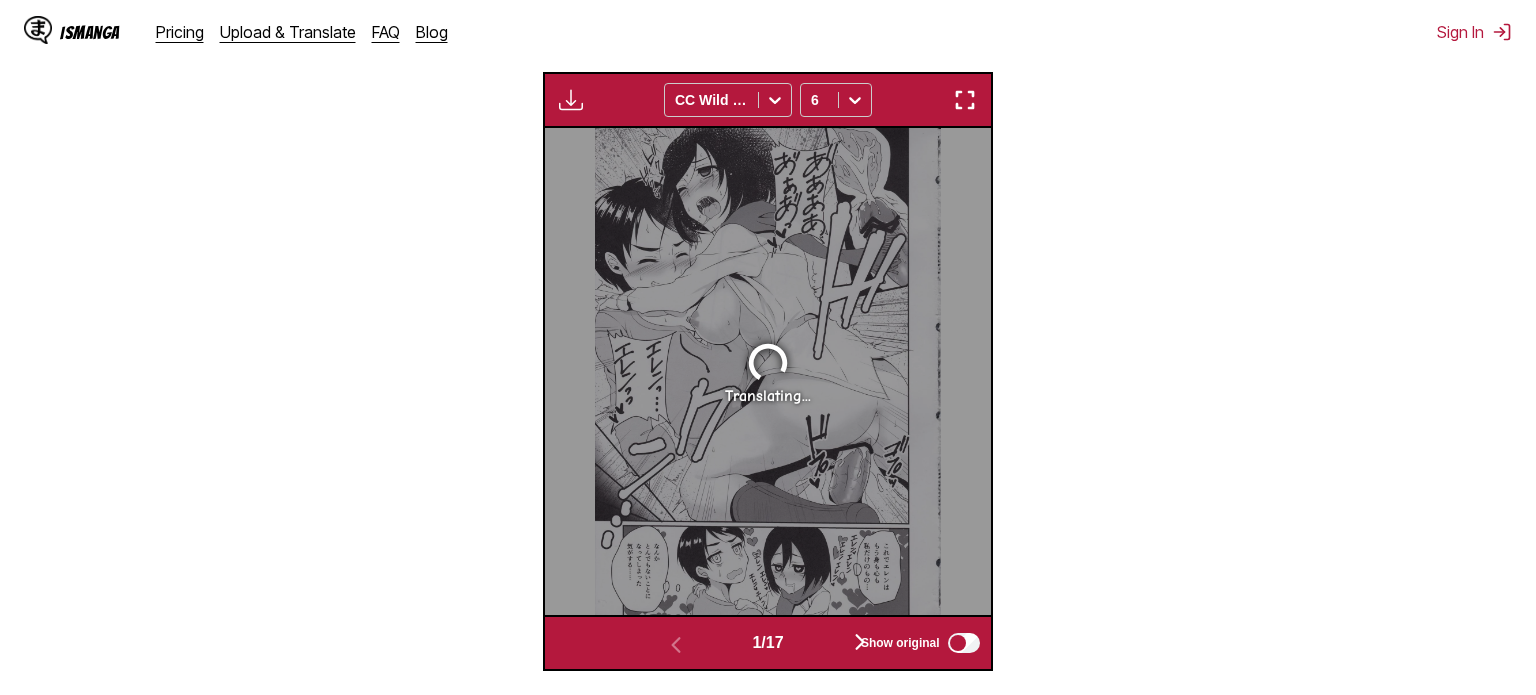 scroll, scrollTop: 836, scrollLeft: 0, axis: vertical 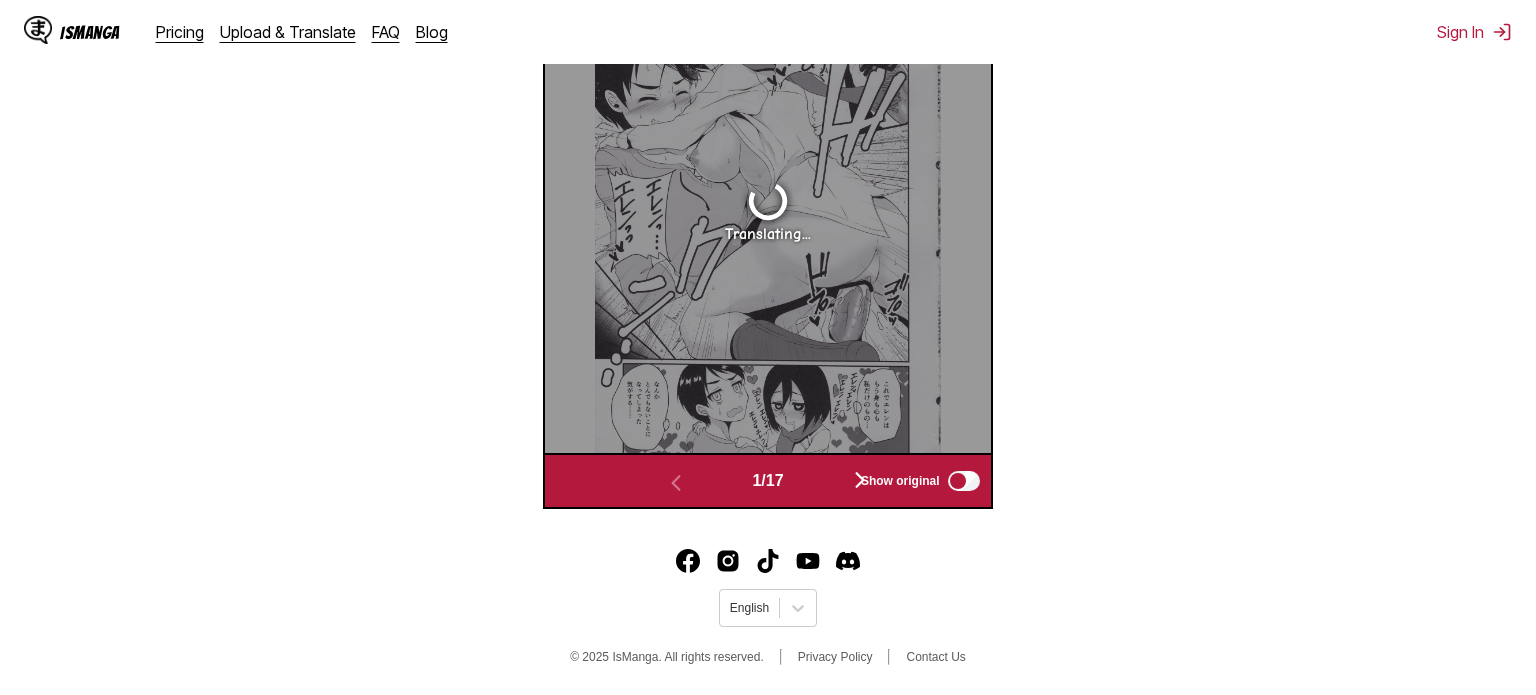 click at bounding box center [860, 481] 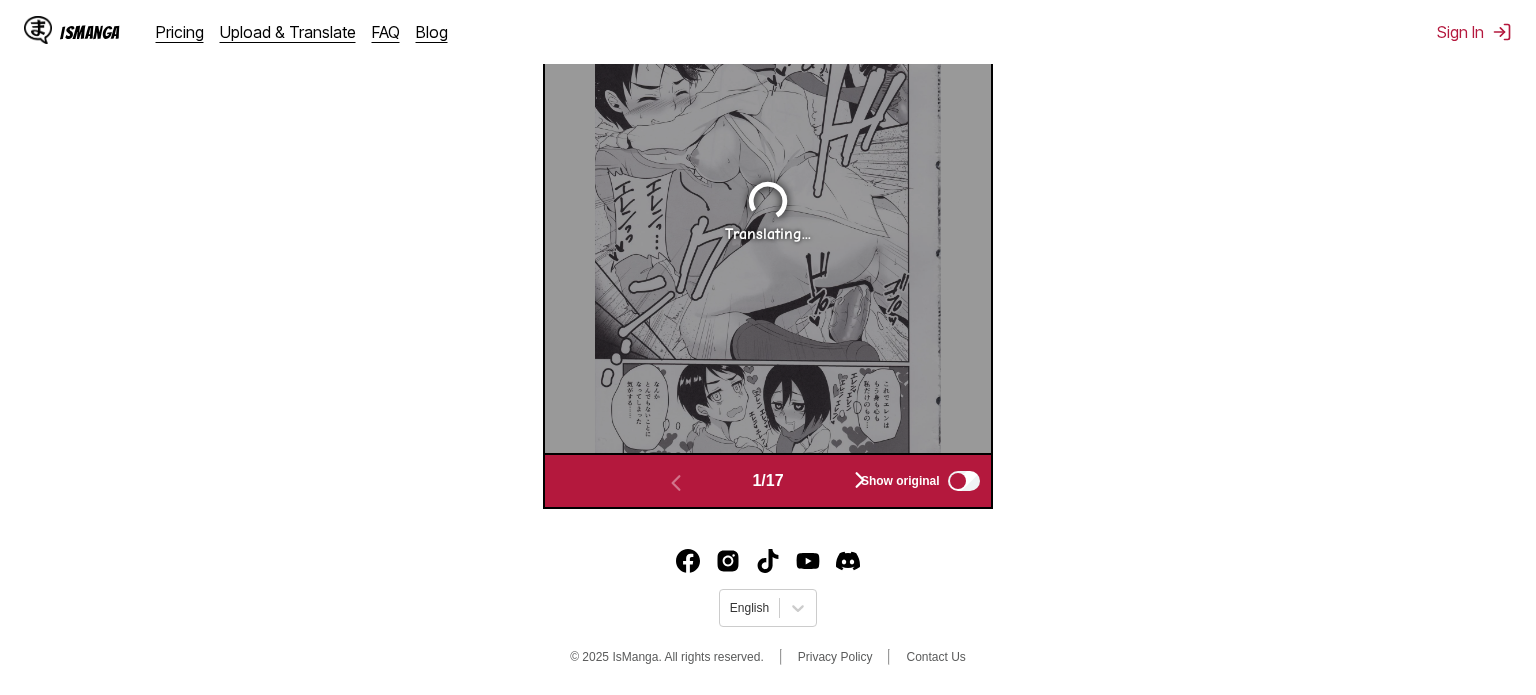 scroll, scrollTop: 801, scrollLeft: 0, axis: vertical 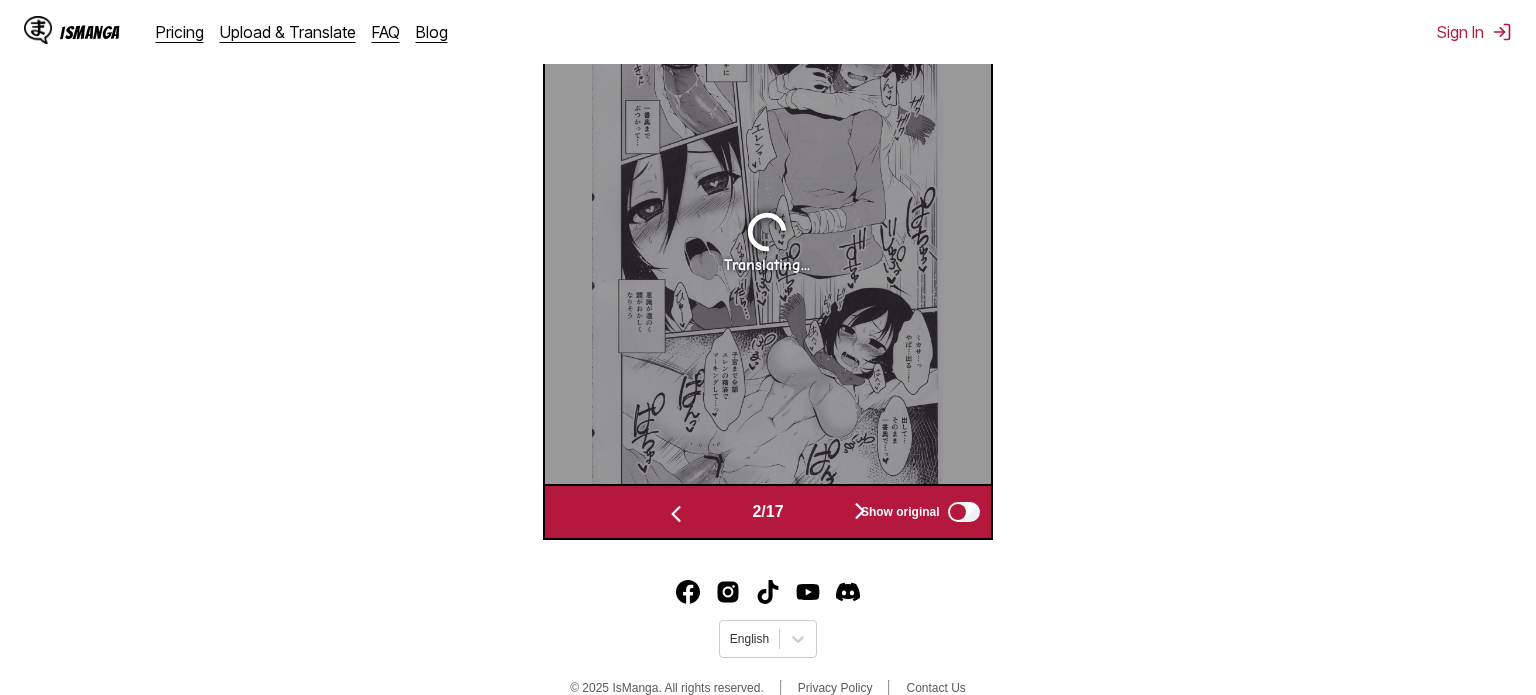 click at bounding box center [860, 512] 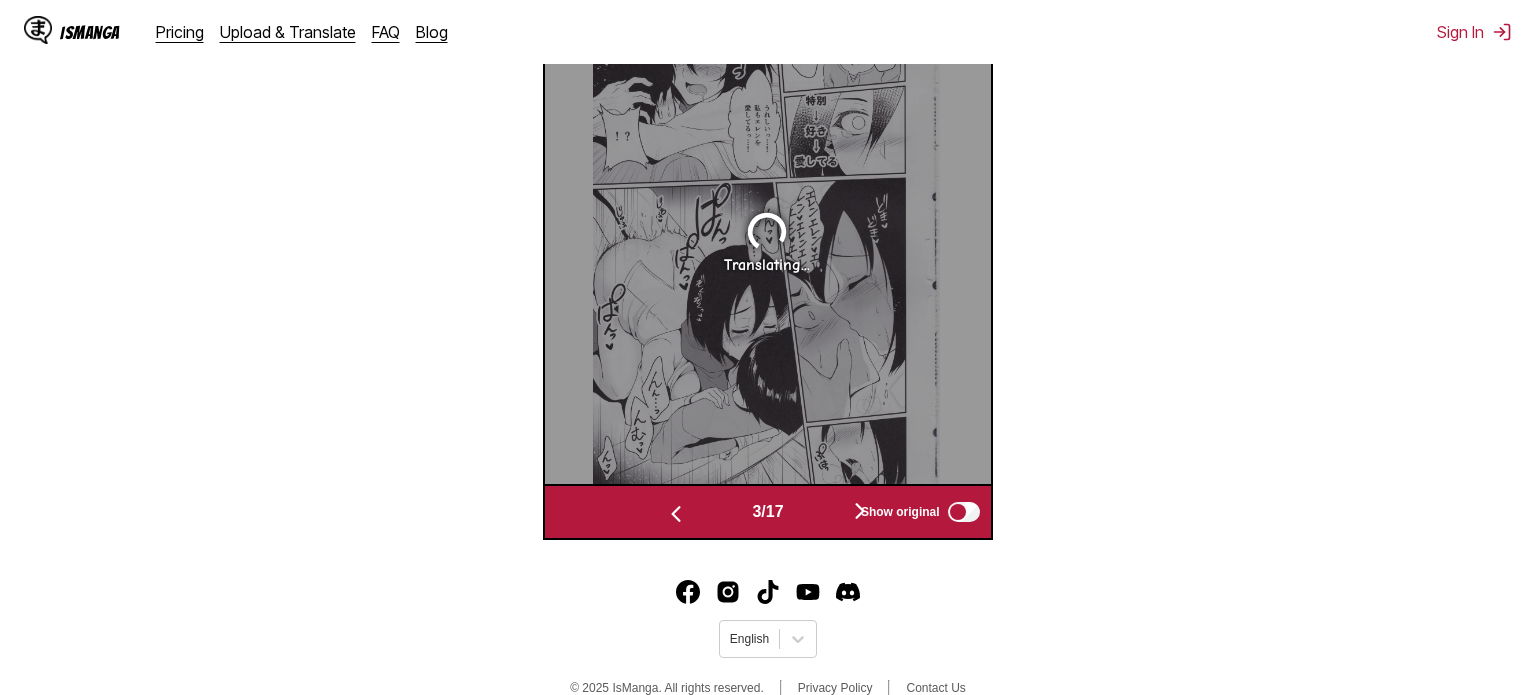 click at bounding box center [860, 512] 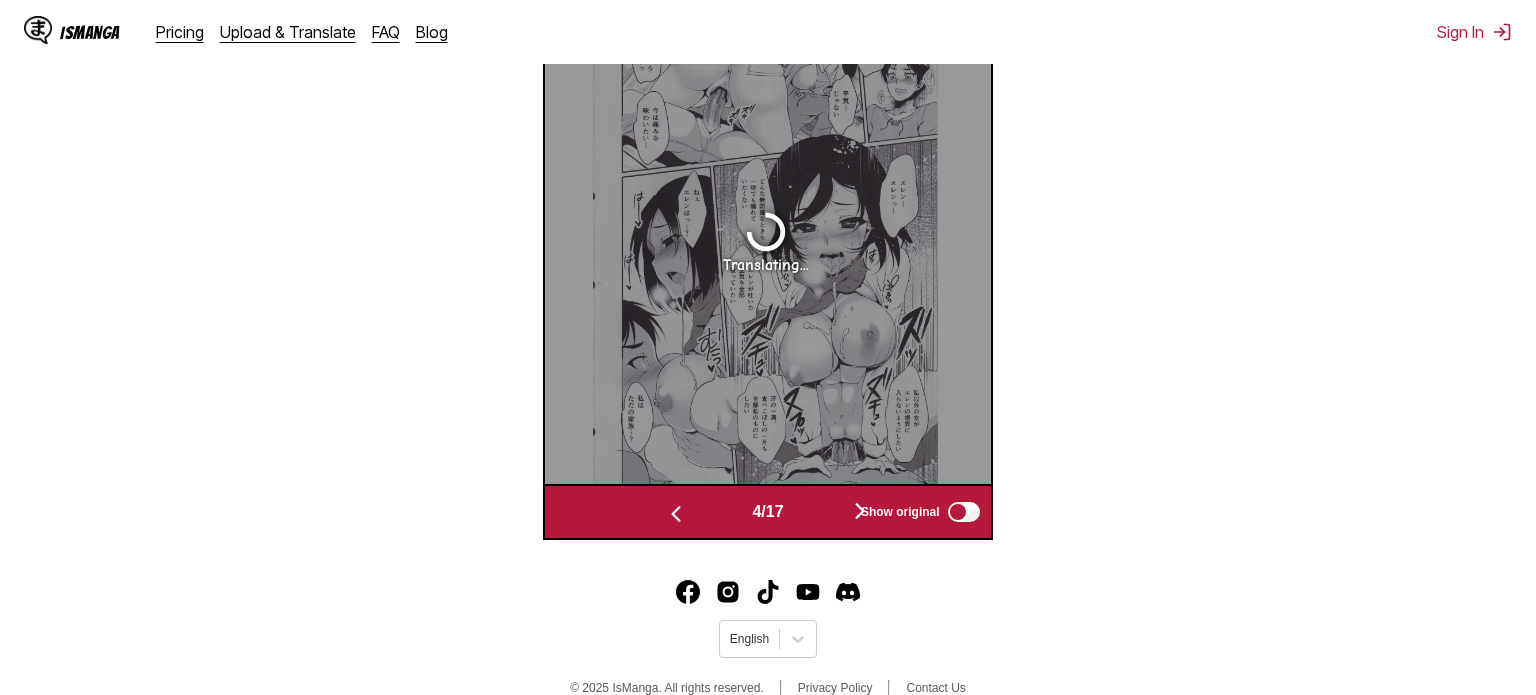 click at bounding box center [860, 512] 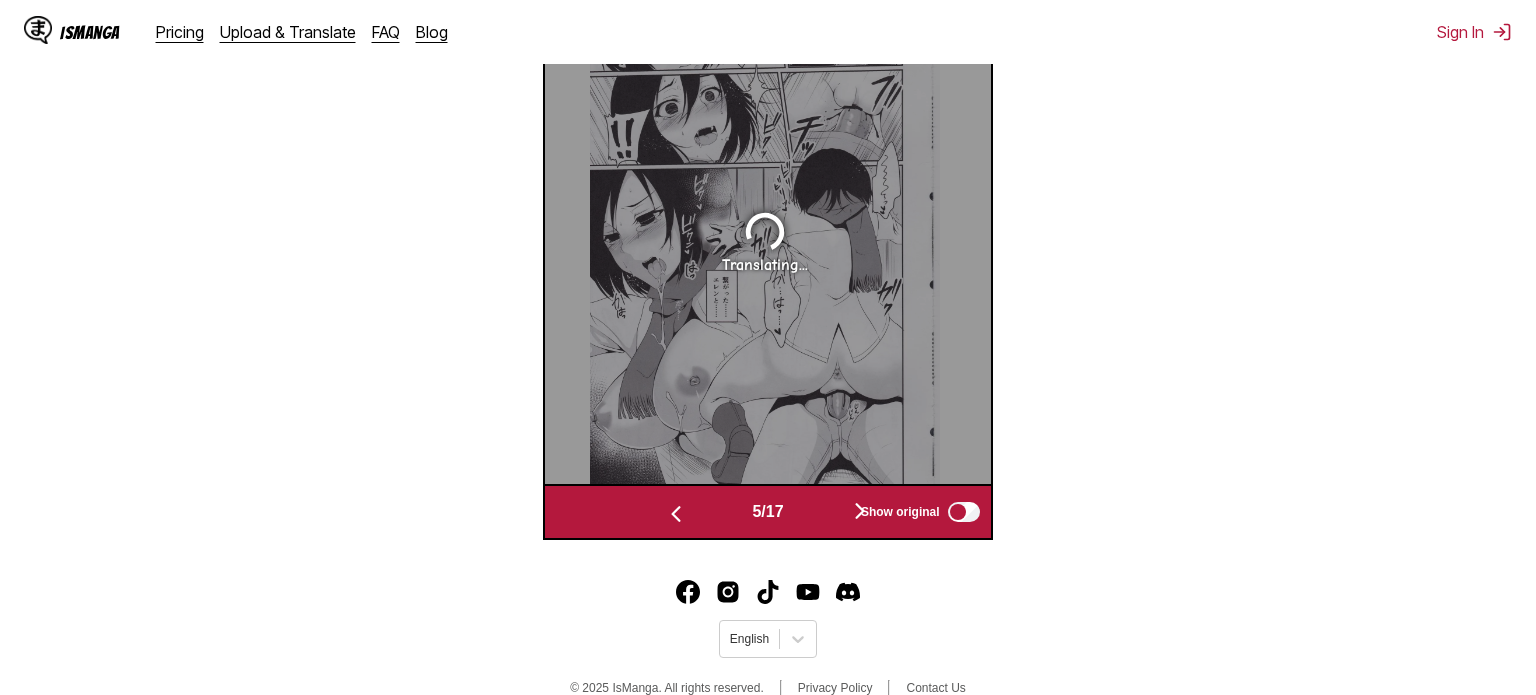 click at bounding box center [860, 512] 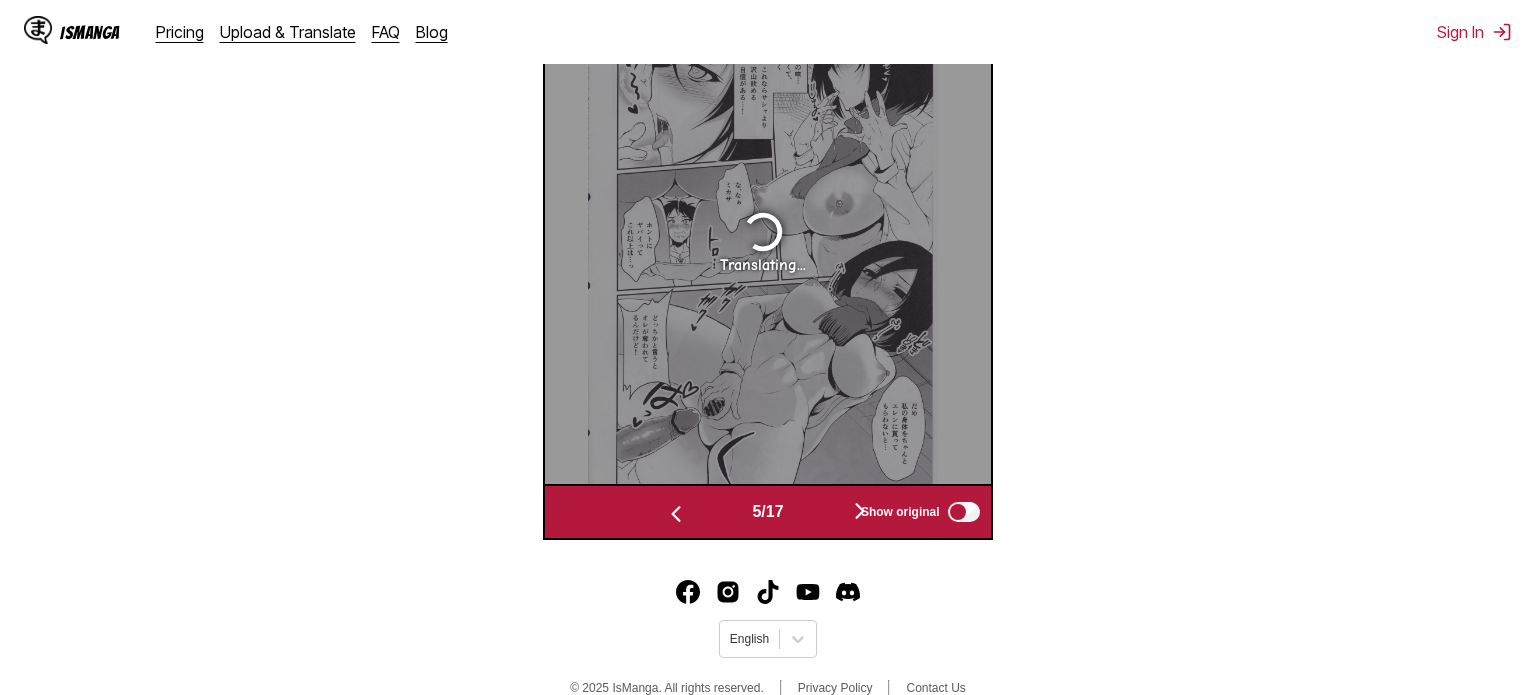 click at bounding box center (860, 512) 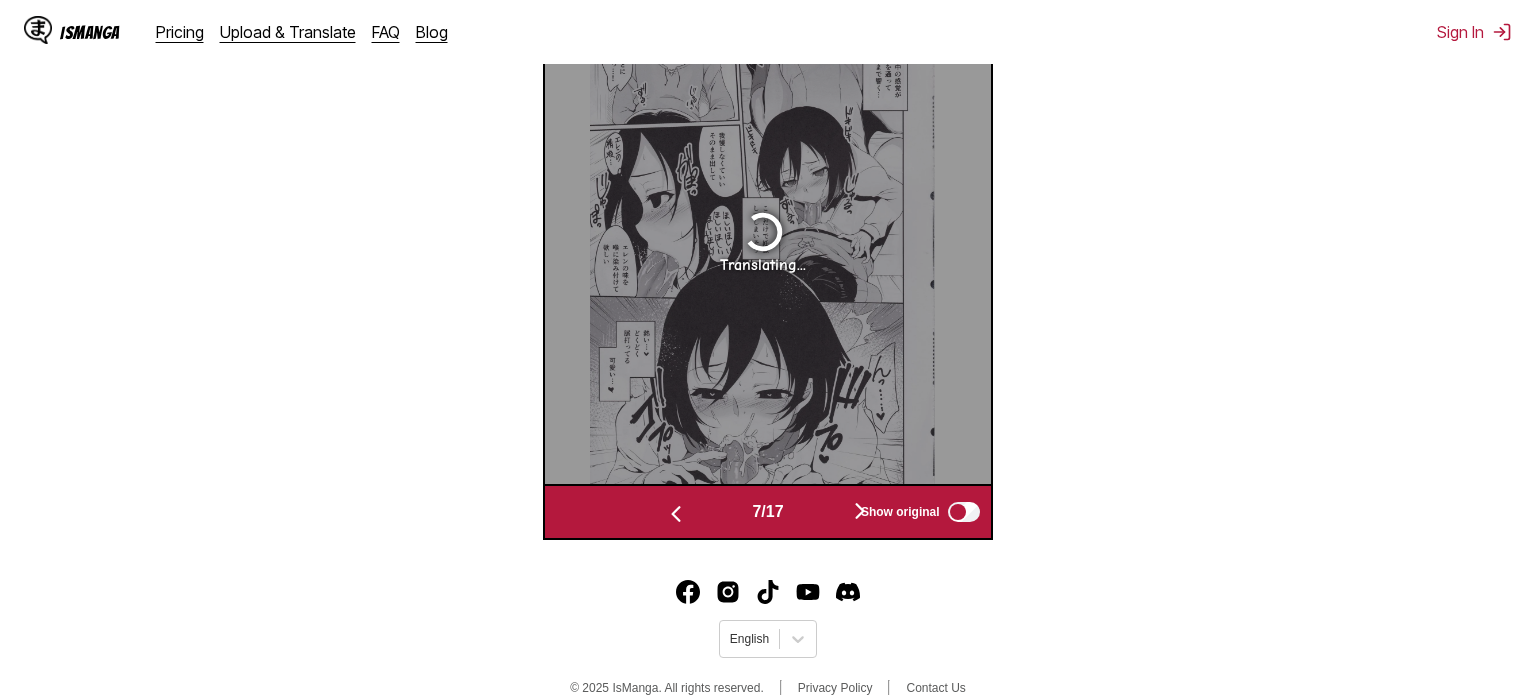 click at bounding box center (860, 512) 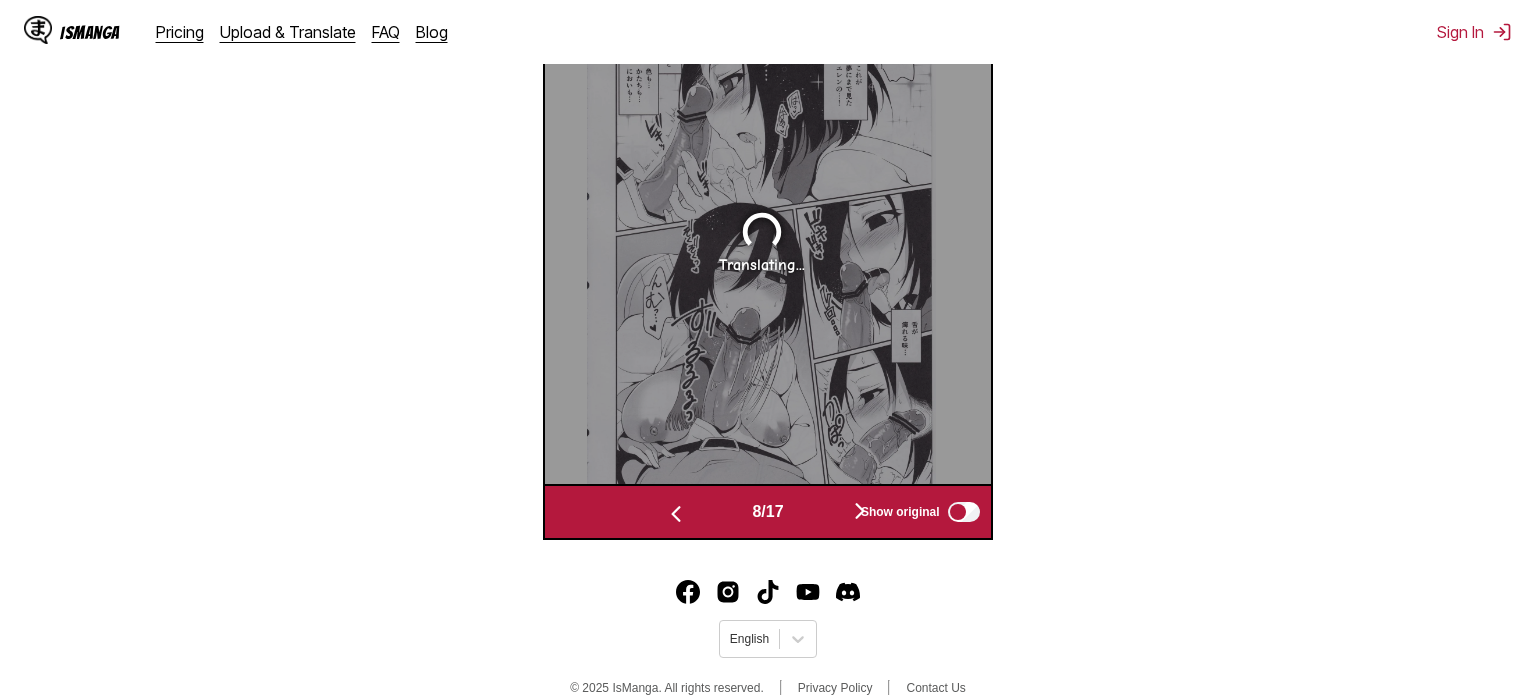 click at bounding box center [860, 512] 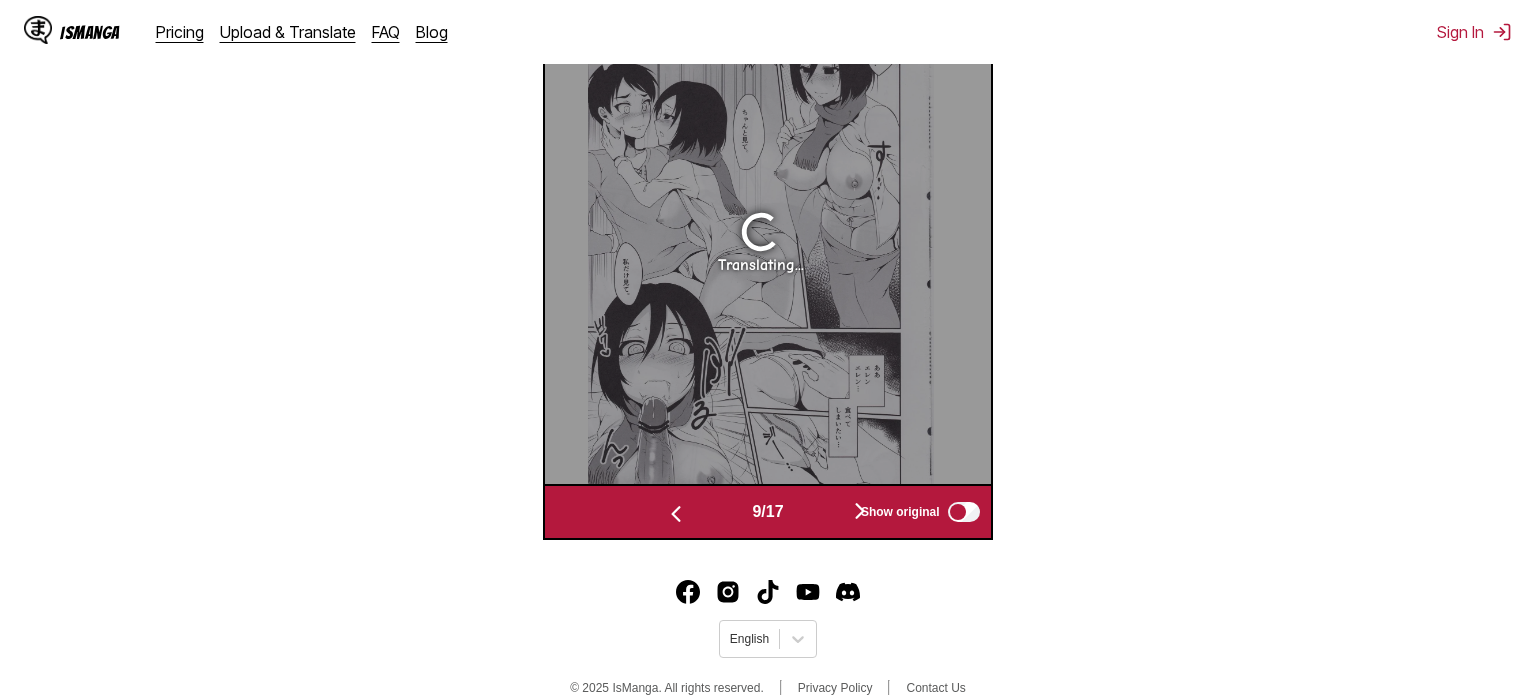 click at bounding box center (860, 512) 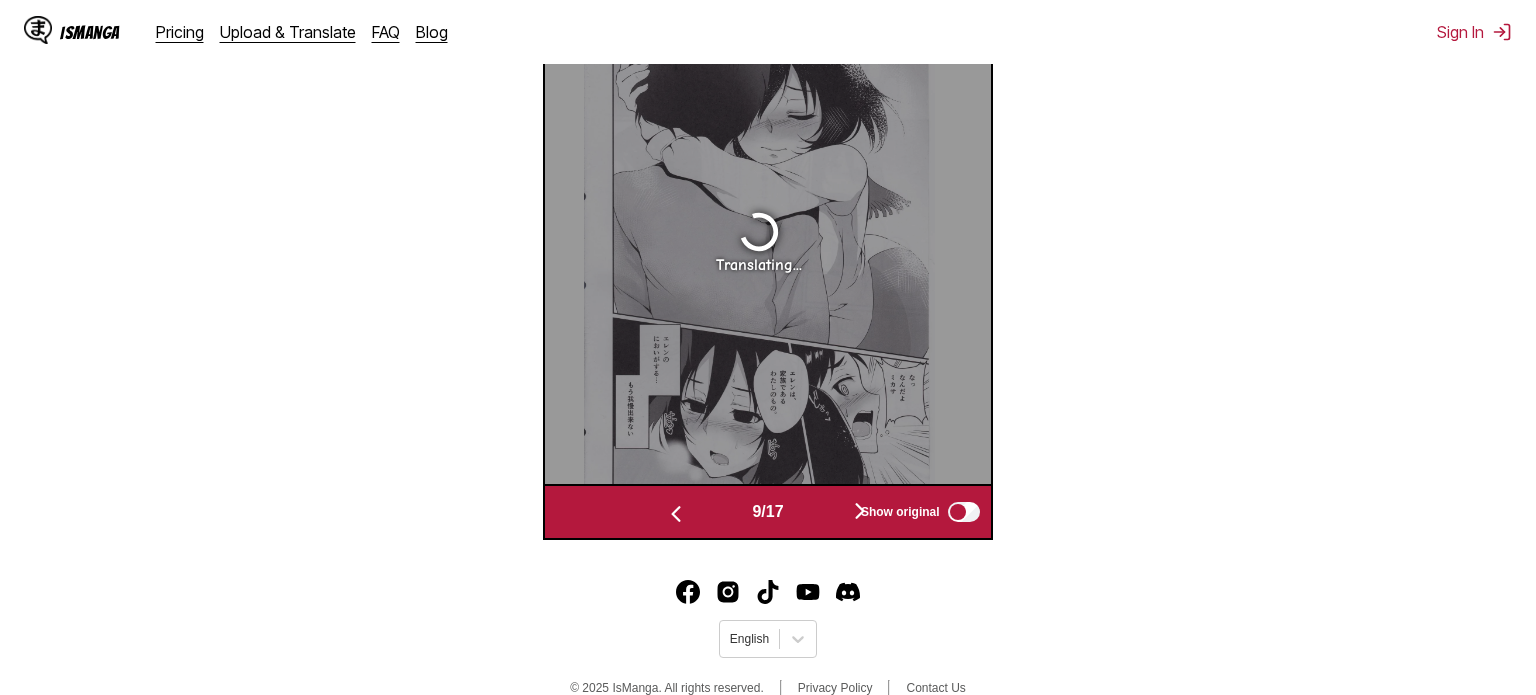 click at bounding box center (860, 512) 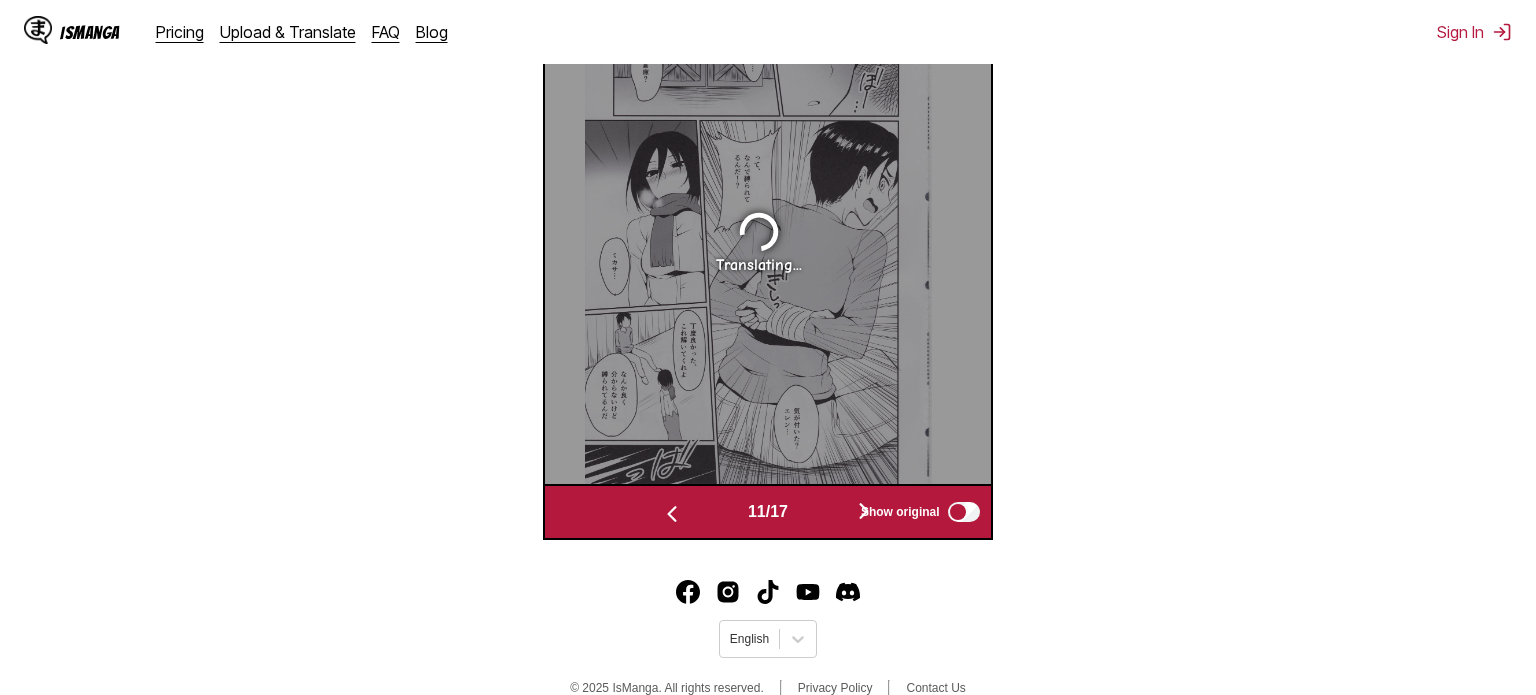 click at bounding box center [864, 512] 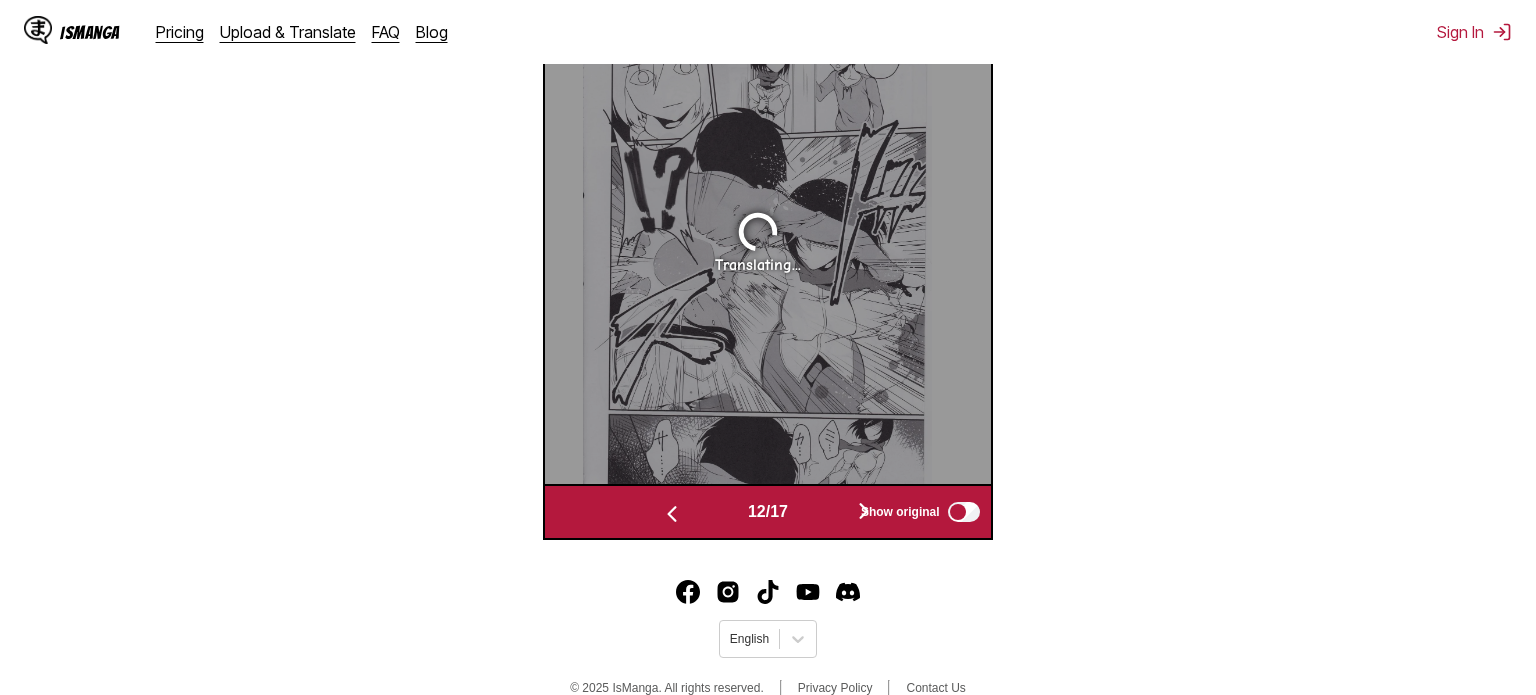 click at bounding box center (864, 512) 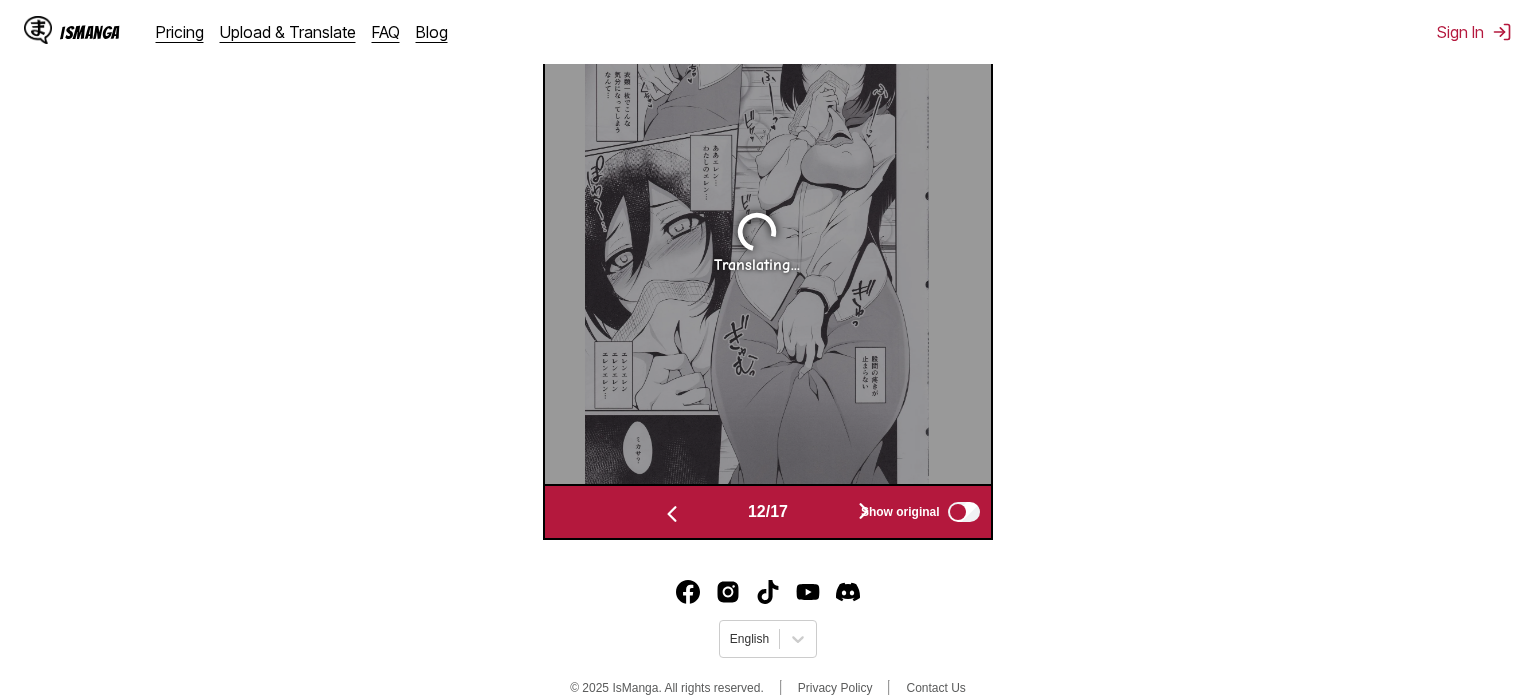 click at bounding box center [864, 512] 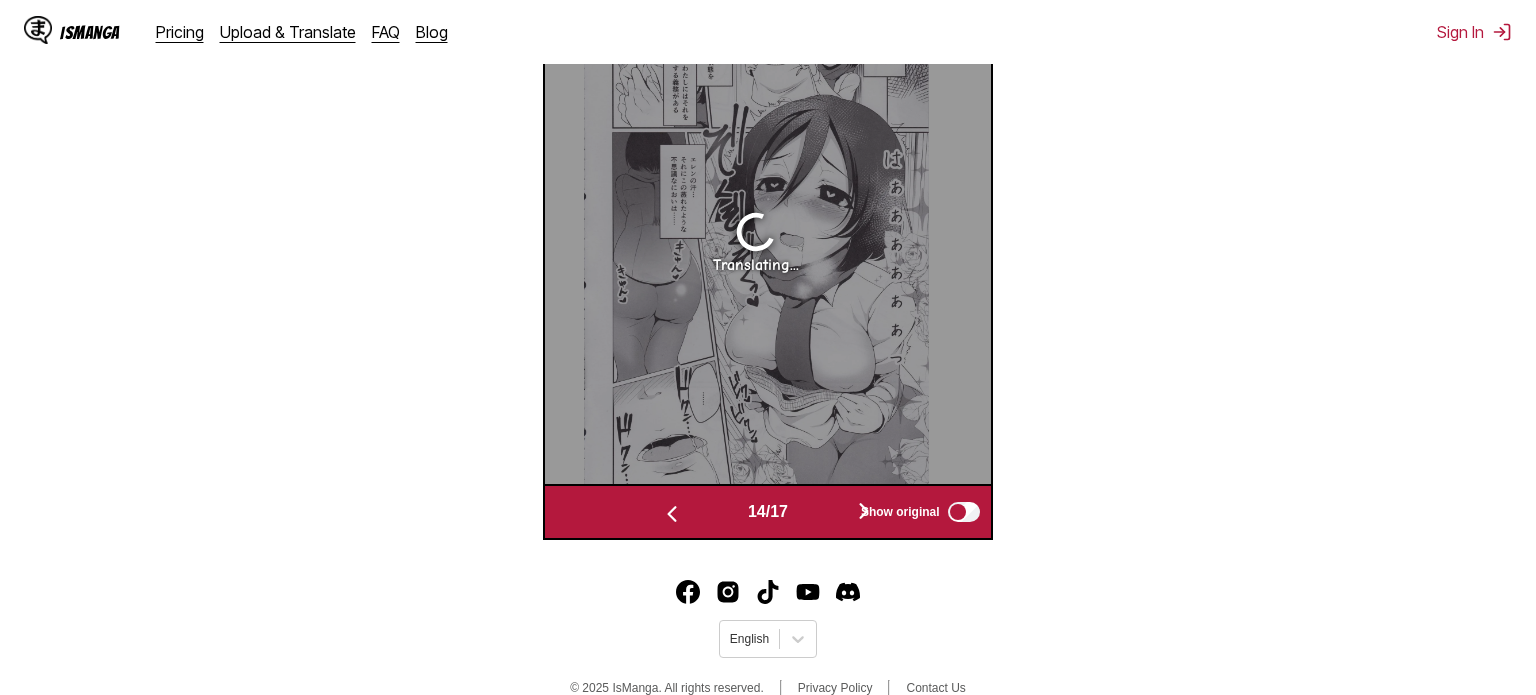 click at bounding box center [864, 512] 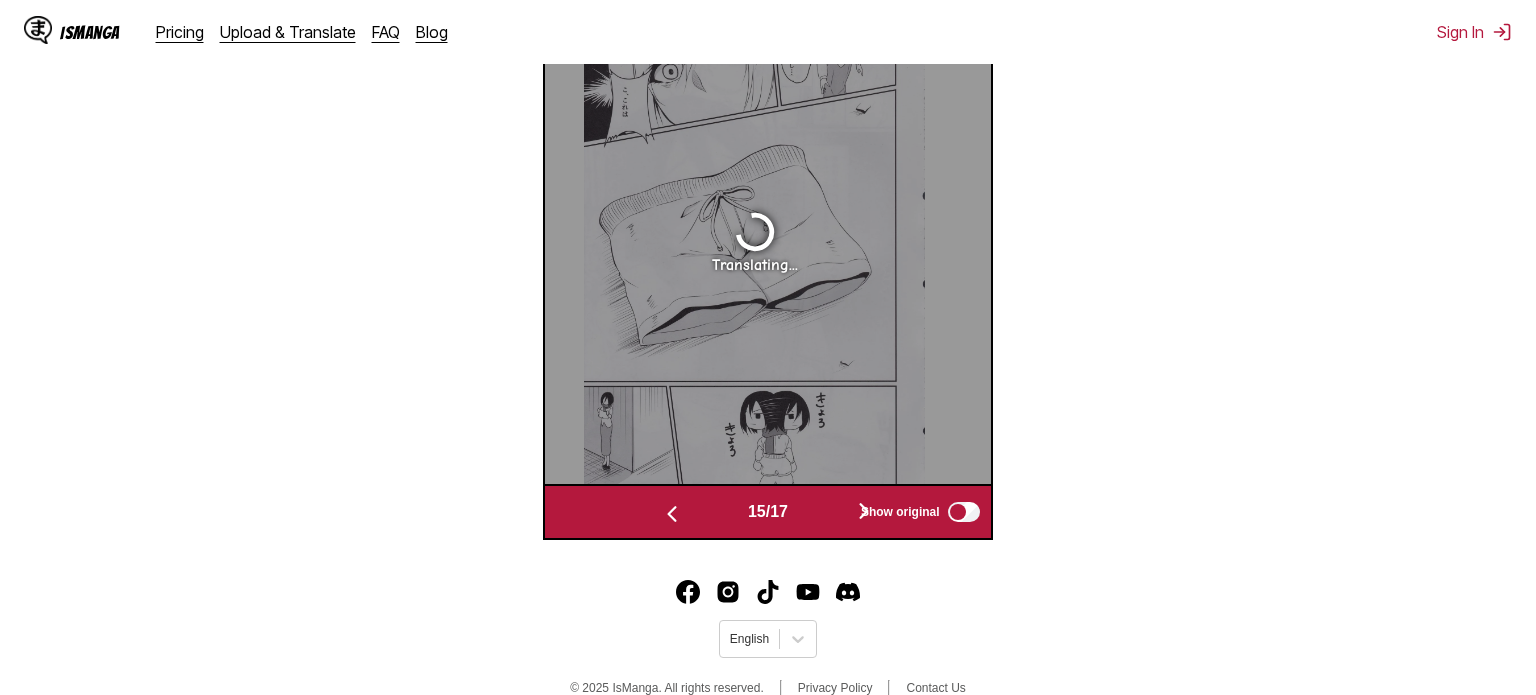 click at bounding box center (864, 512) 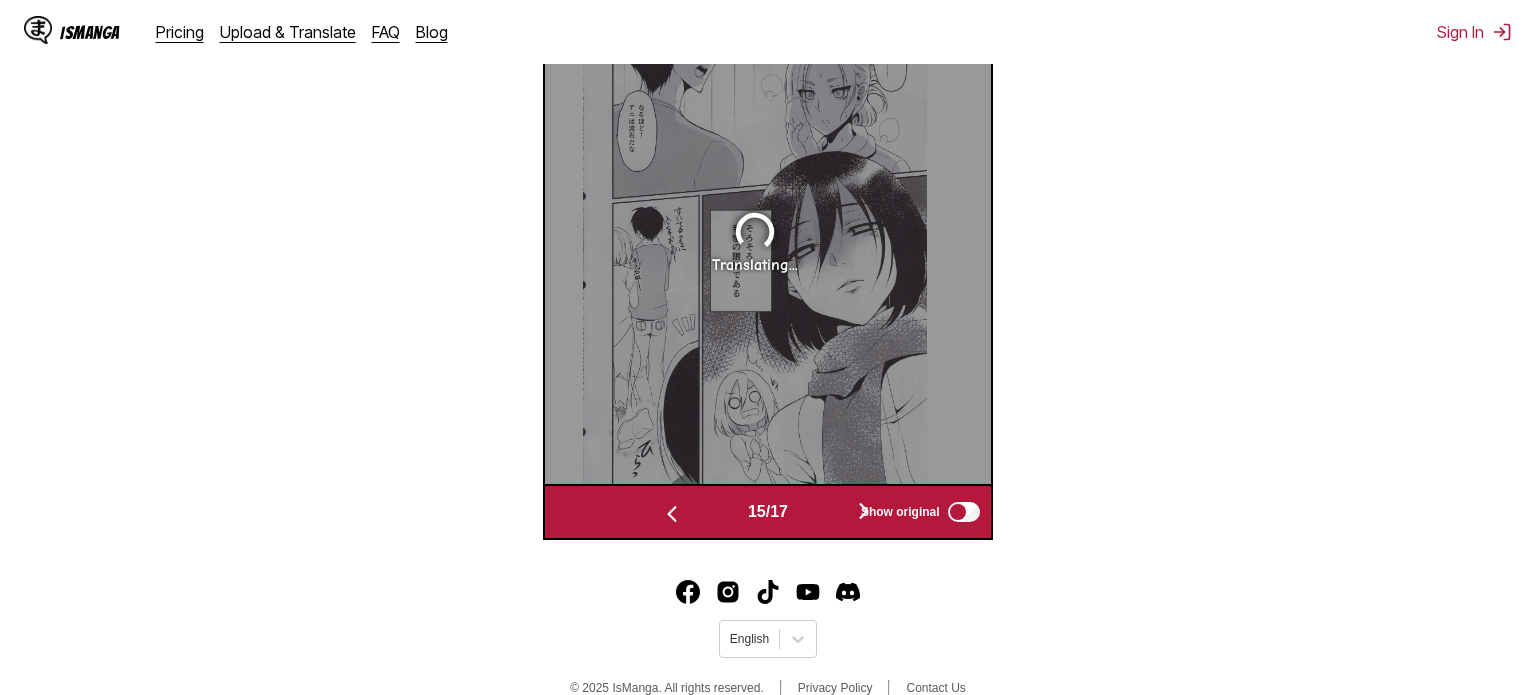 click at bounding box center [864, 512] 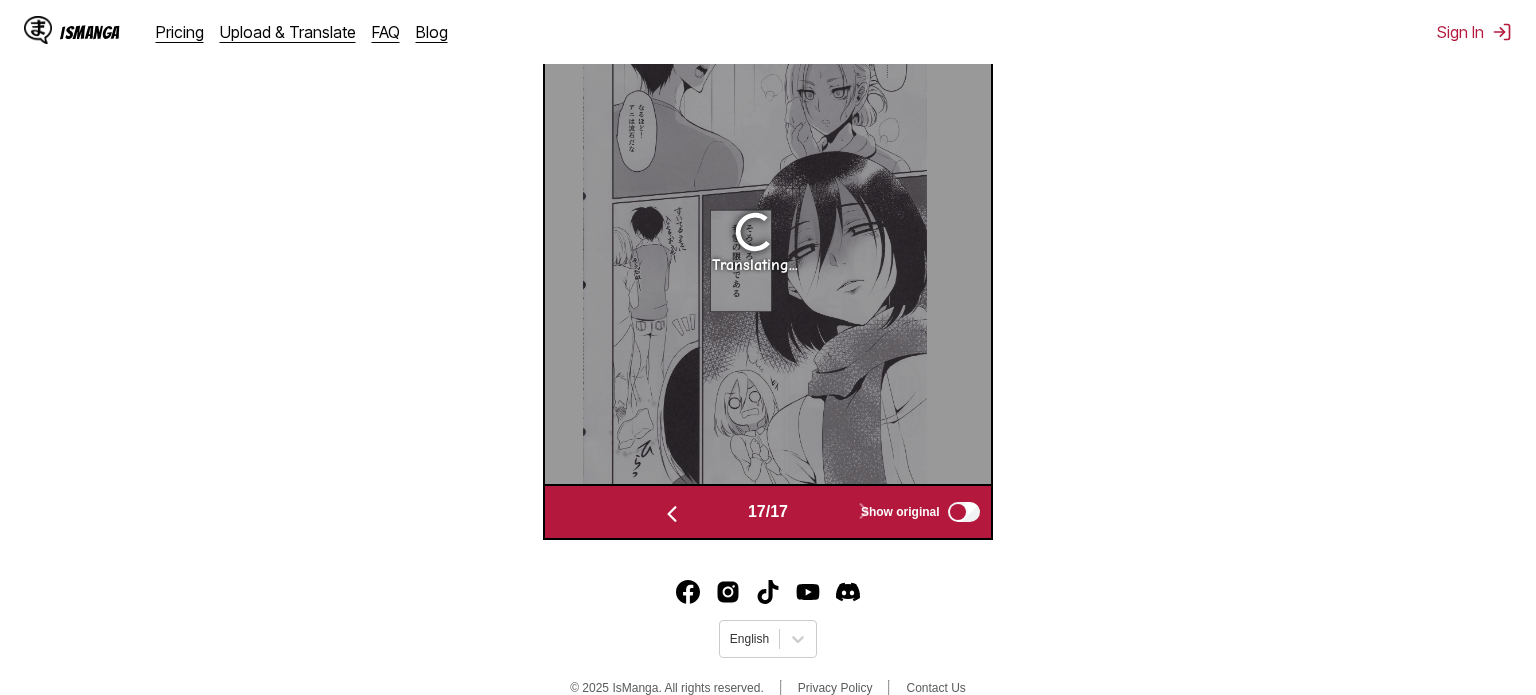 scroll, scrollTop: 0, scrollLeft: 7139, axis: horizontal 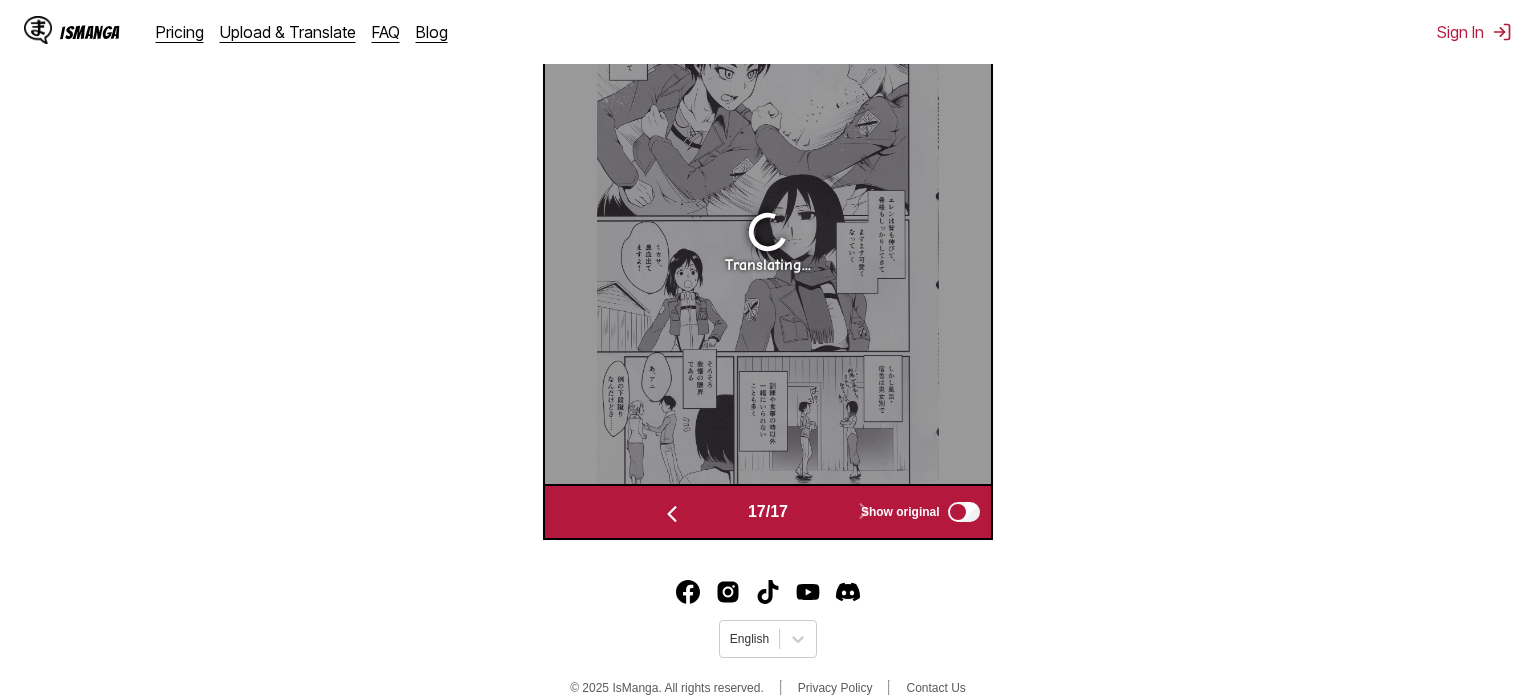 click on "Show original" at bounding box center [916, 512] 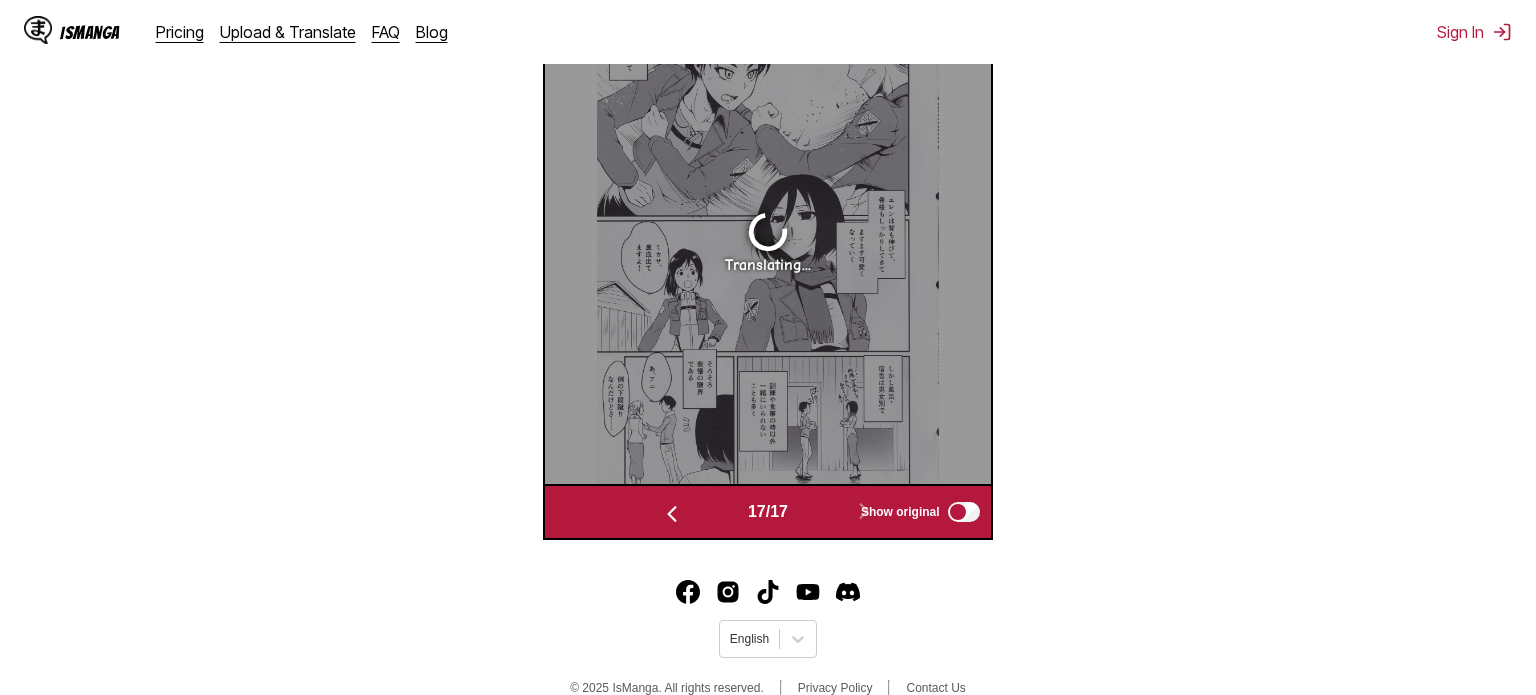 click on "Show original" at bounding box center (916, 512) 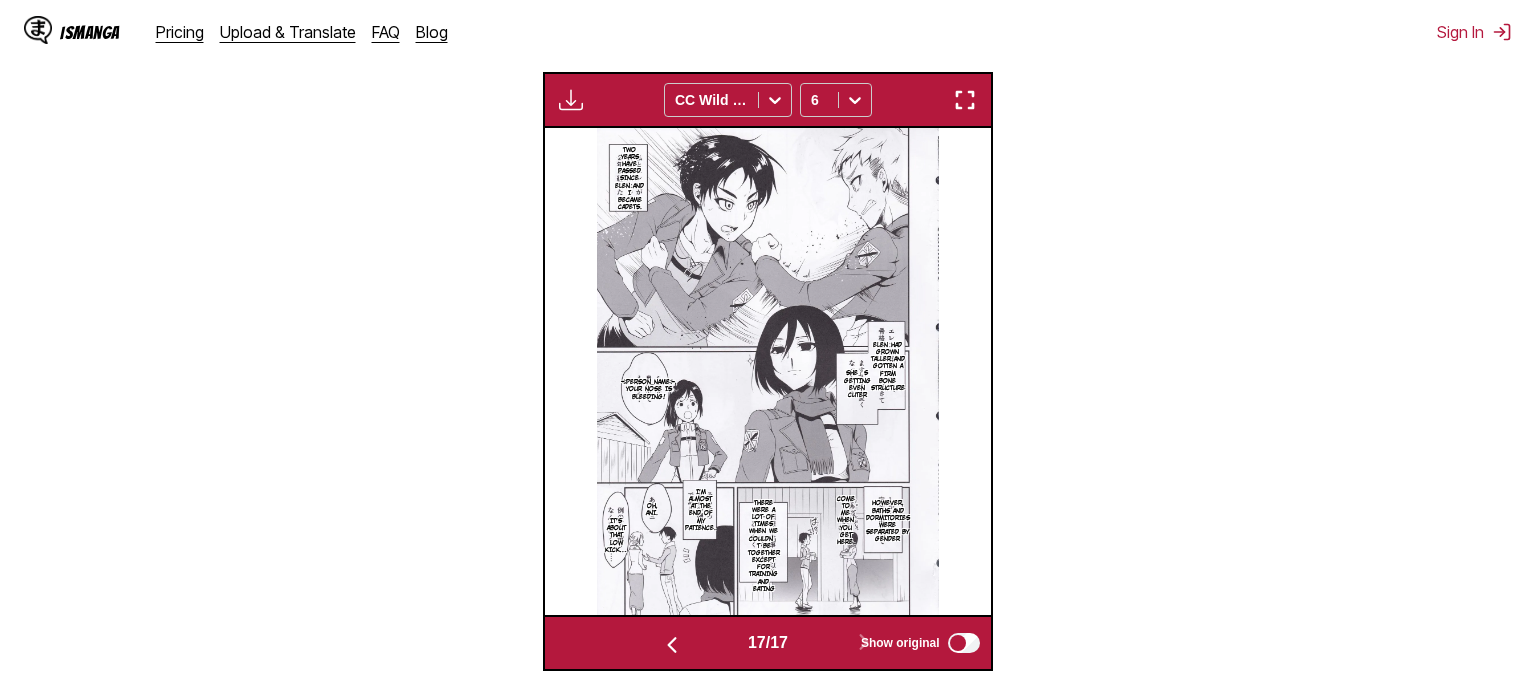 scroll, scrollTop: 601, scrollLeft: 0, axis: vertical 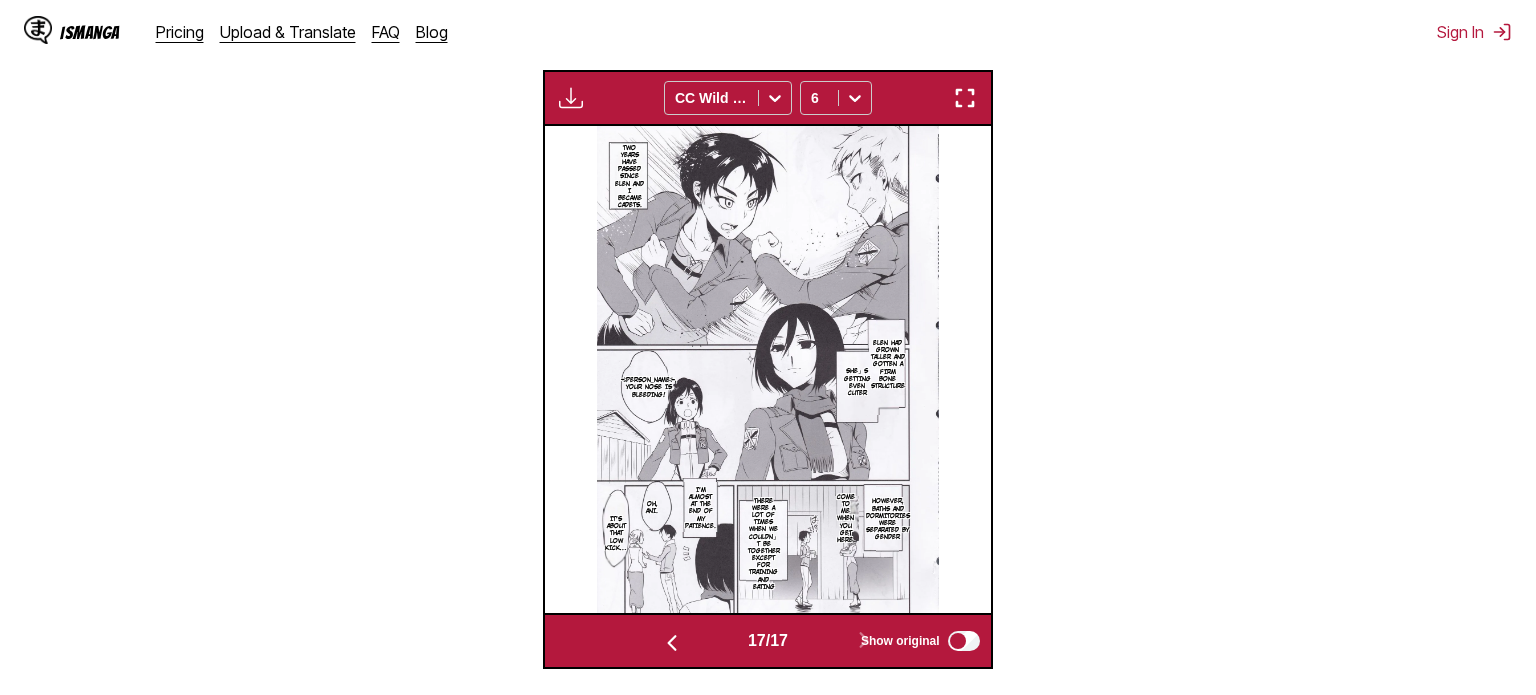 click at bounding box center (965, 98) 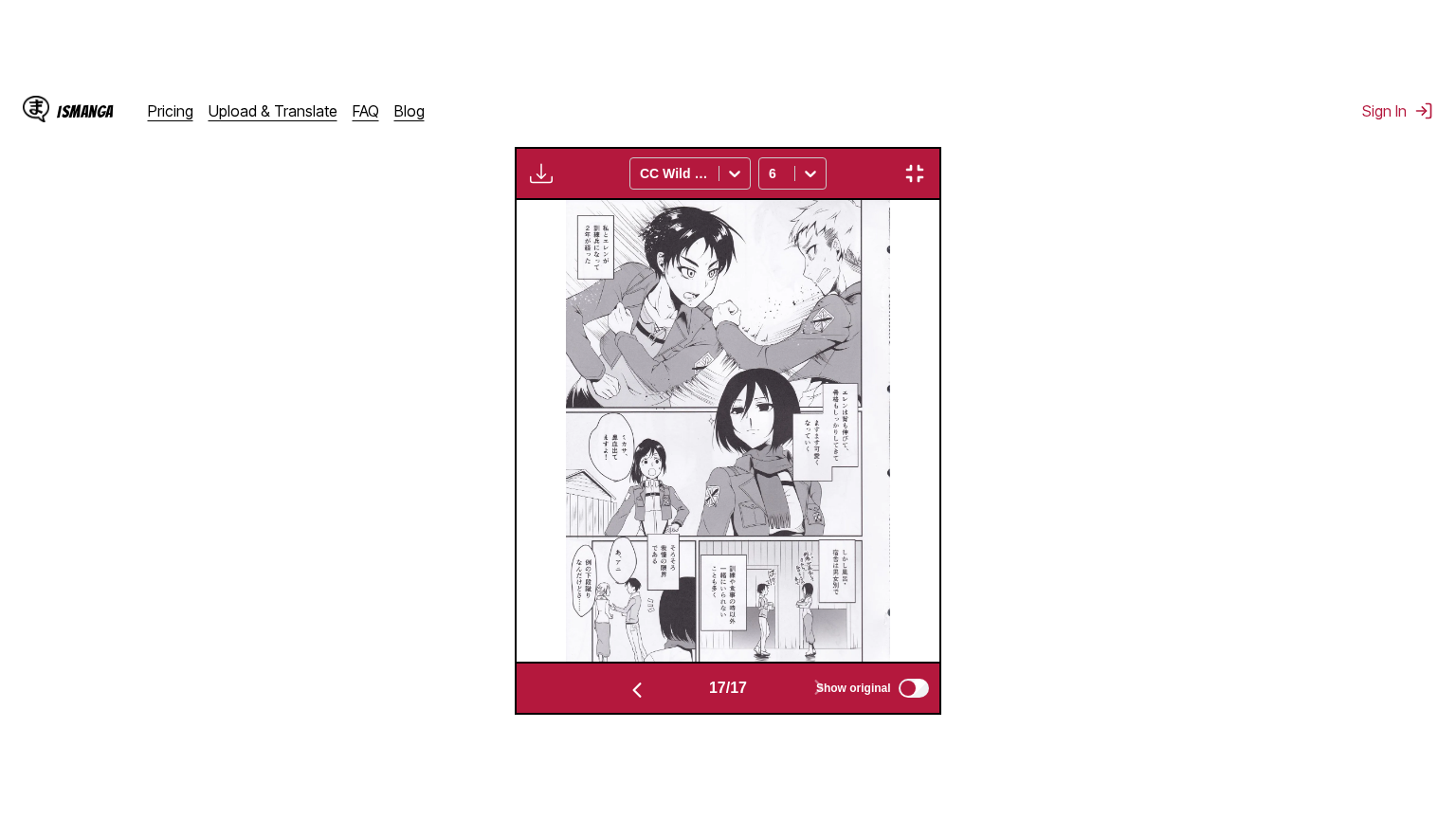 scroll, scrollTop: 220, scrollLeft: 0, axis: vertical 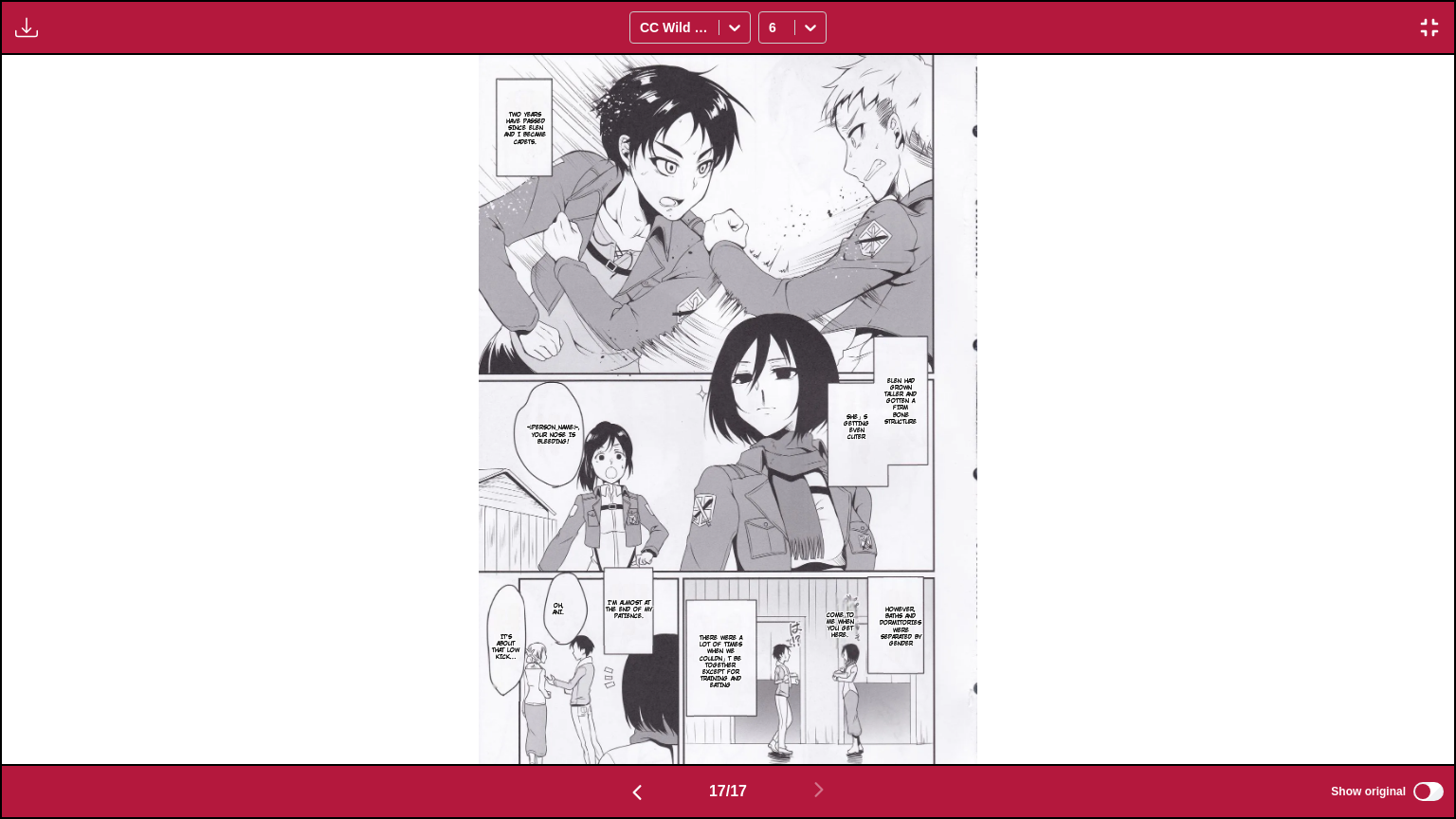click at bounding box center (637, 791) 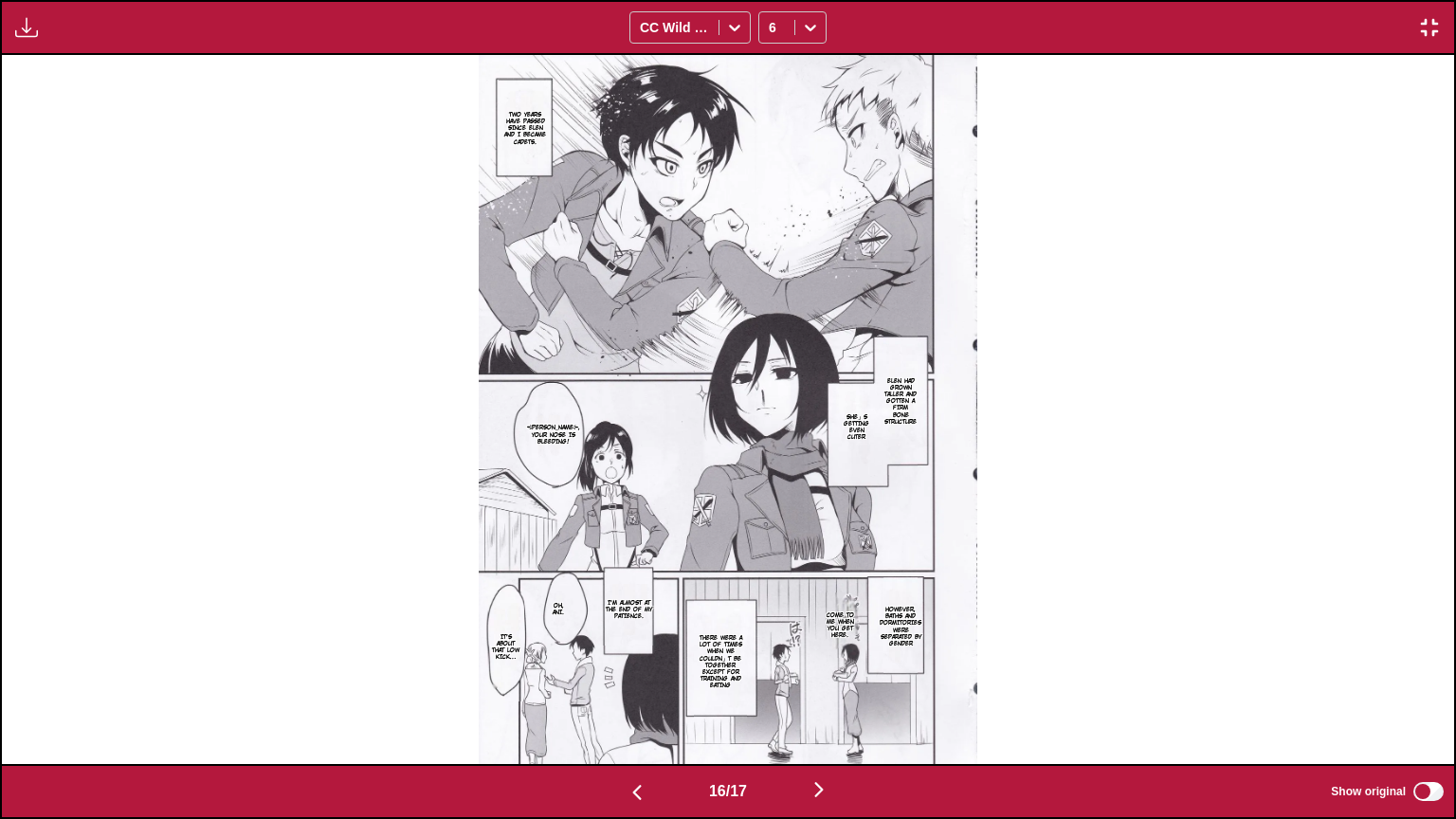scroll, scrollTop: 0, scrollLeft: 21794, axis: horizontal 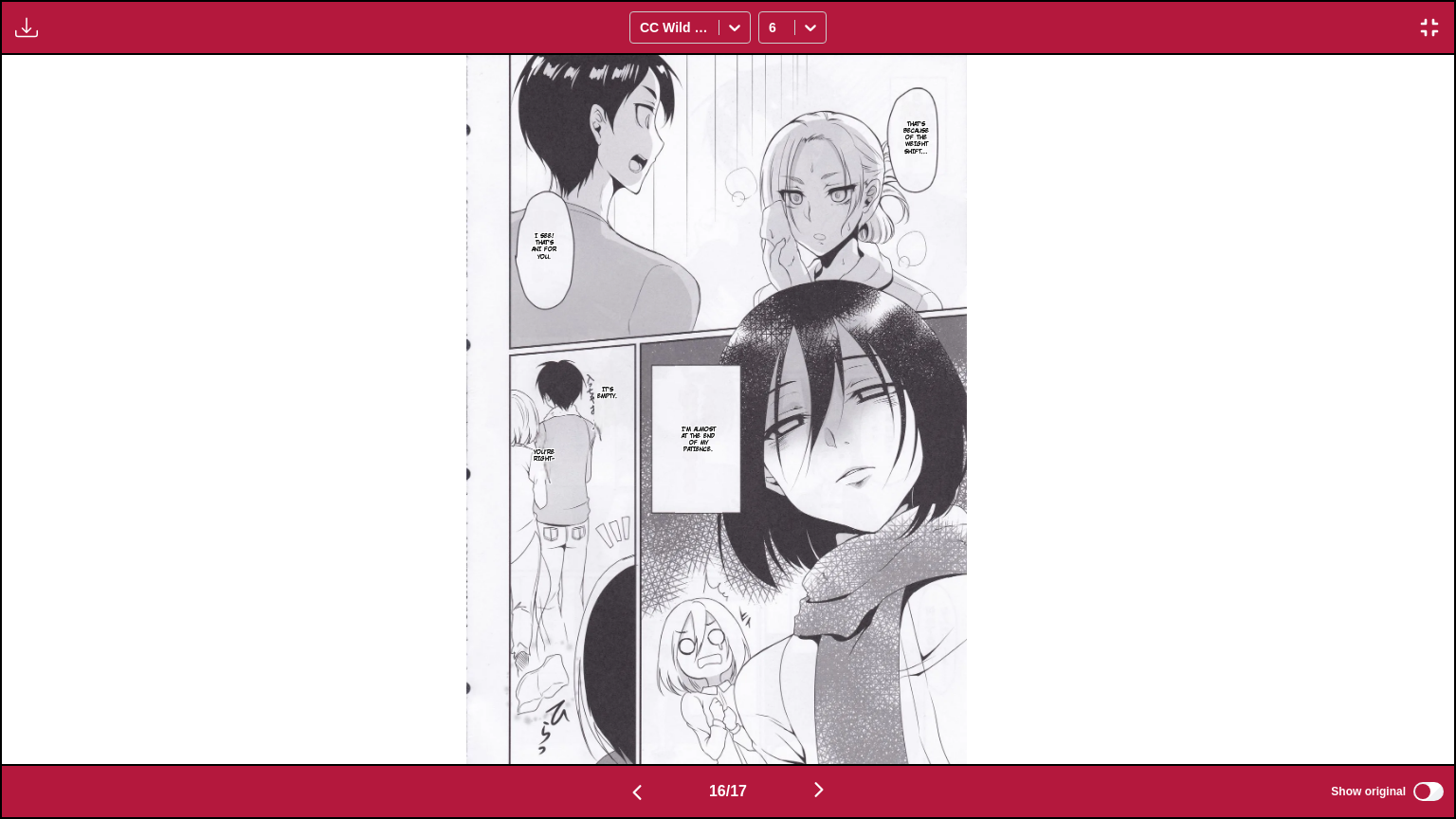 click at bounding box center [637, 791] 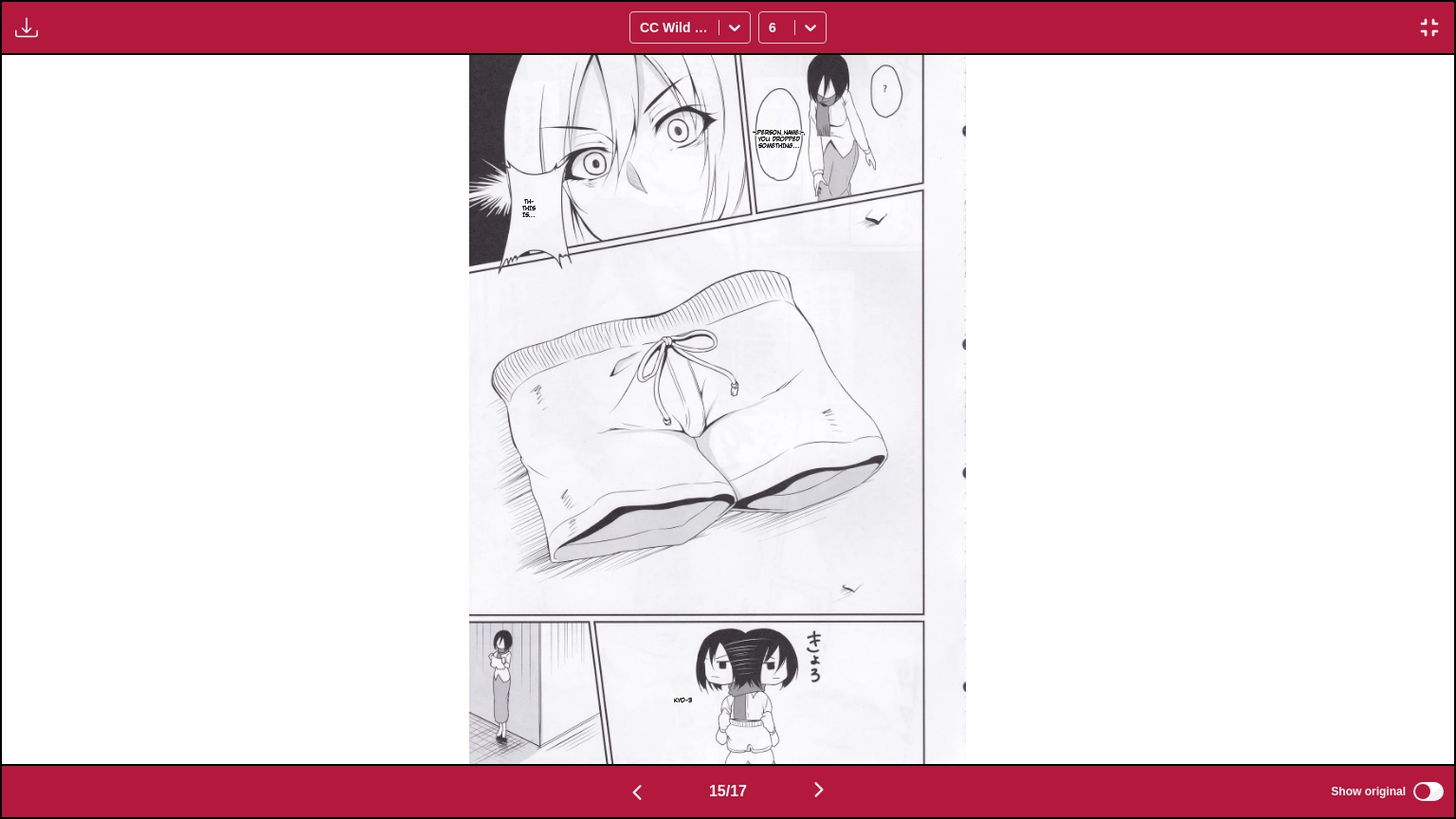 click at bounding box center [637, 791] 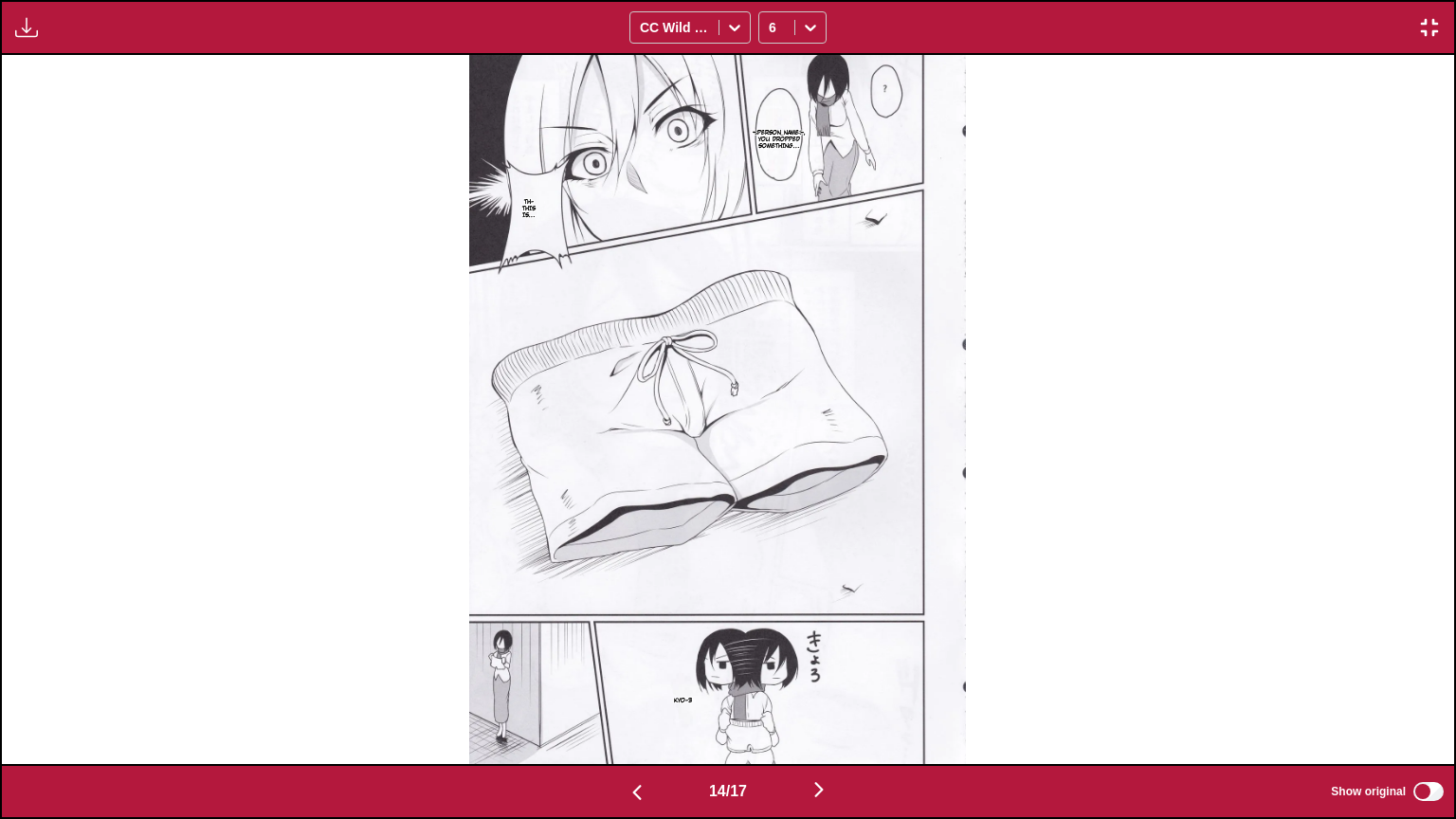 scroll, scrollTop: 0, scrollLeft: 18888, axis: horizontal 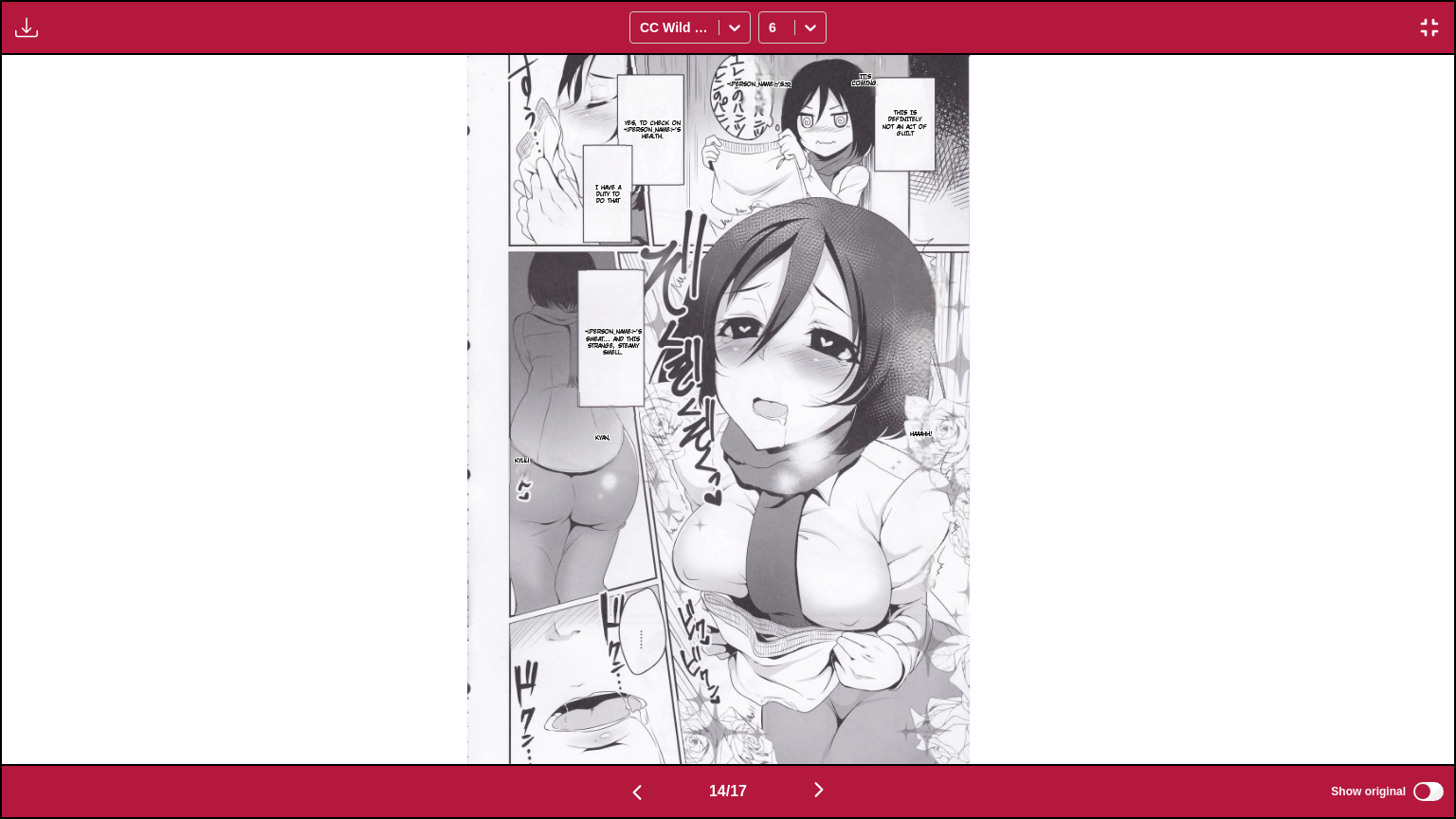 click at bounding box center (637, 791) 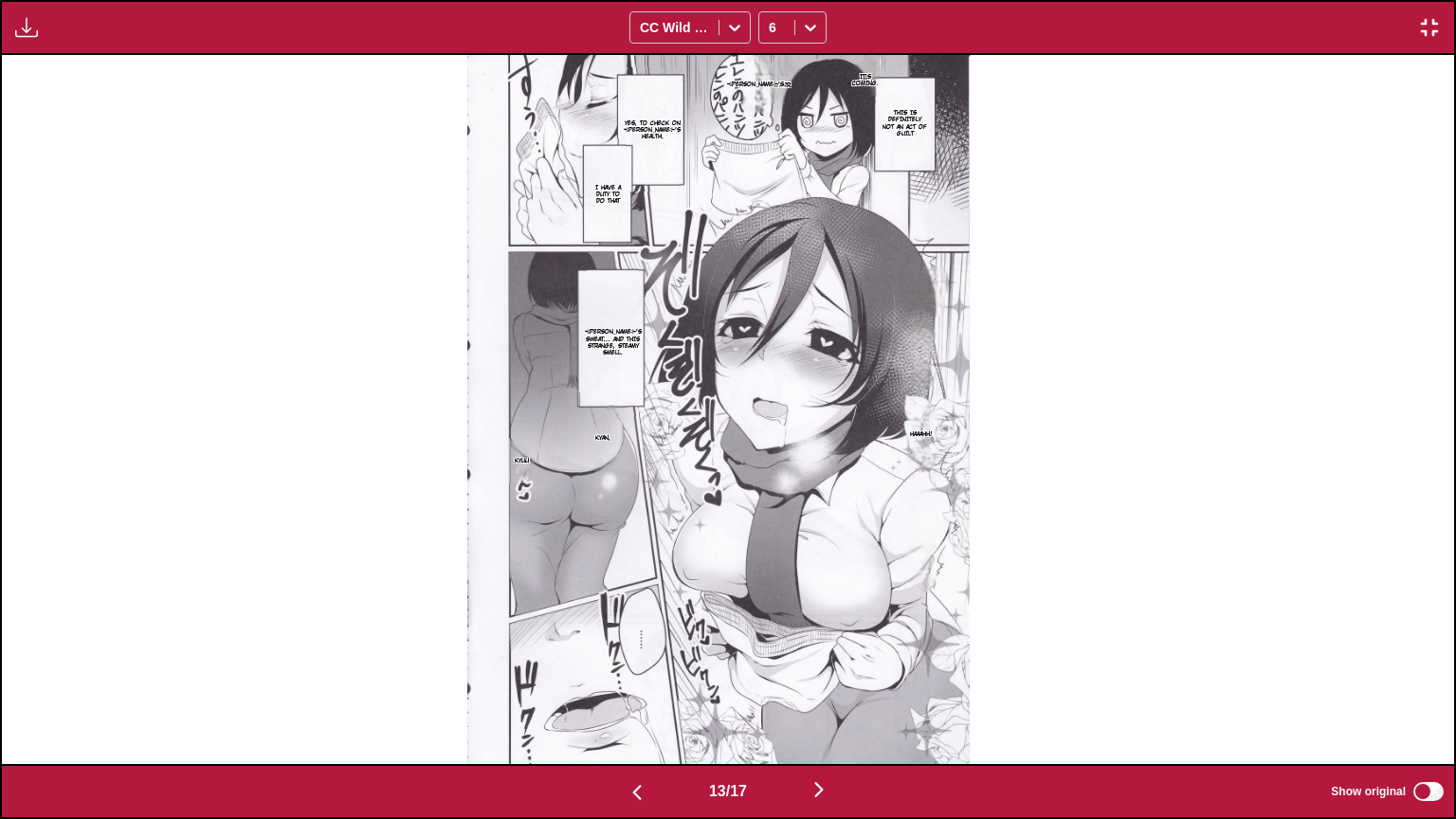 scroll, scrollTop: 0, scrollLeft: 17435, axis: horizontal 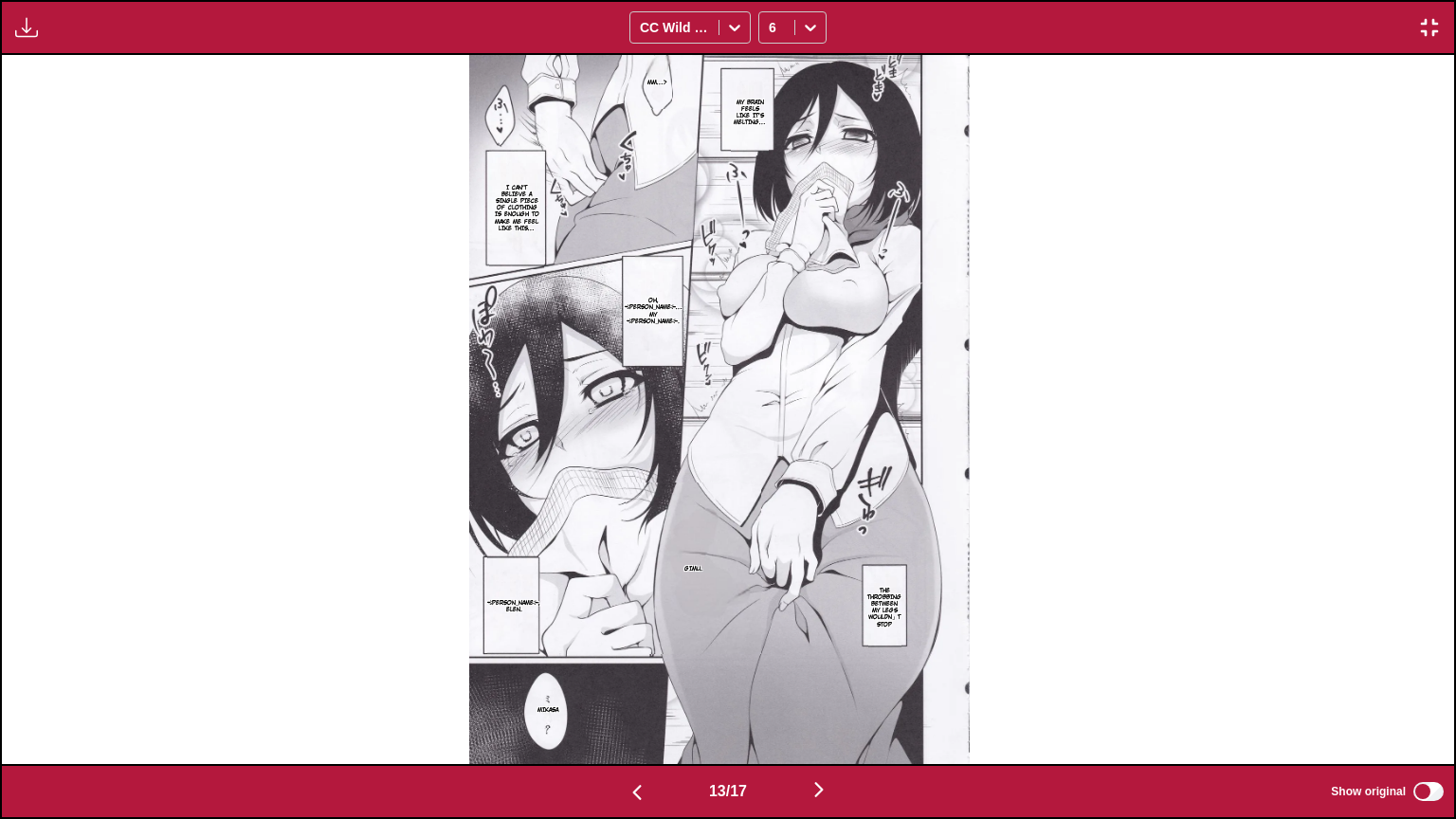 click at bounding box center (637, 791) 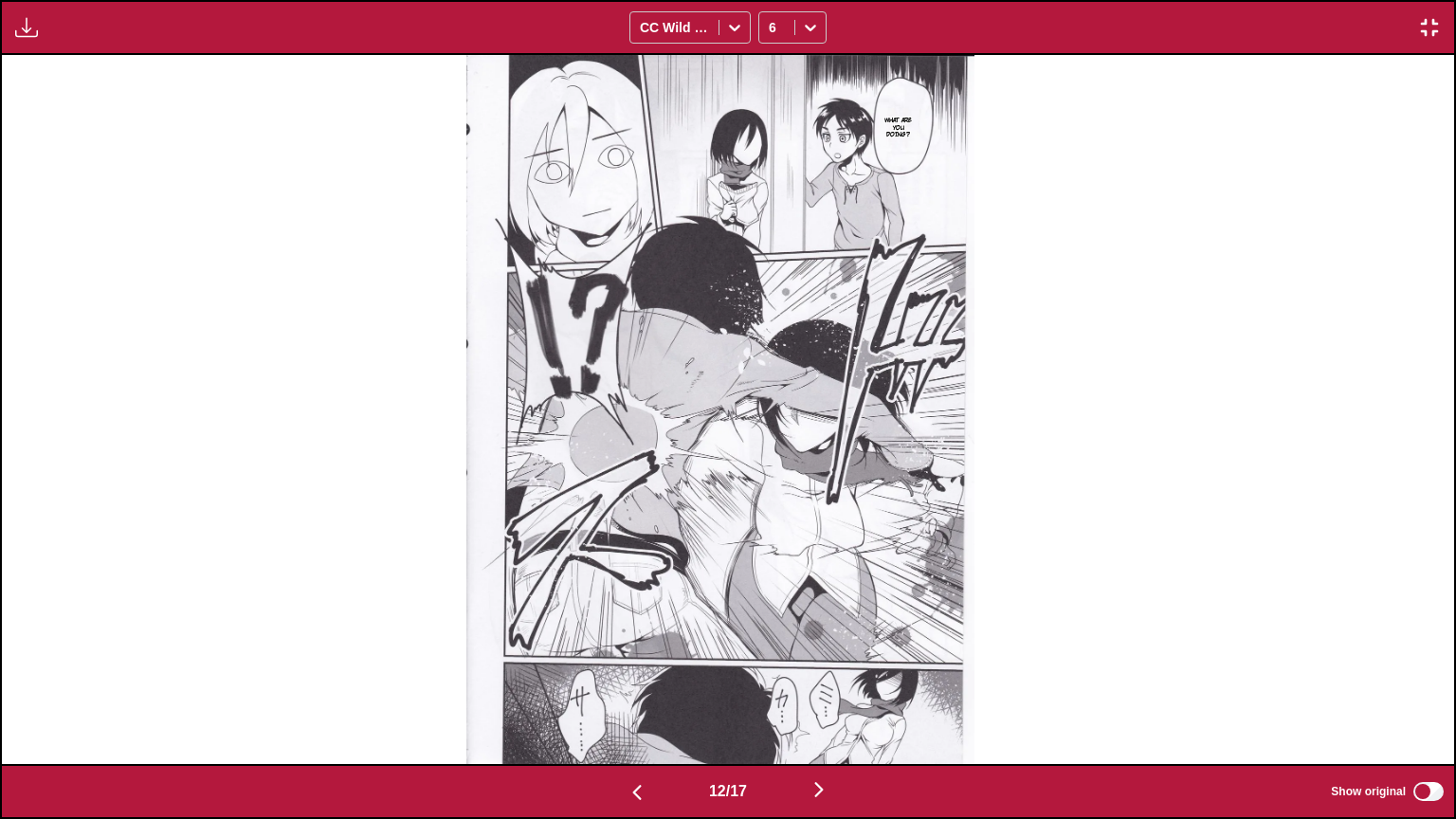 click at bounding box center (637, 791) 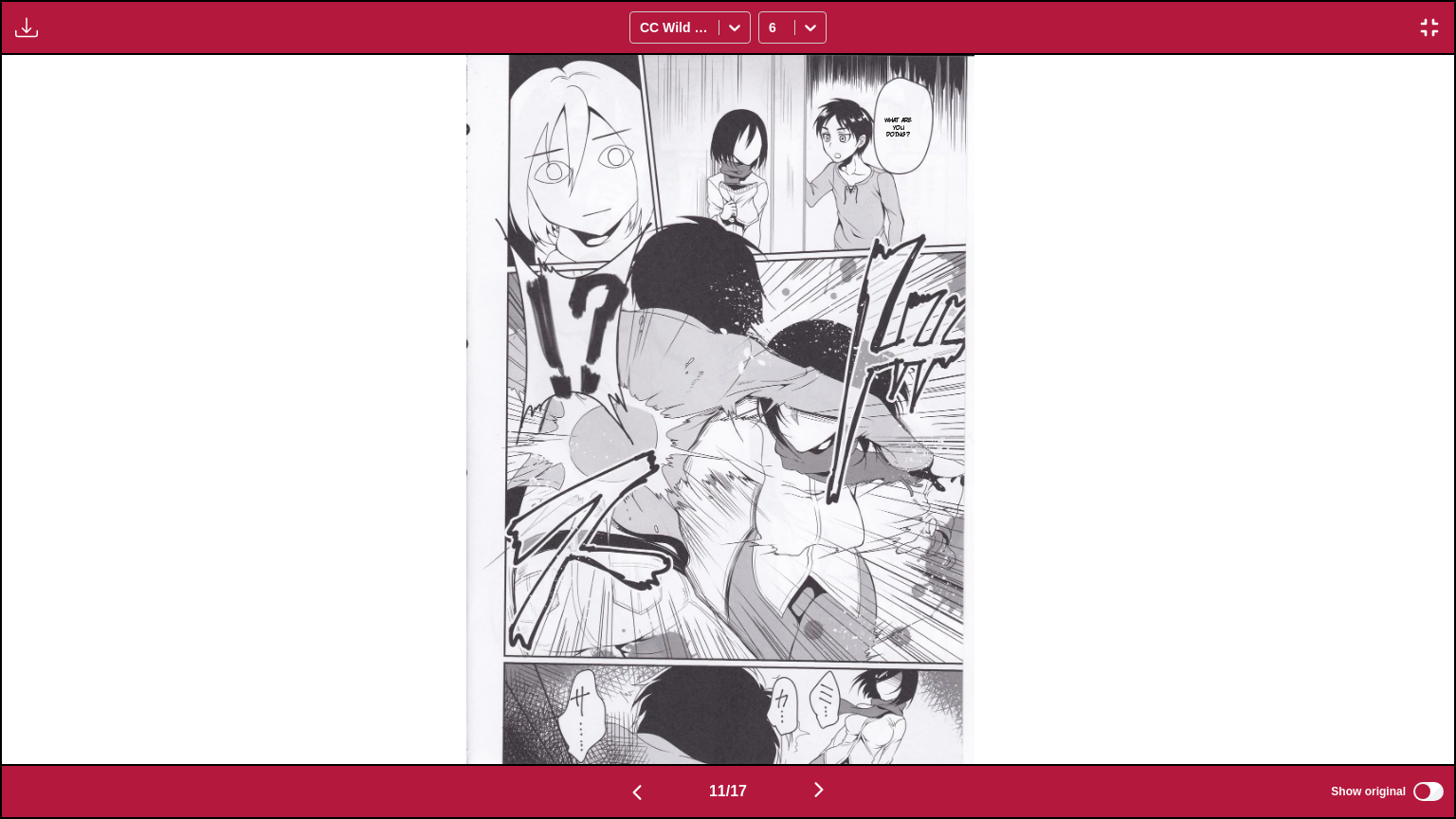 scroll, scrollTop: 0, scrollLeft: 14530, axis: horizontal 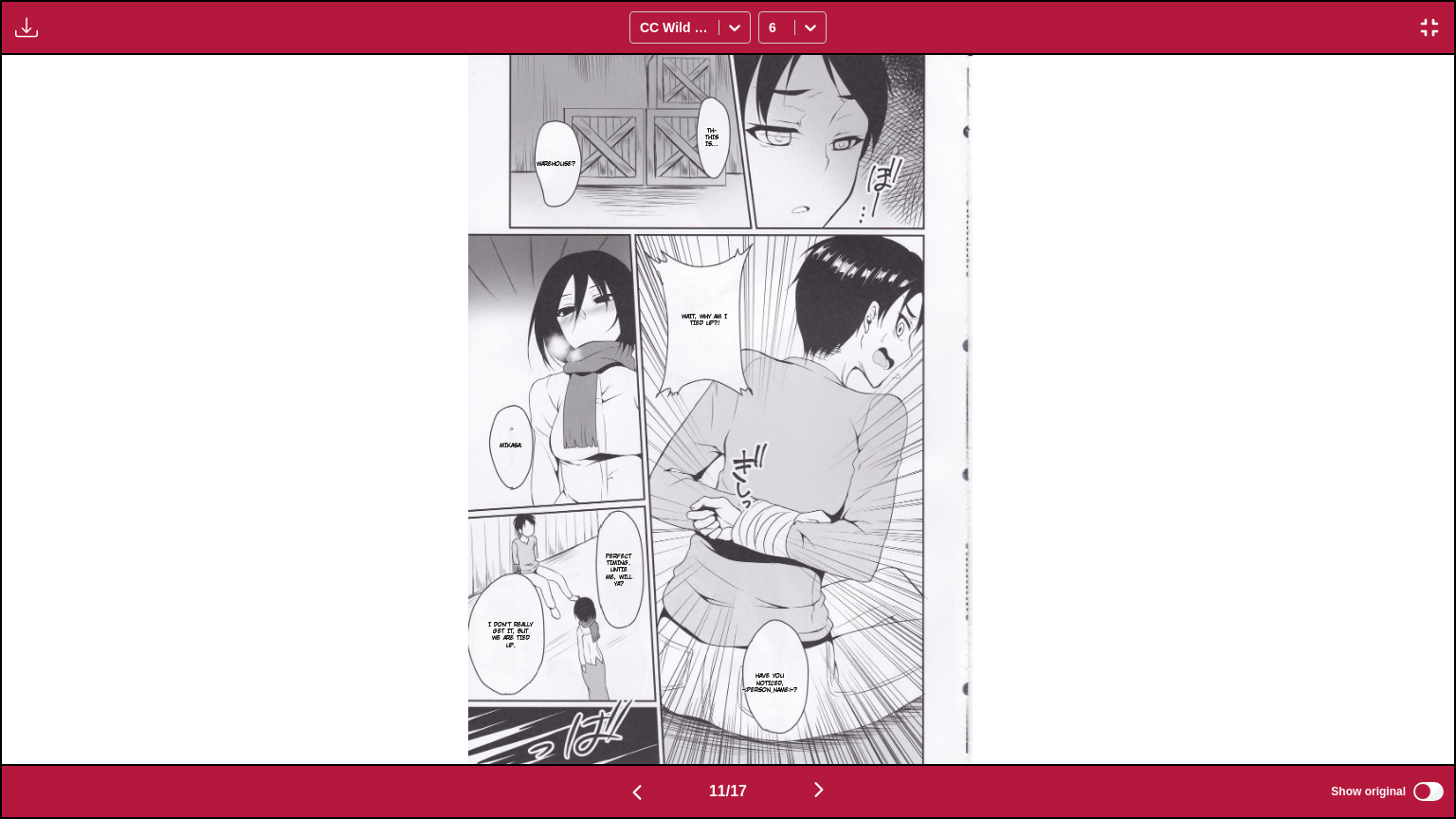 click at bounding box center (637, 791) 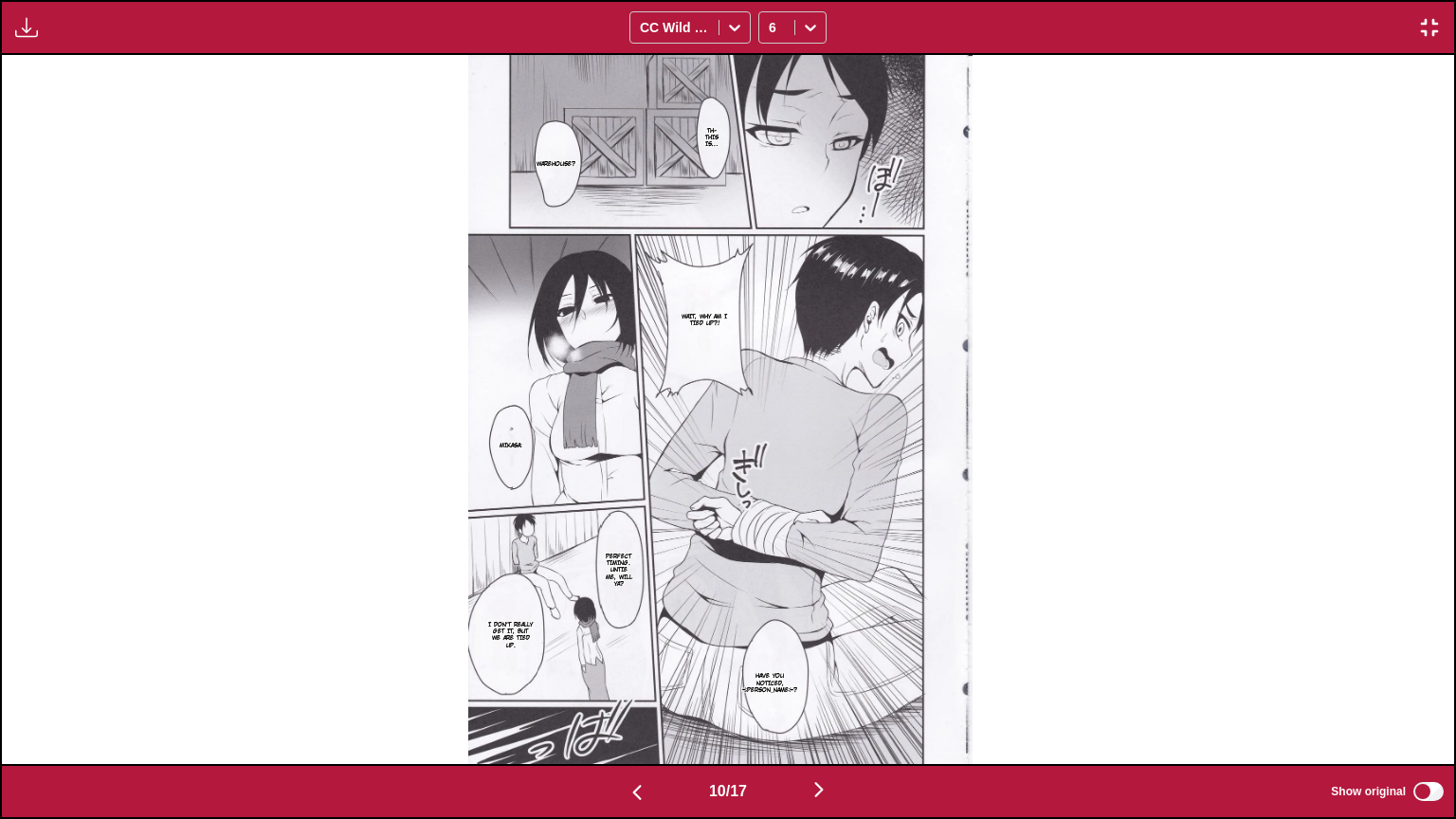 scroll, scrollTop: 0, scrollLeft: 13077, axis: horizontal 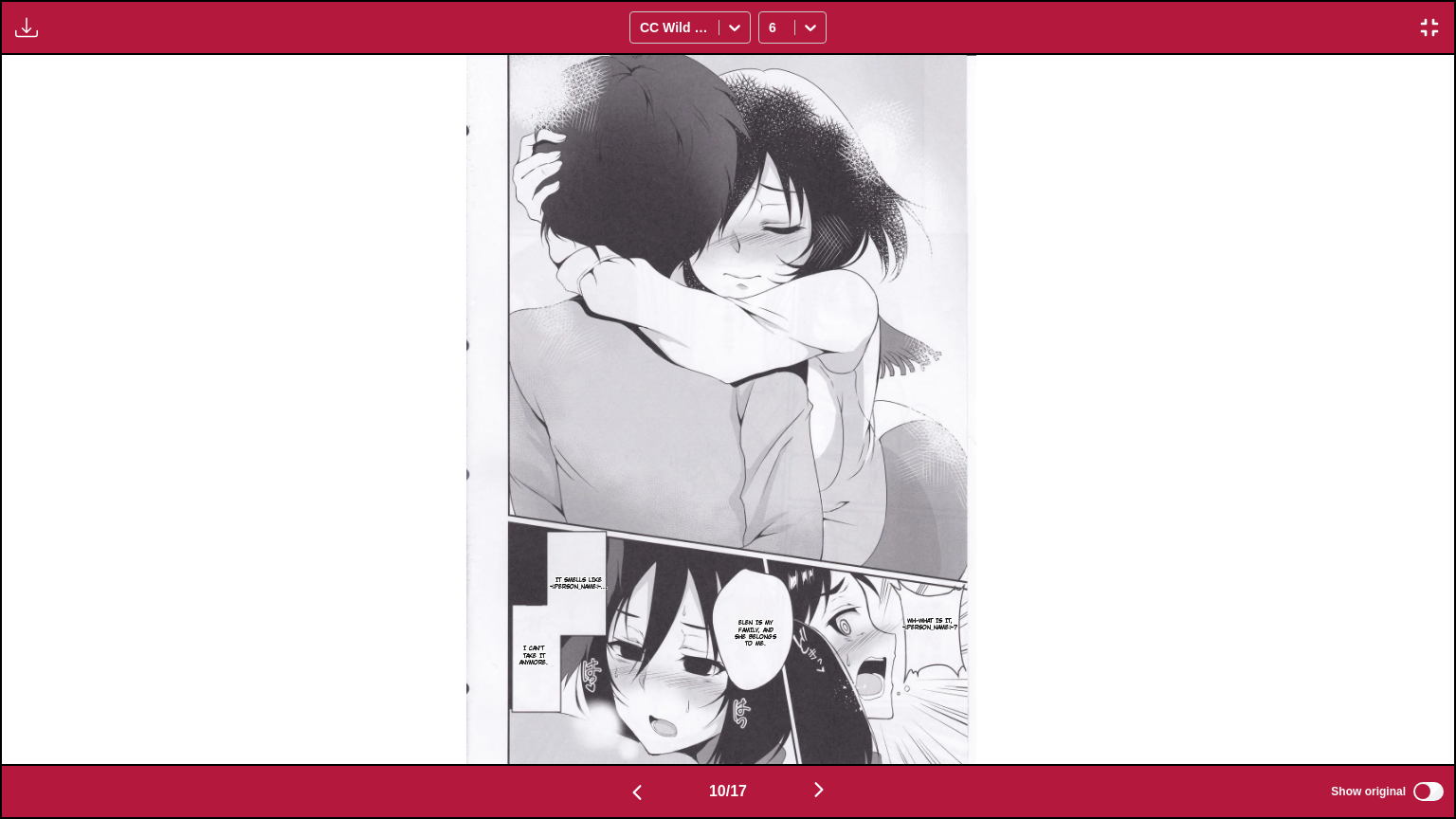 click at bounding box center (637, 791) 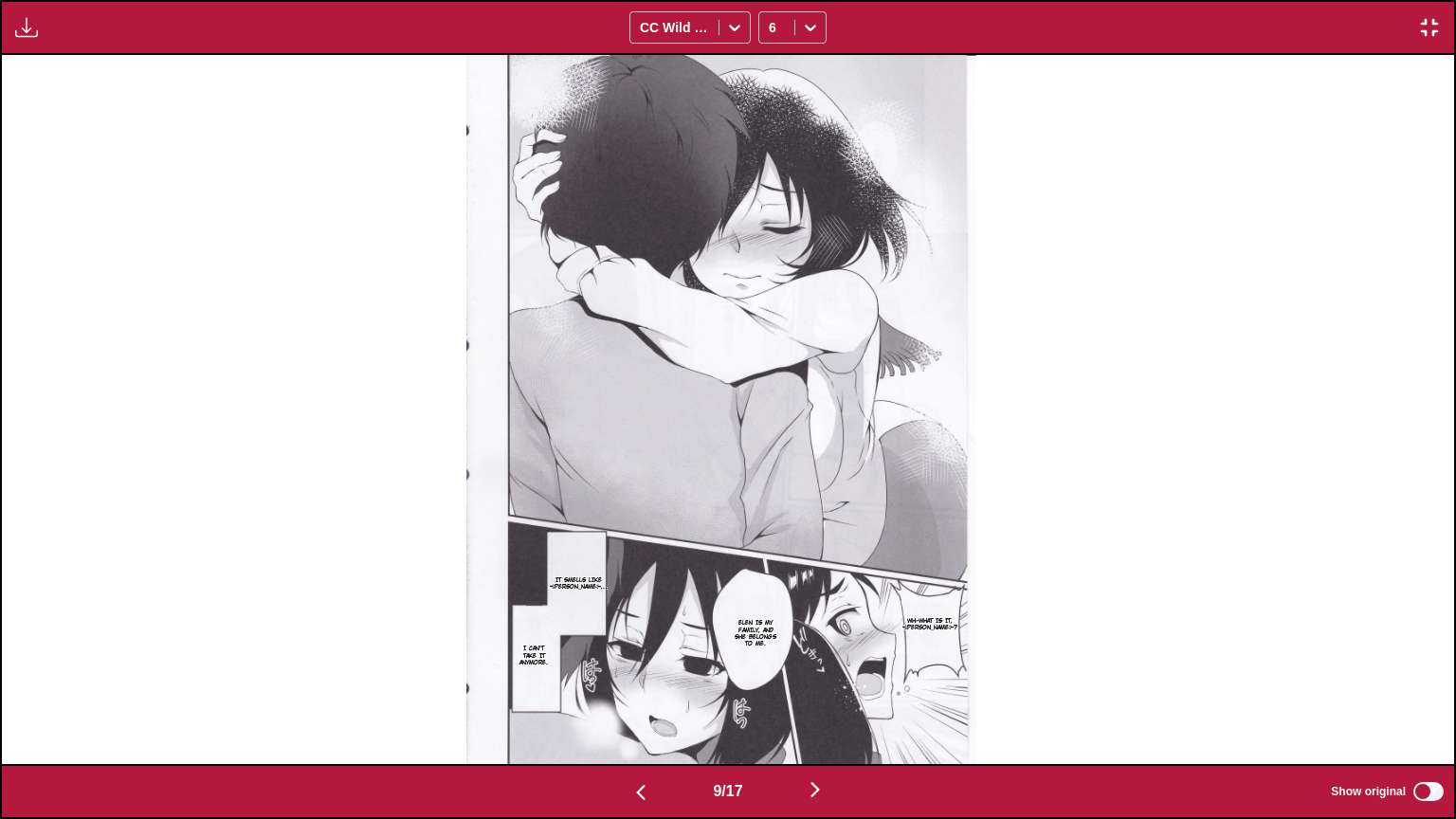 scroll, scrollTop: 0, scrollLeft: 11623, axis: horizontal 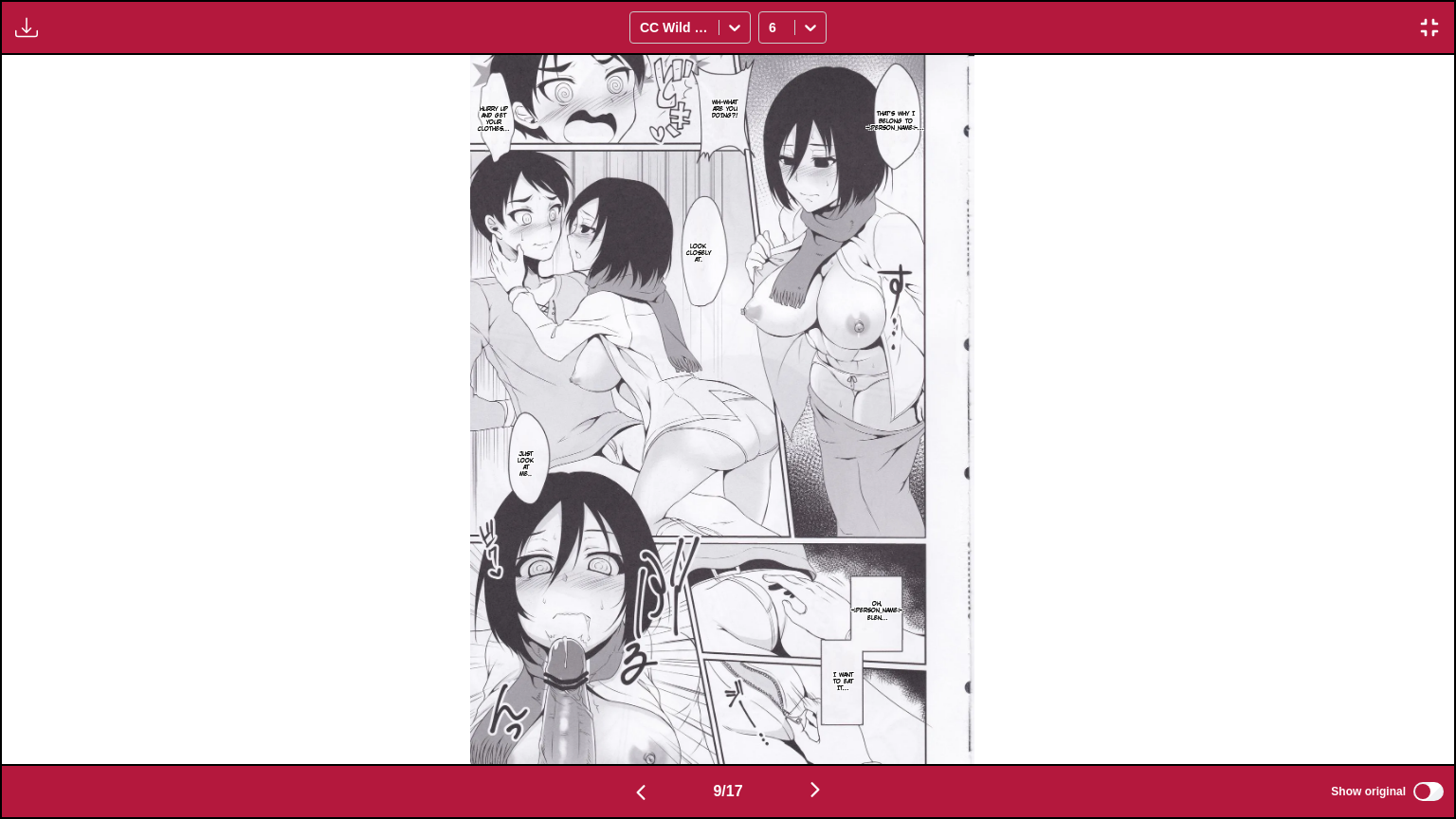 click at bounding box center (641, 791) 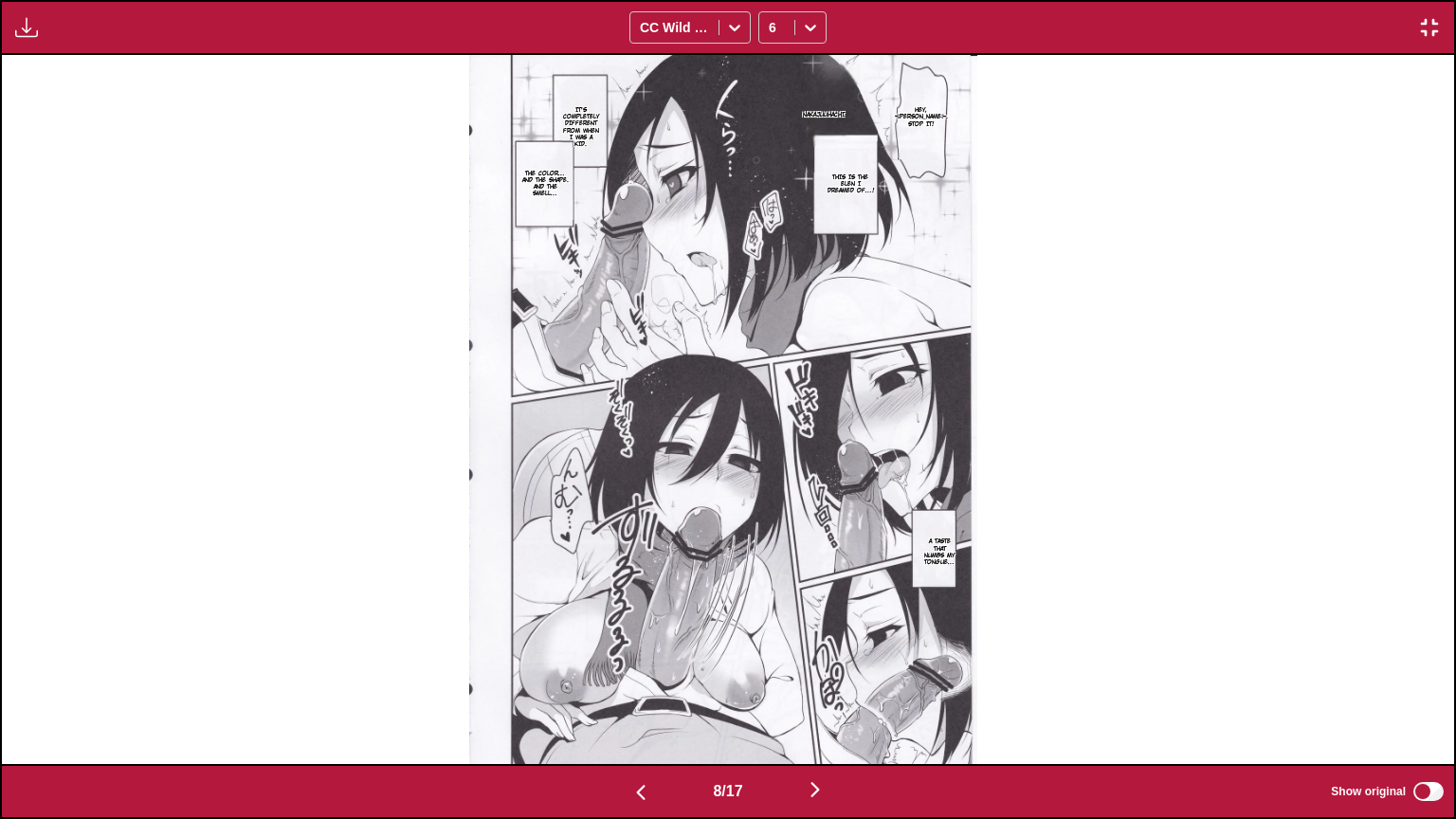 click at bounding box center (641, 791) 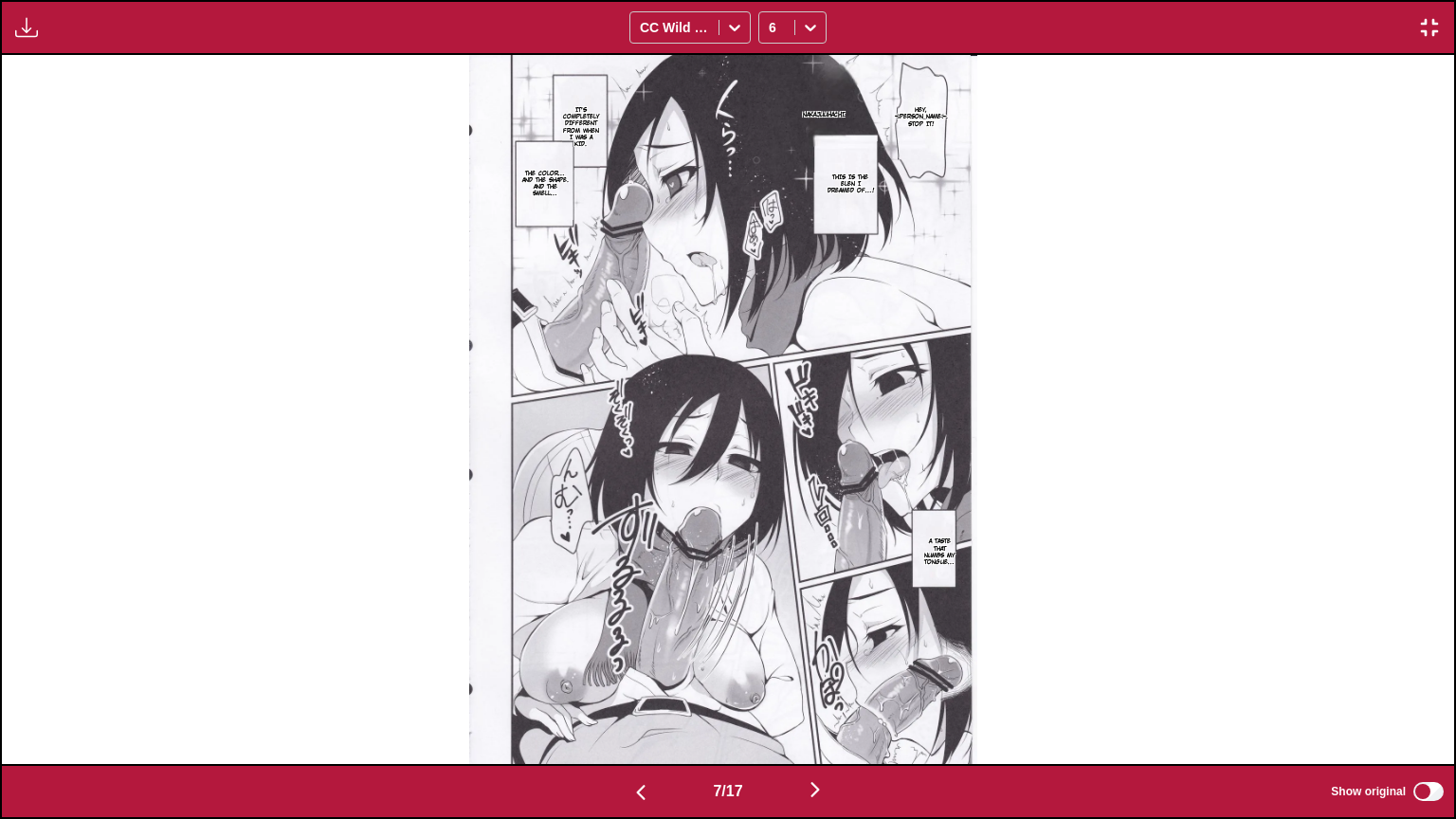 scroll, scrollTop: 0, scrollLeft: 8717, axis: horizontal 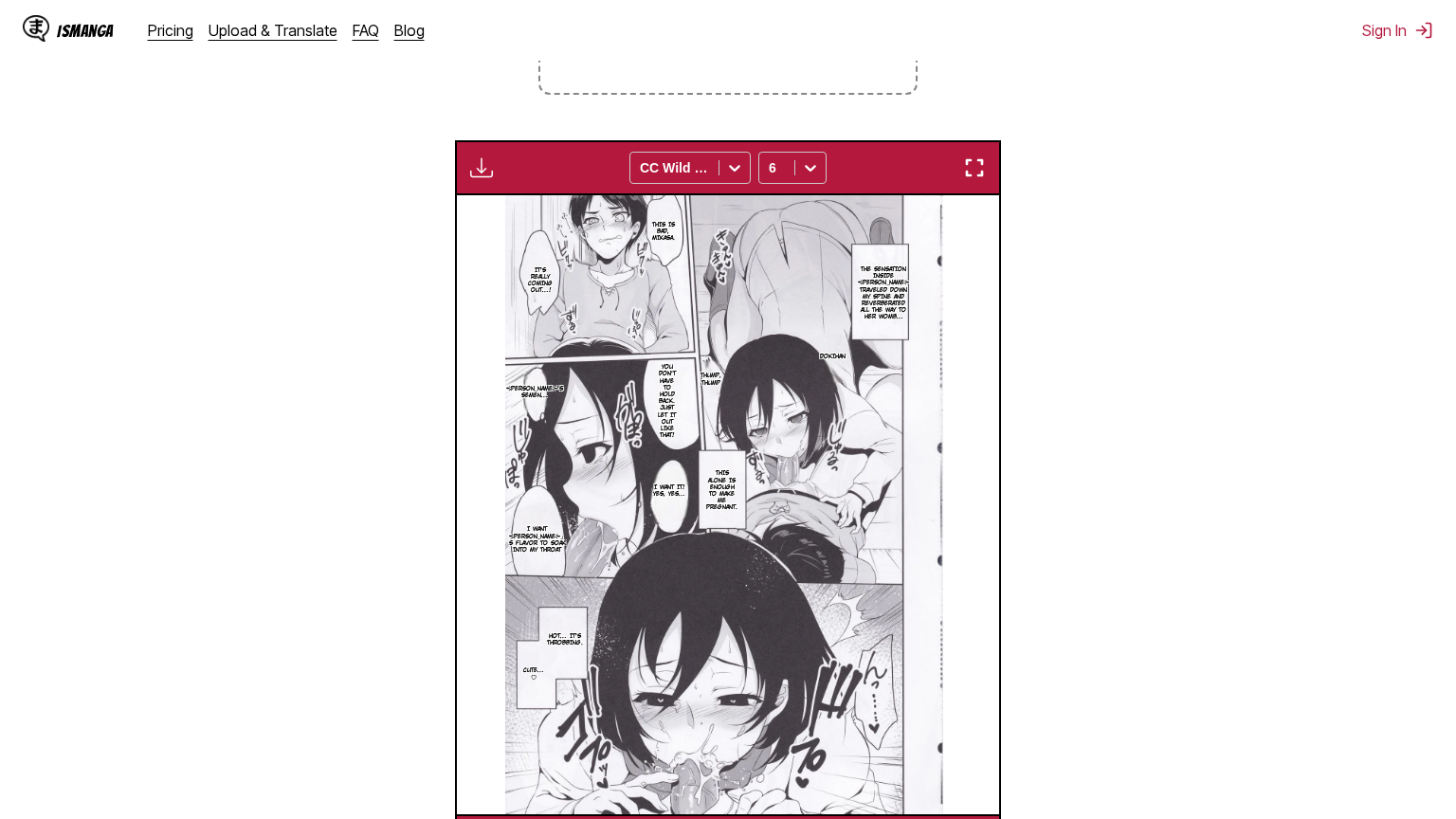 click at bounding box center [974, 168] 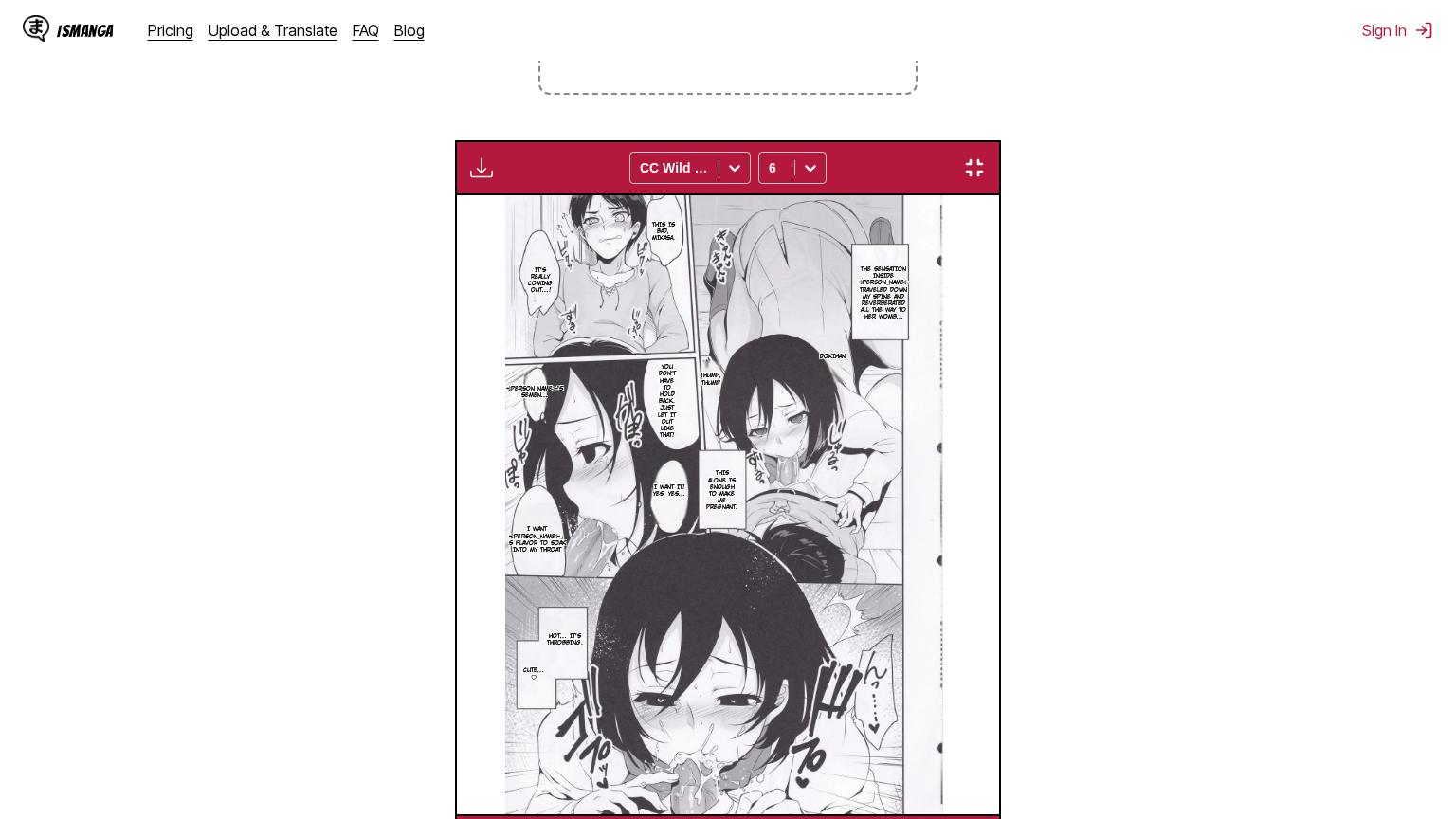 scroll, scrollTop: 220, scrollLeft: 0, axis: vertical 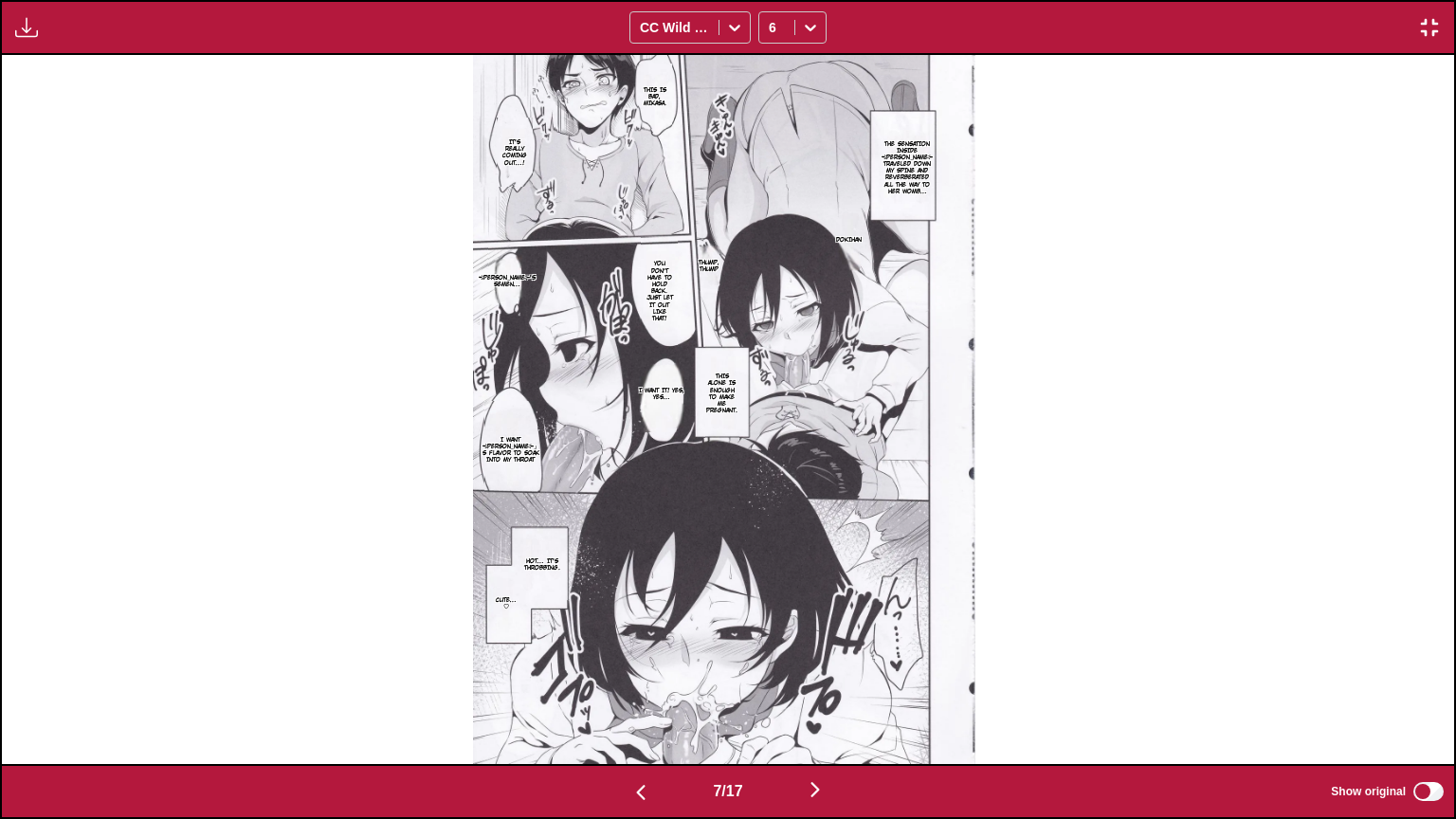 click on "7  /  17 Show original" at bounding box center (728, 792) 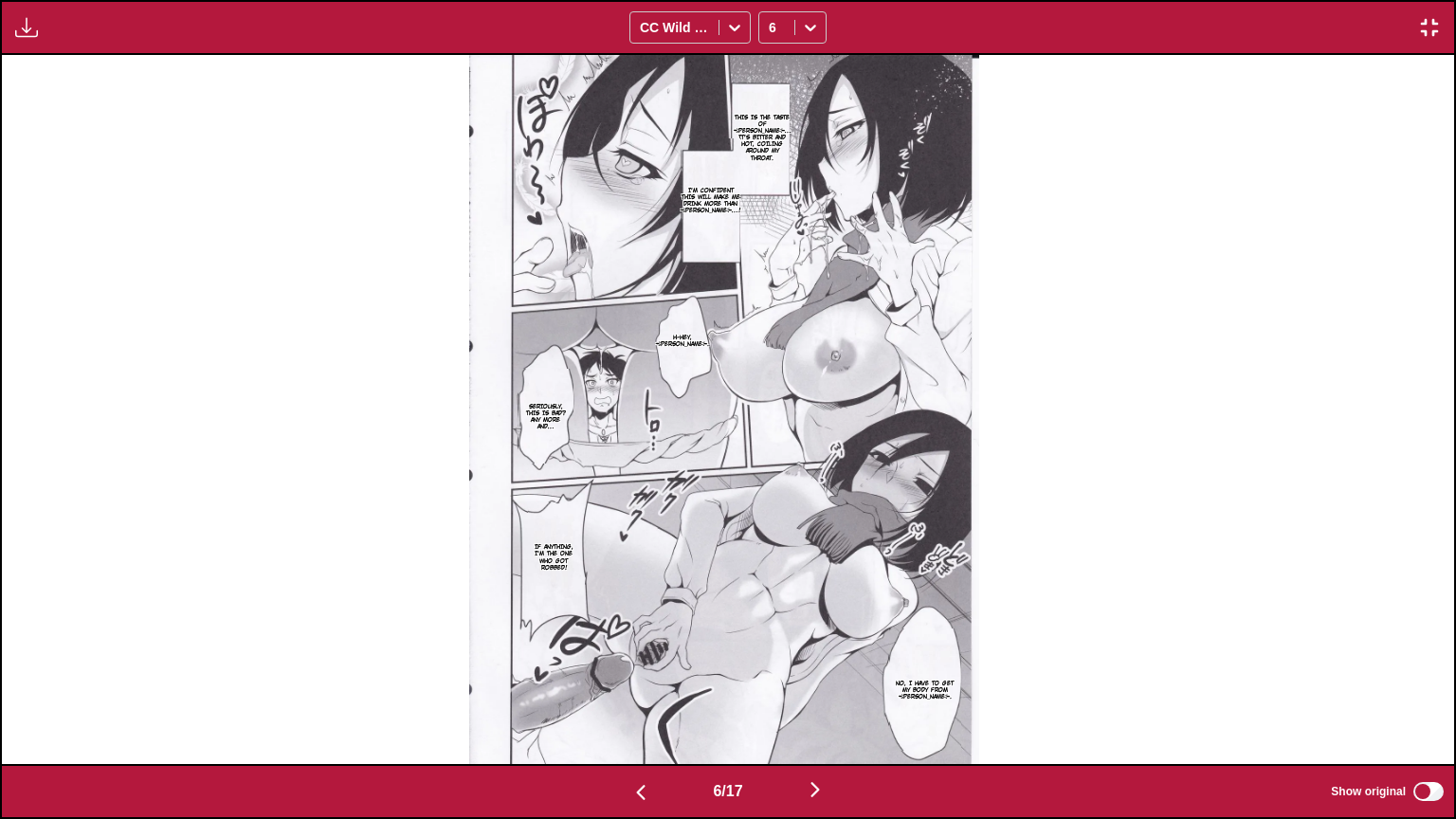 click at bounding box center [641, 791] 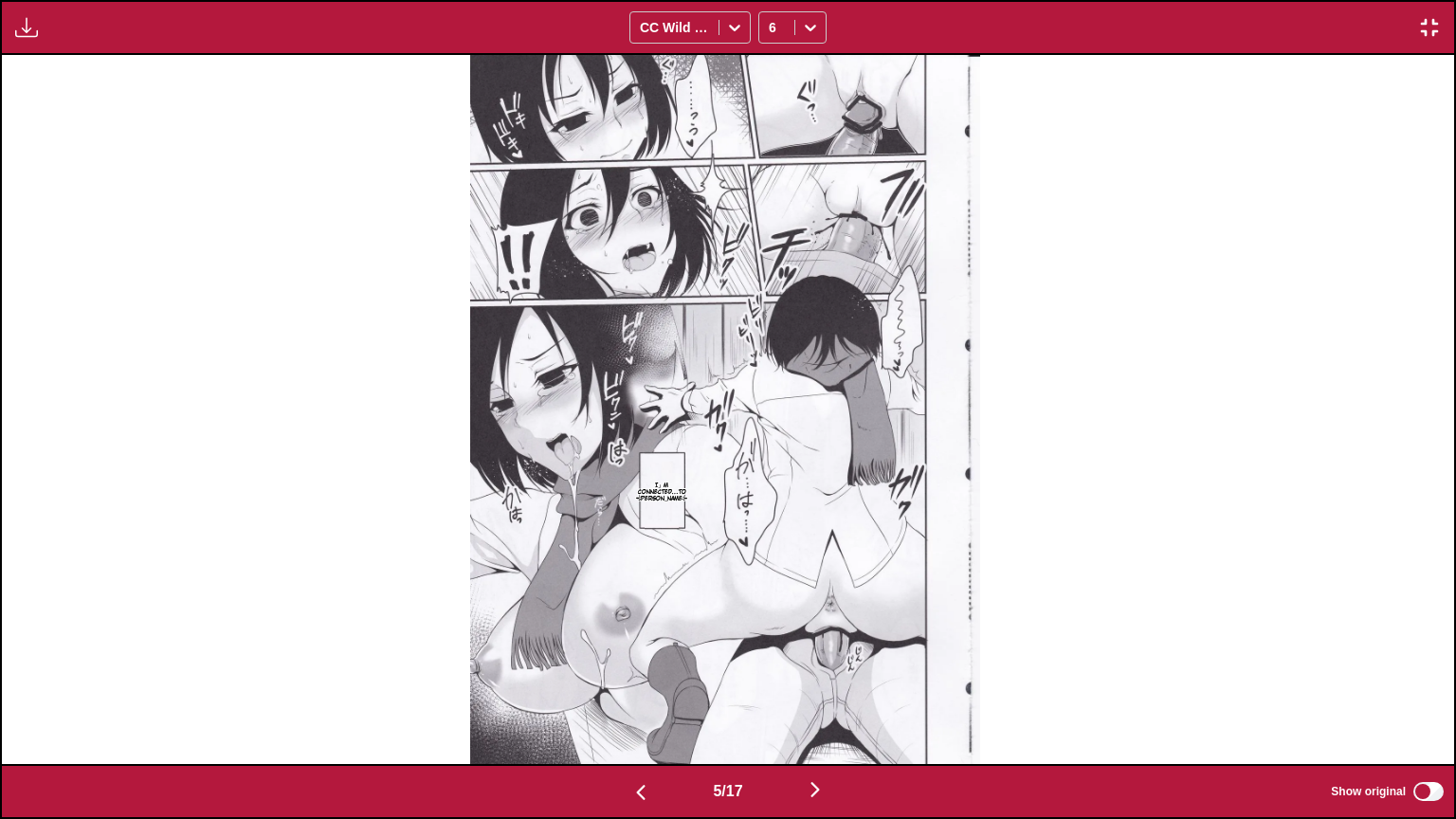click at bounding box center [815, 791] 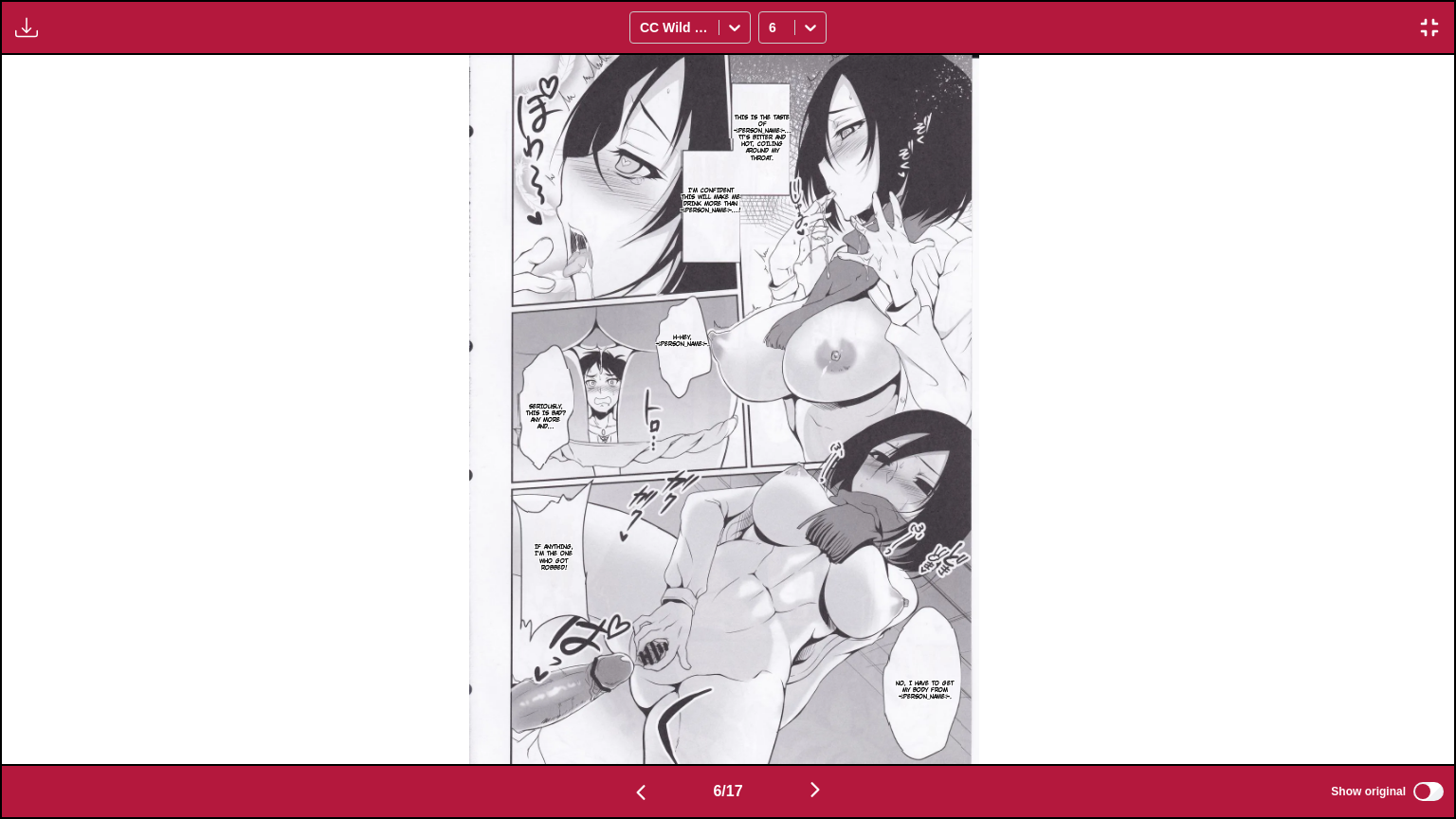 click at bounding box center (641, 791) 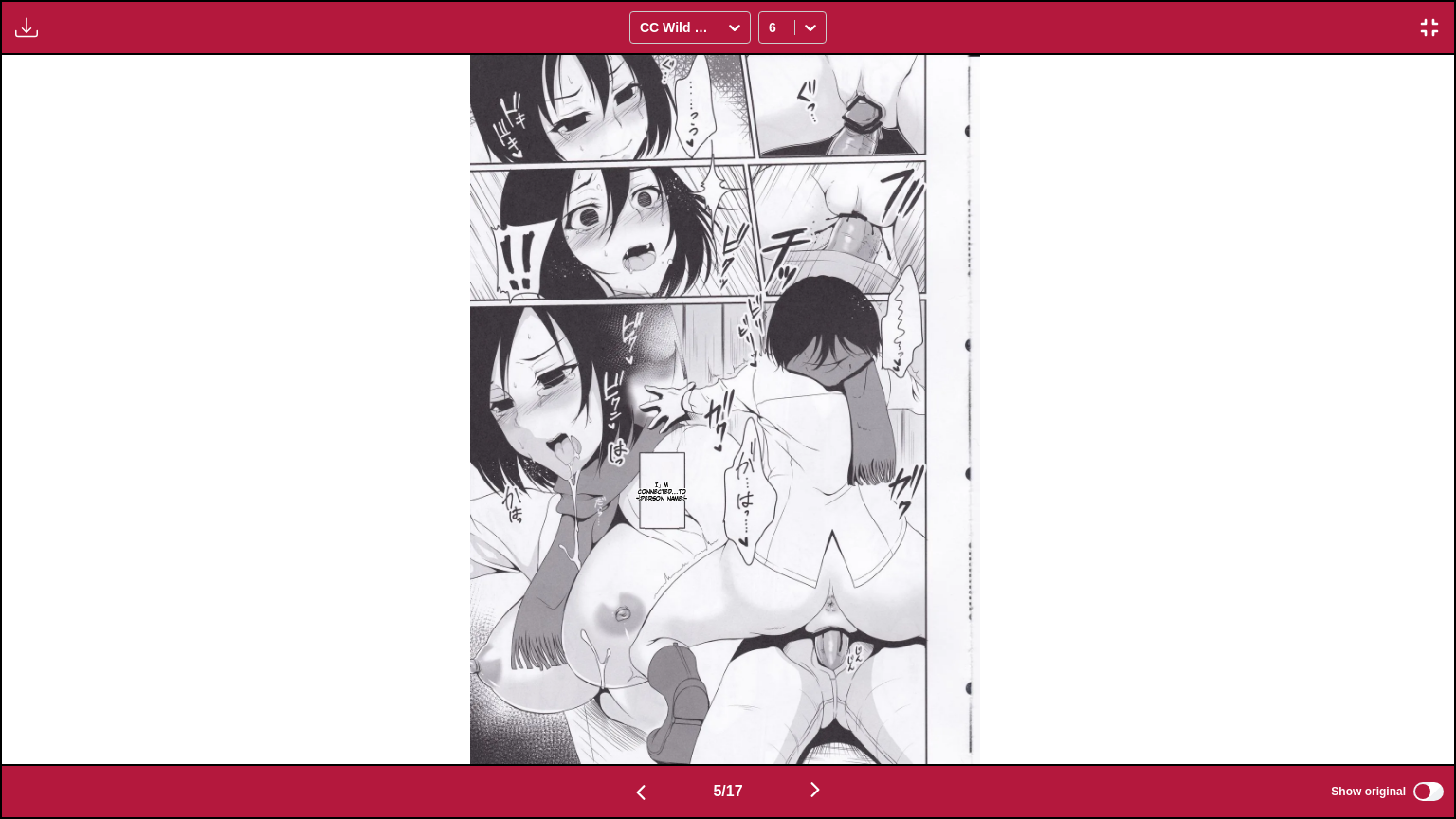 click at bounding box center (641, 791) 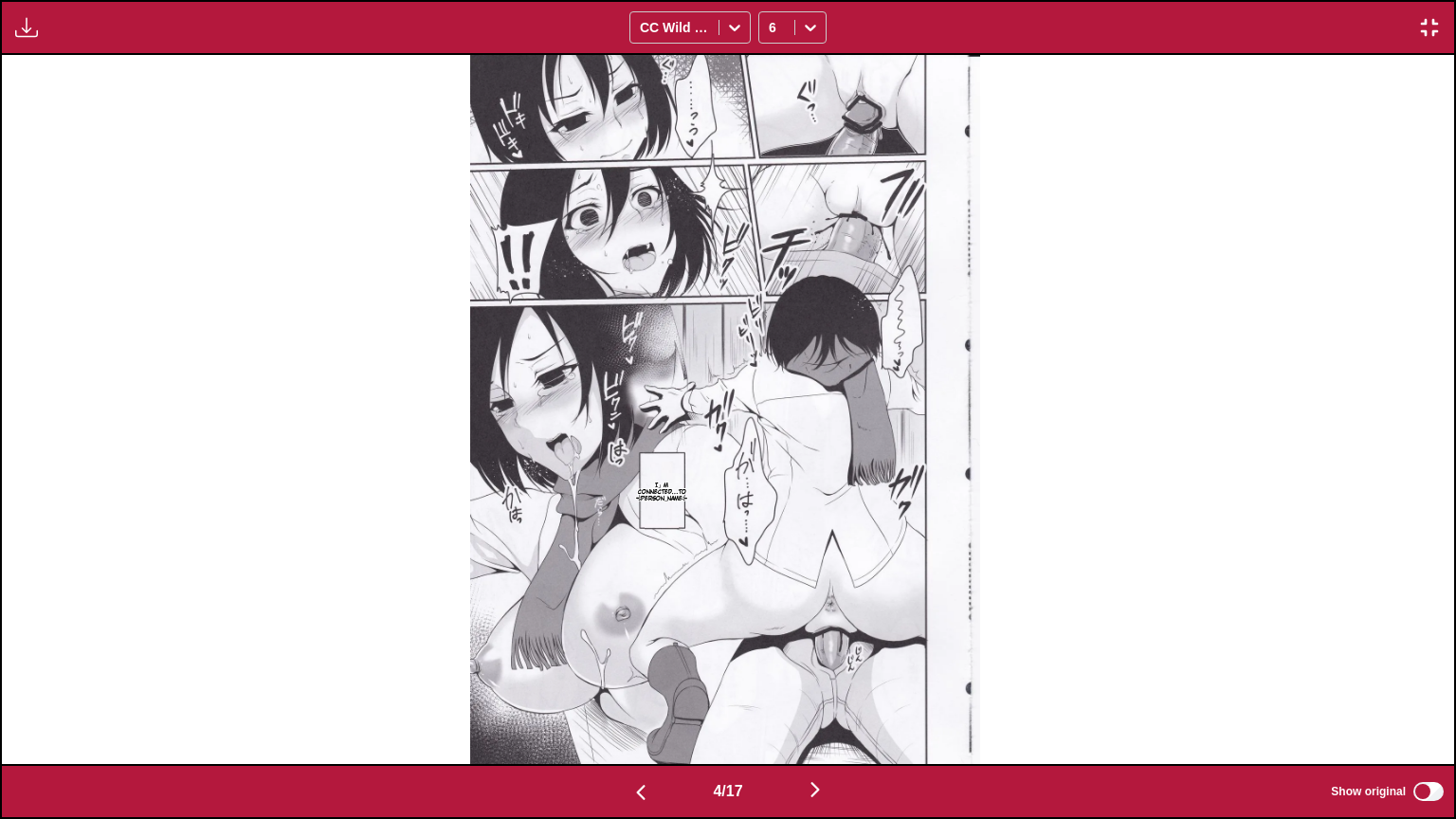 scroll, scrollTop: 0, scrollLeft: 4359, axis: horizontal 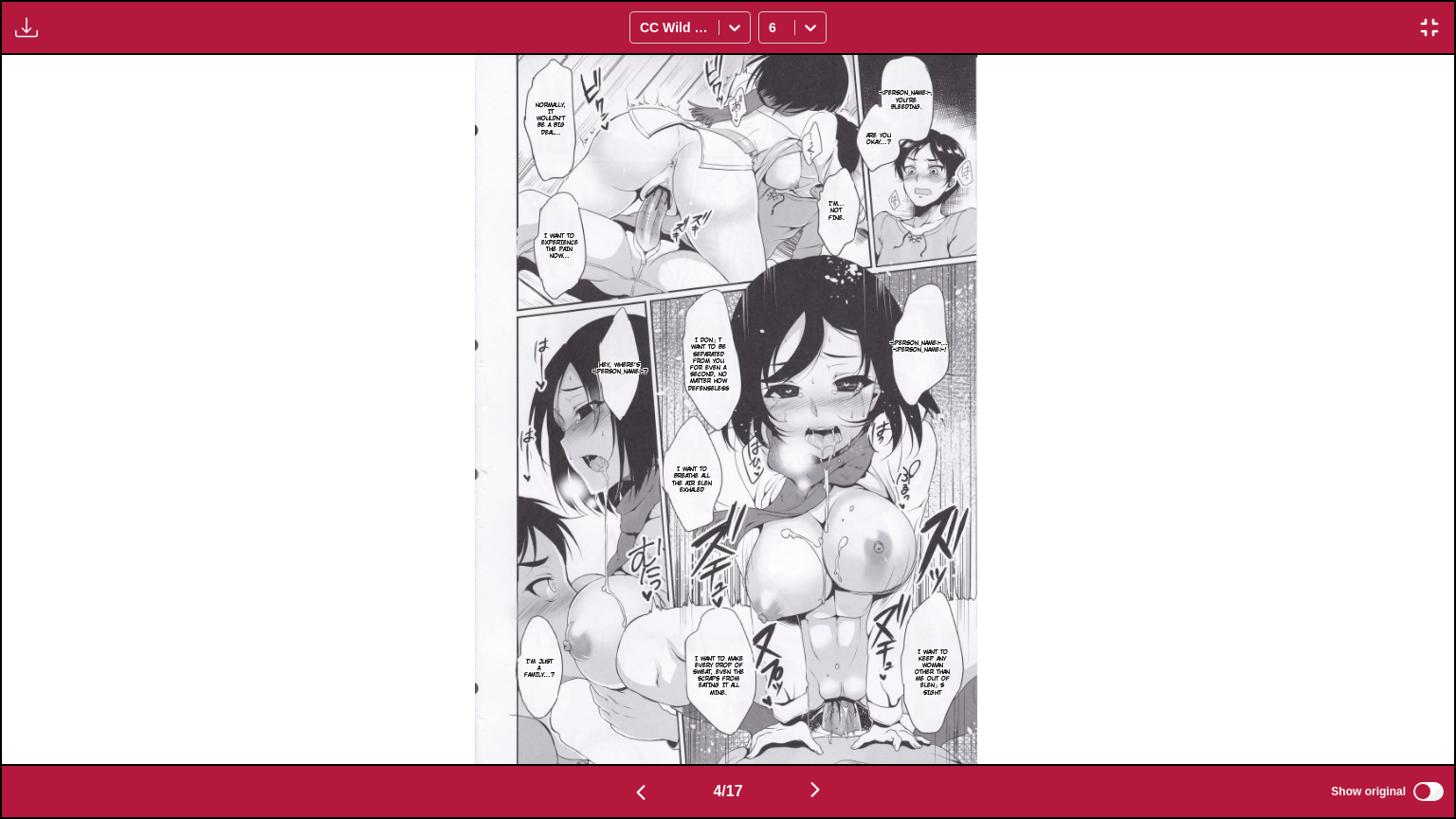 click at bounding box center (641, 791) 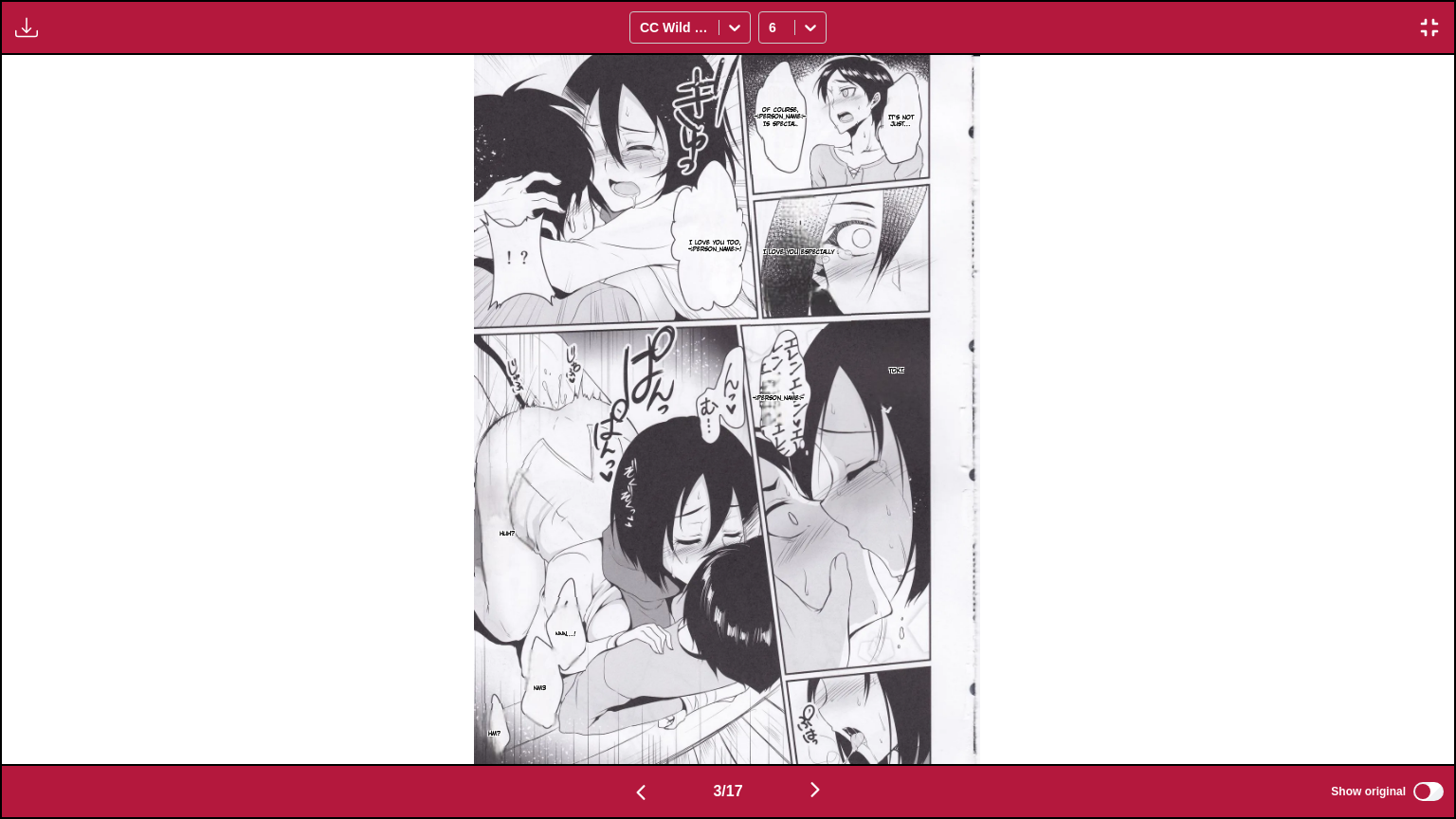 click on "3  /  17 Show original" at bounding box center (728, 792) 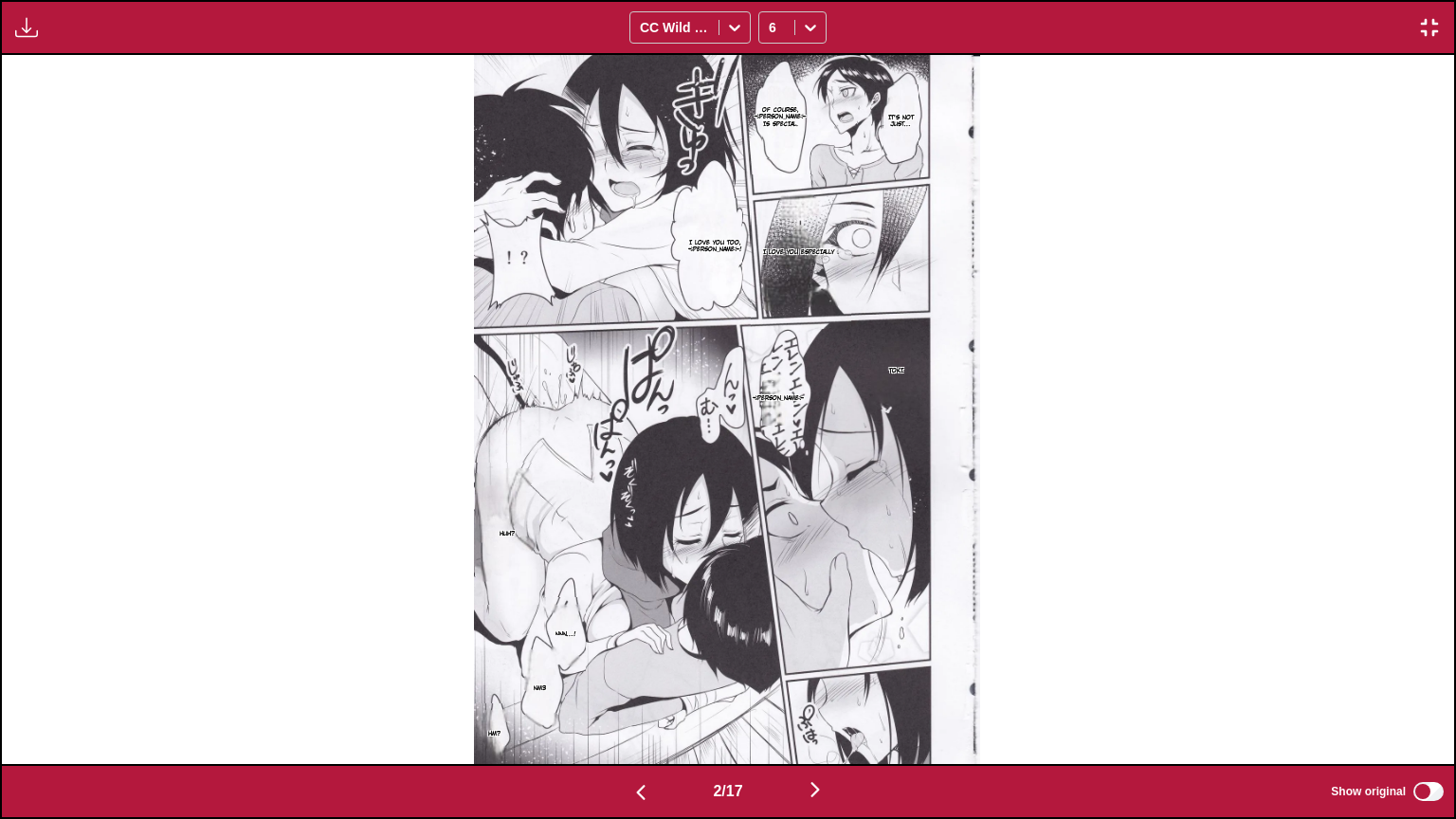 scroll, scrollTop: 0, scrollLeft: 1452, axis: horizontal 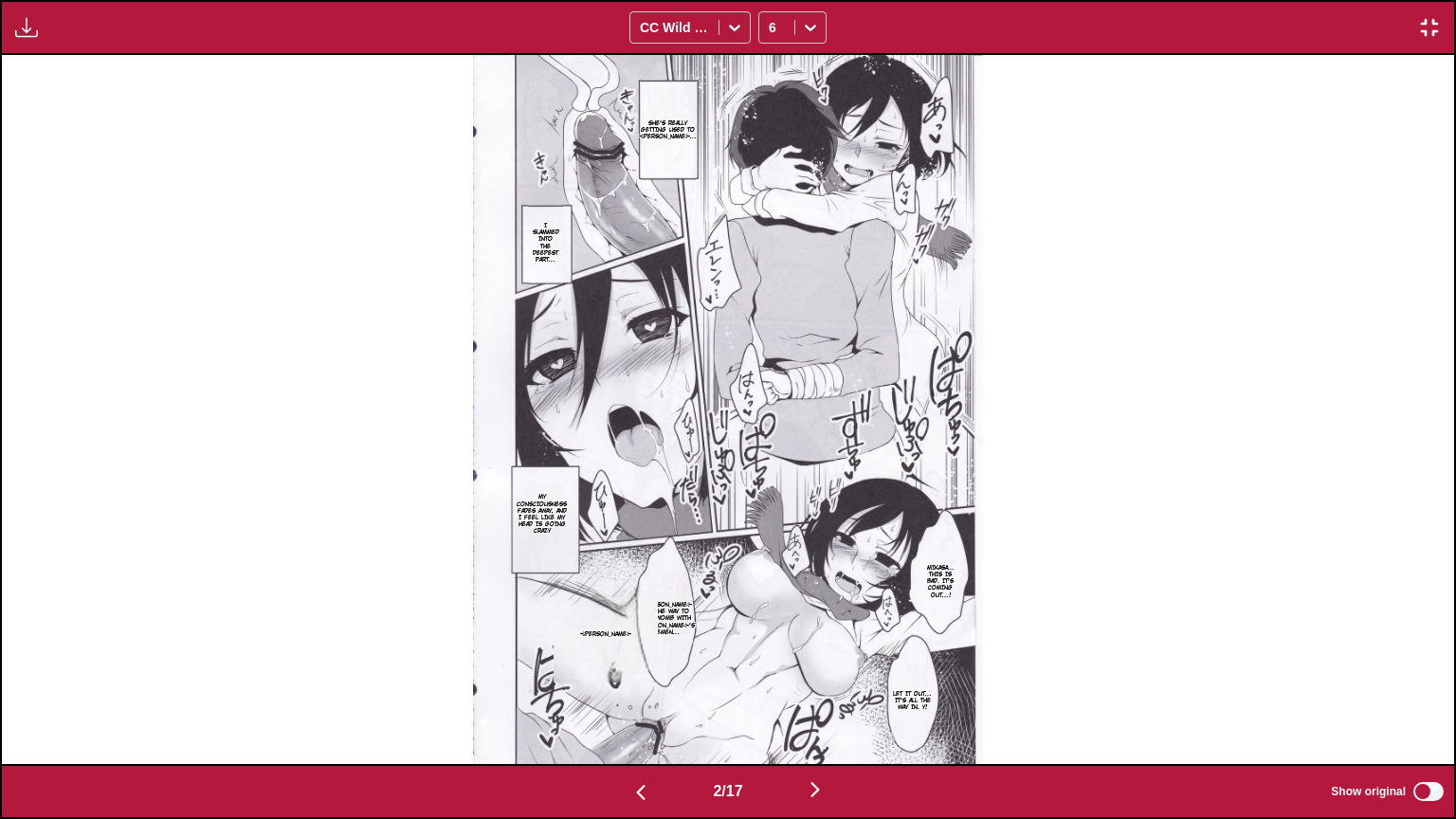 click at bounding box center [641, 791] 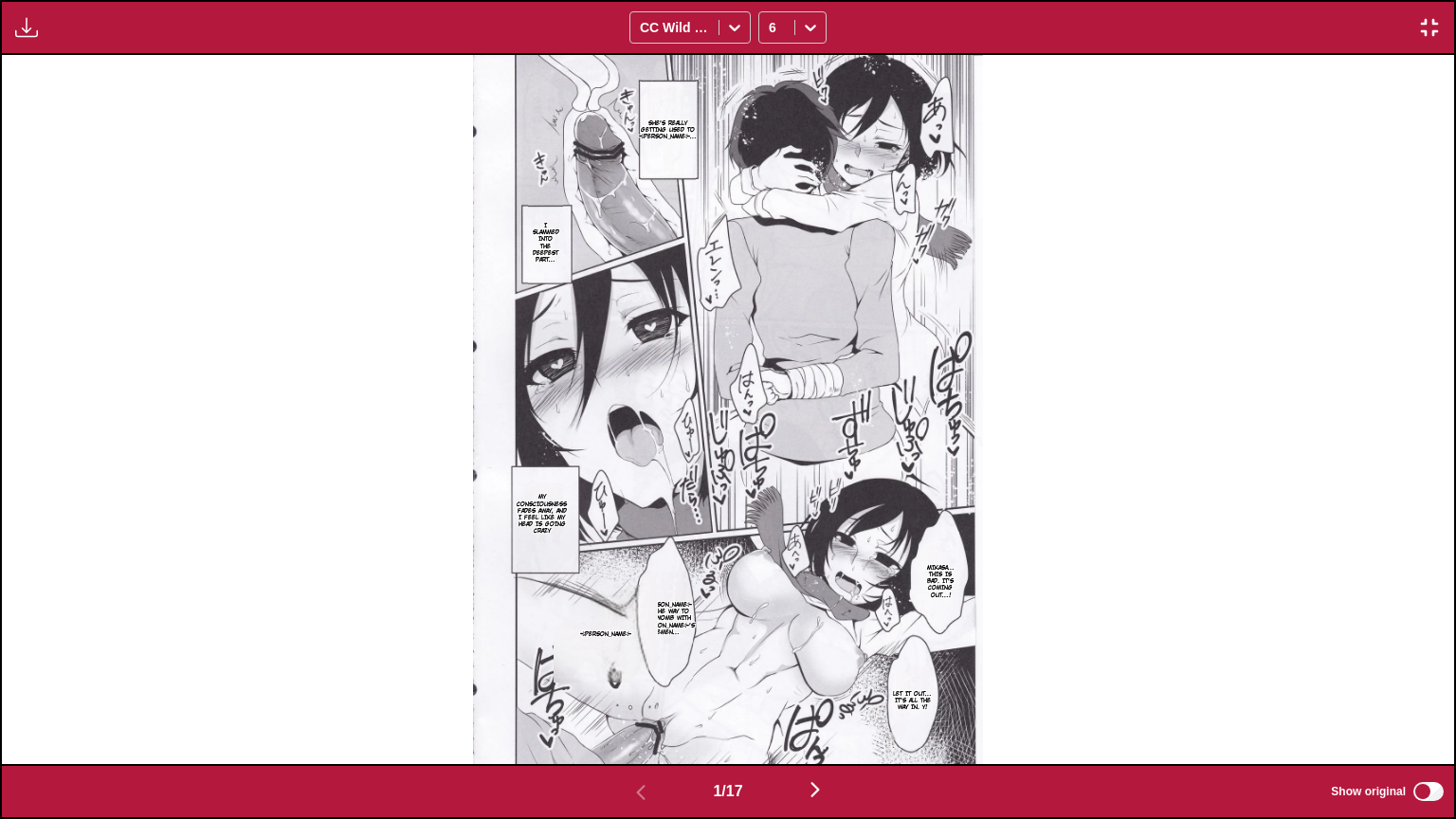 scroll, scrollTop: 0, scrollLeft: 0, axis: both 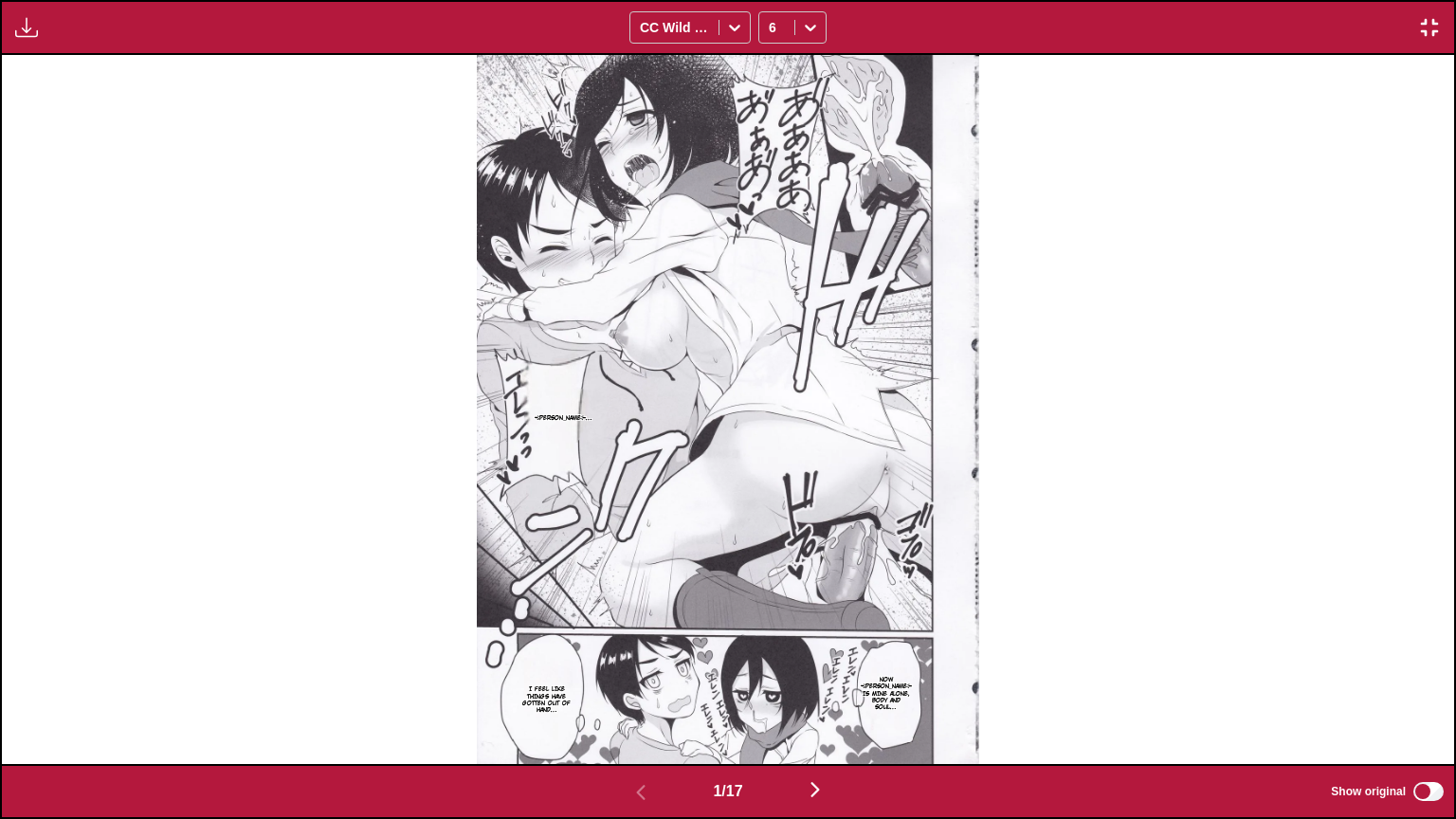 click at bounding box center [815, 791] 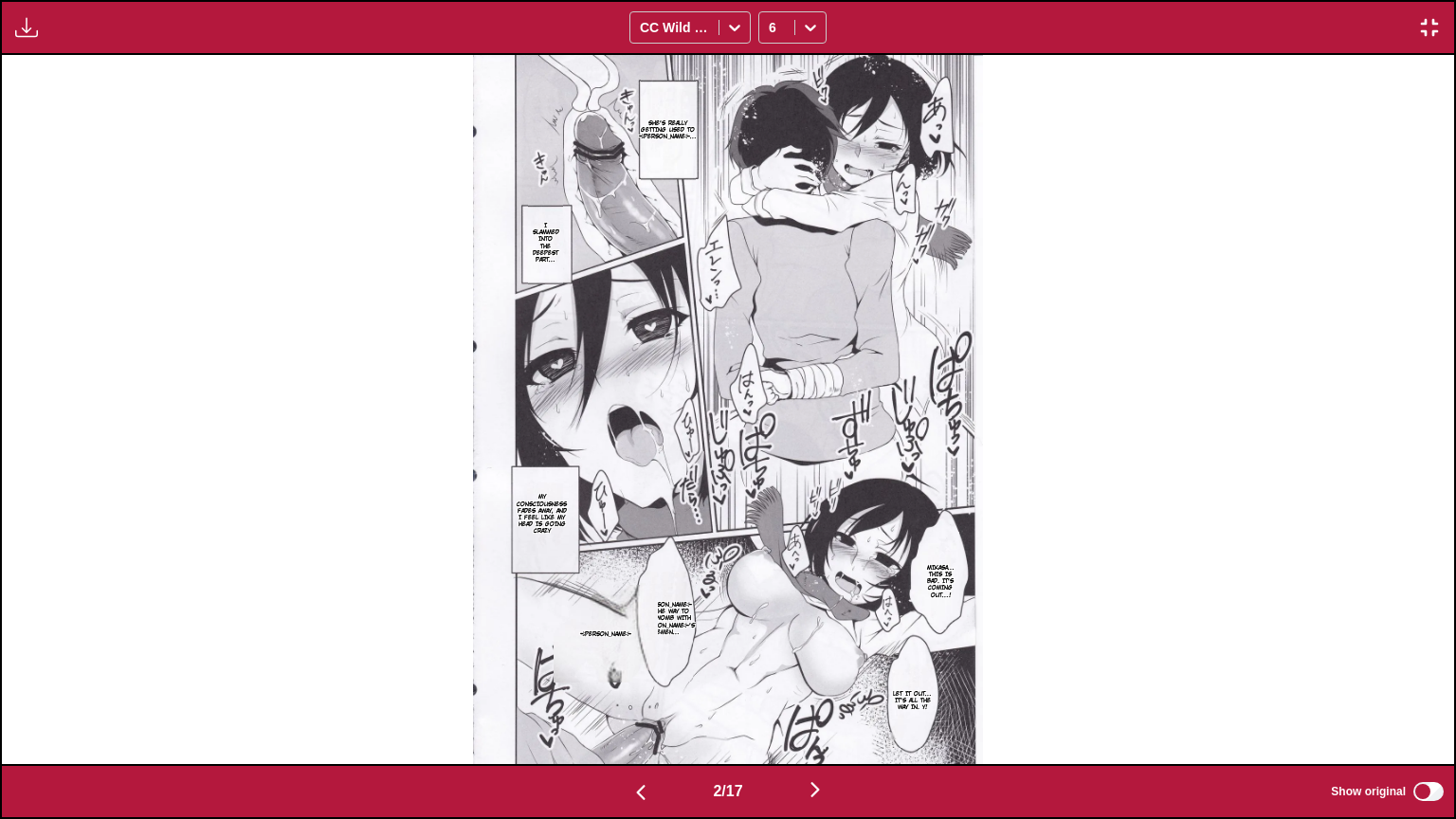 click at bounding box center [815, 791] 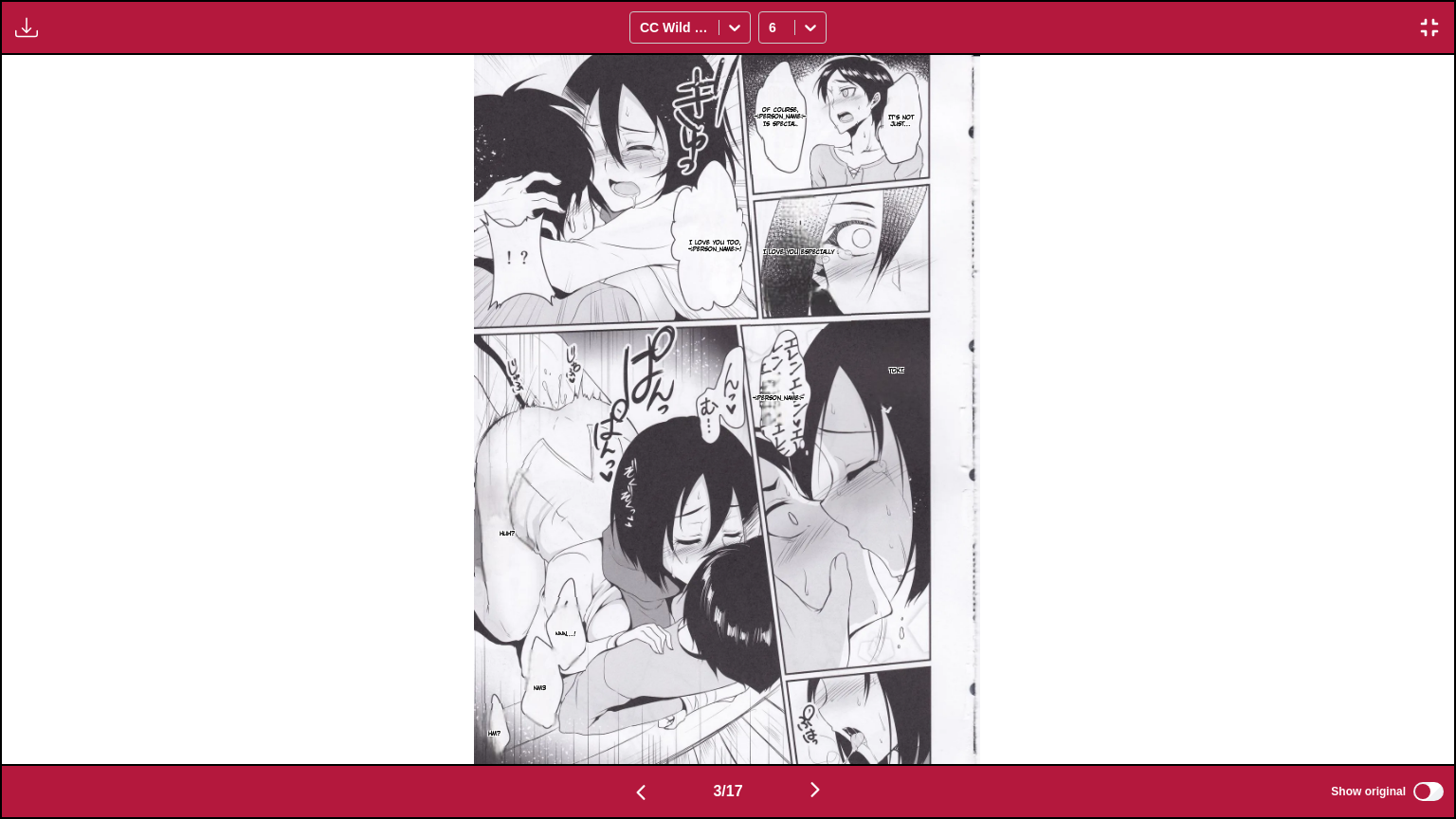click at bounding box center [815, 791] 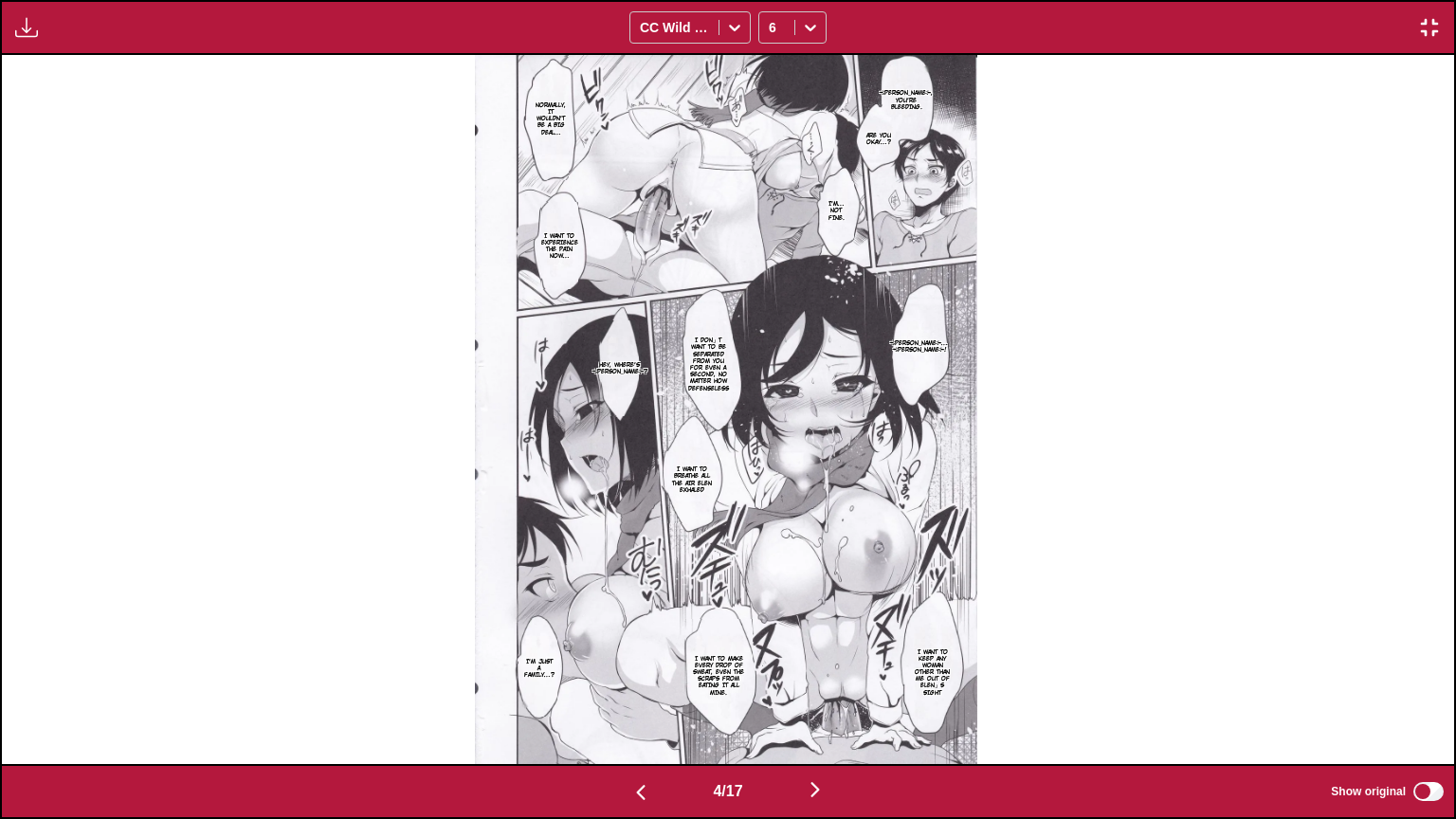 click at bounding box center [815, 791] 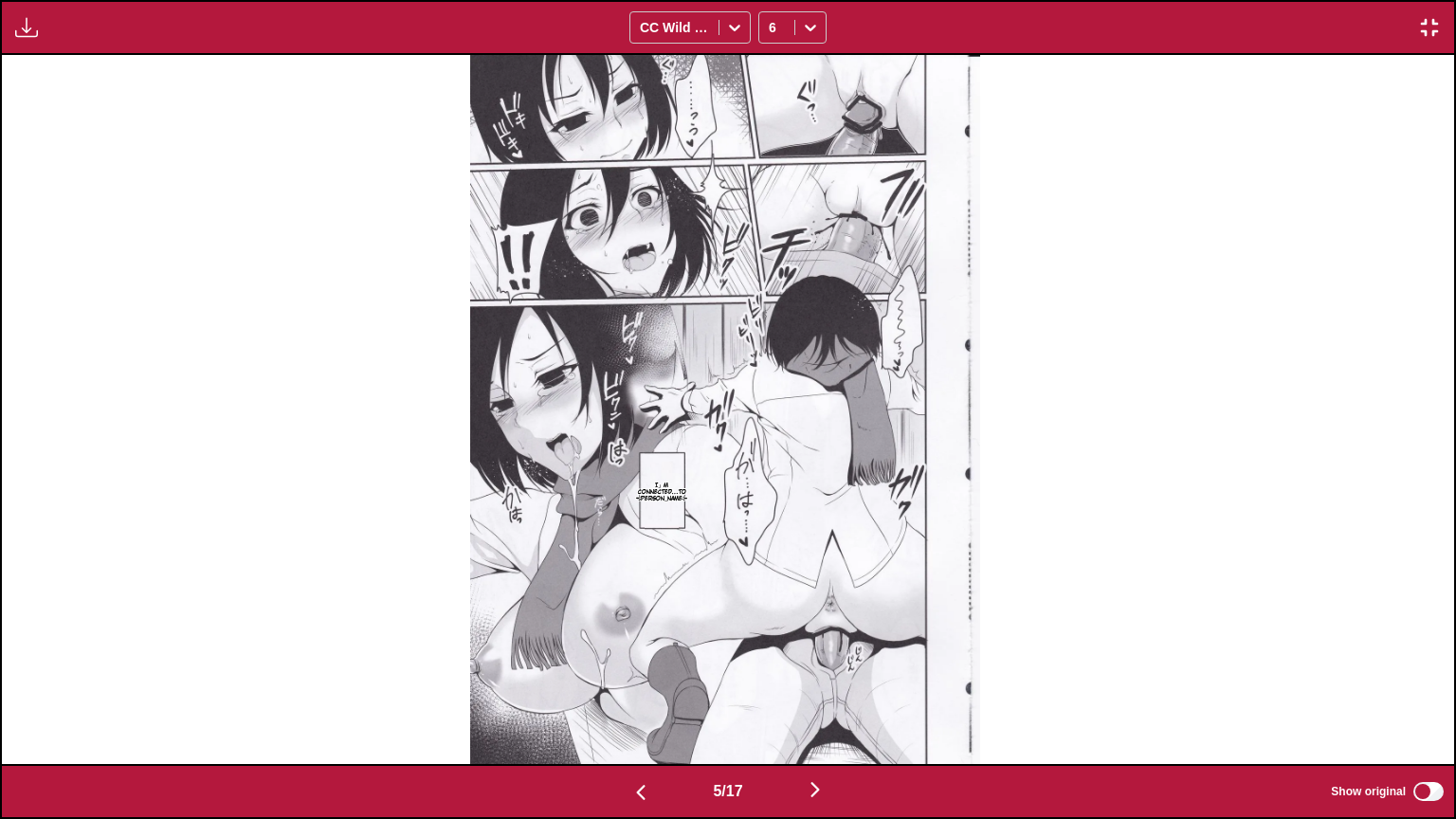 click at bounding box center (815, 791) 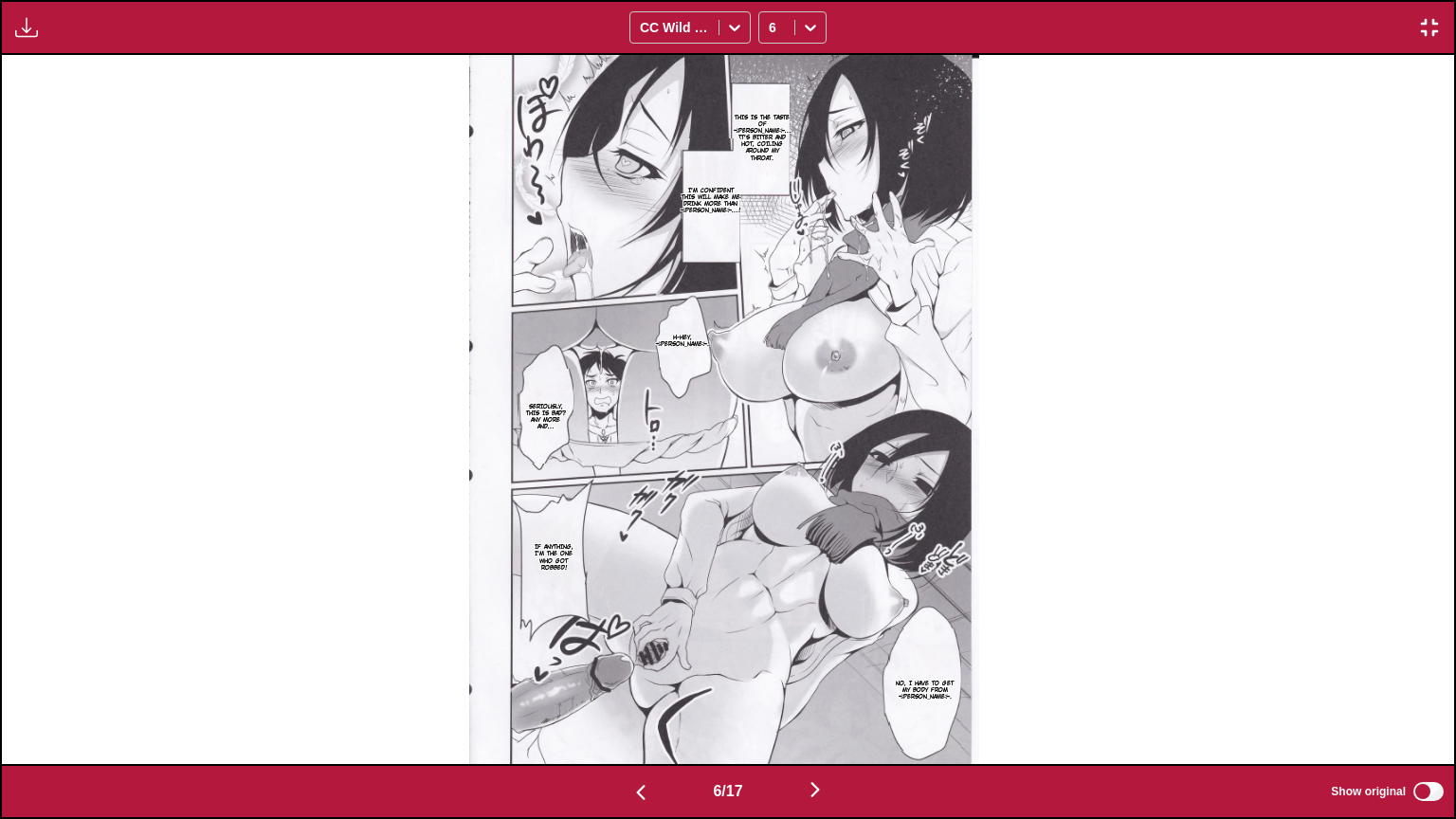 click at bounding box center [815, 791] 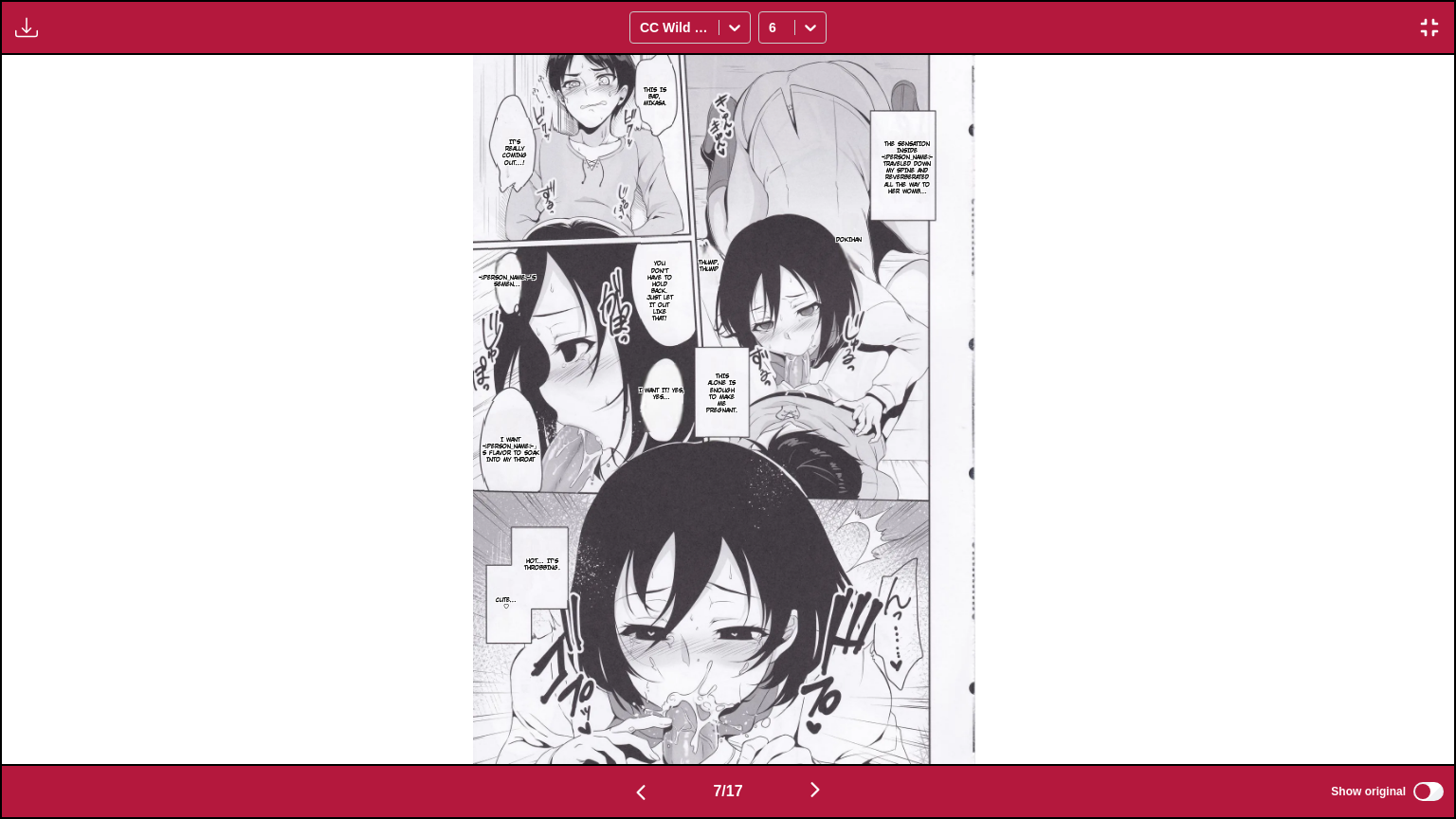 click at bounding box center (815, 791) 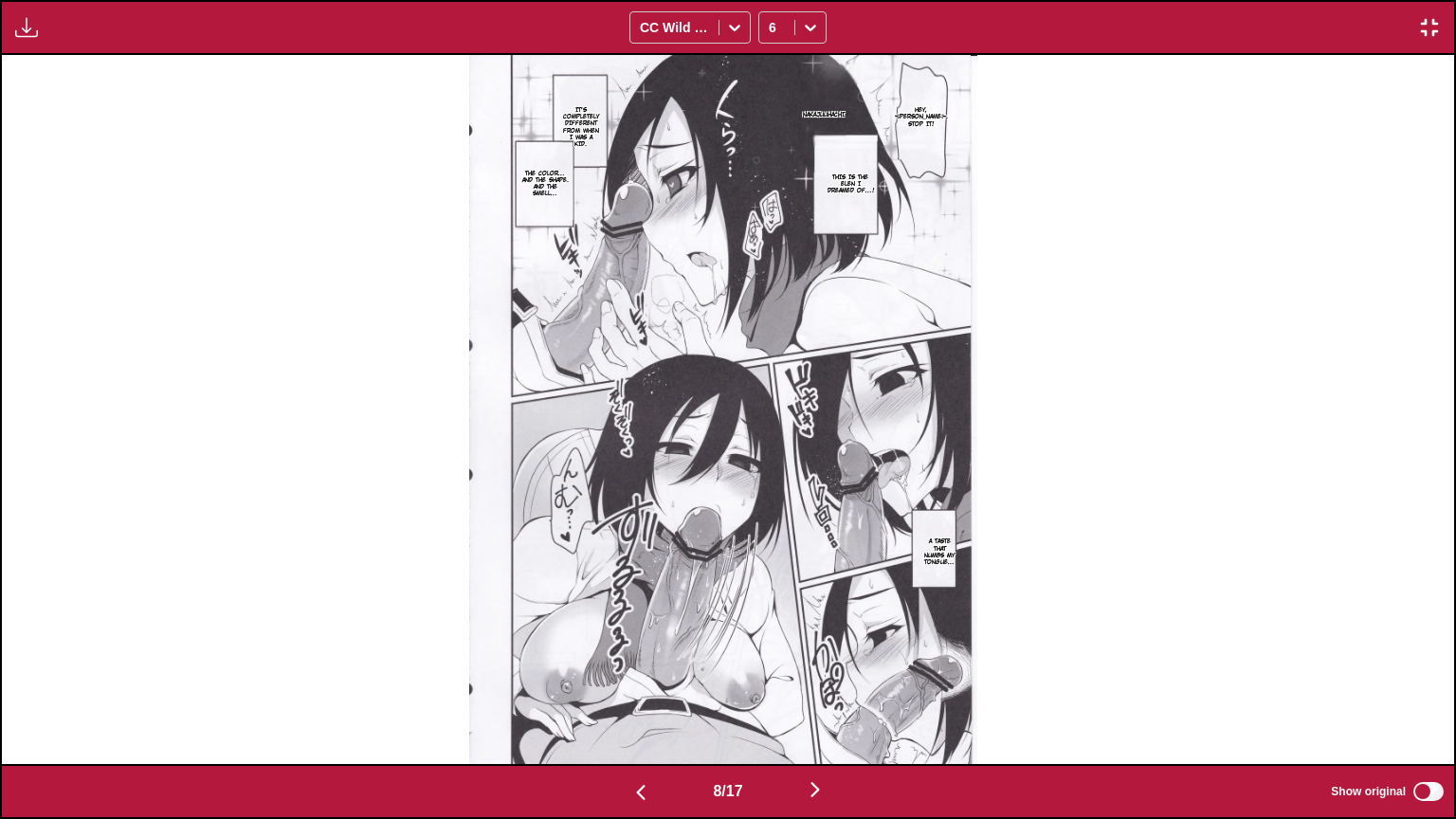 click on "8  /  17" at bounding box center [727, 792] 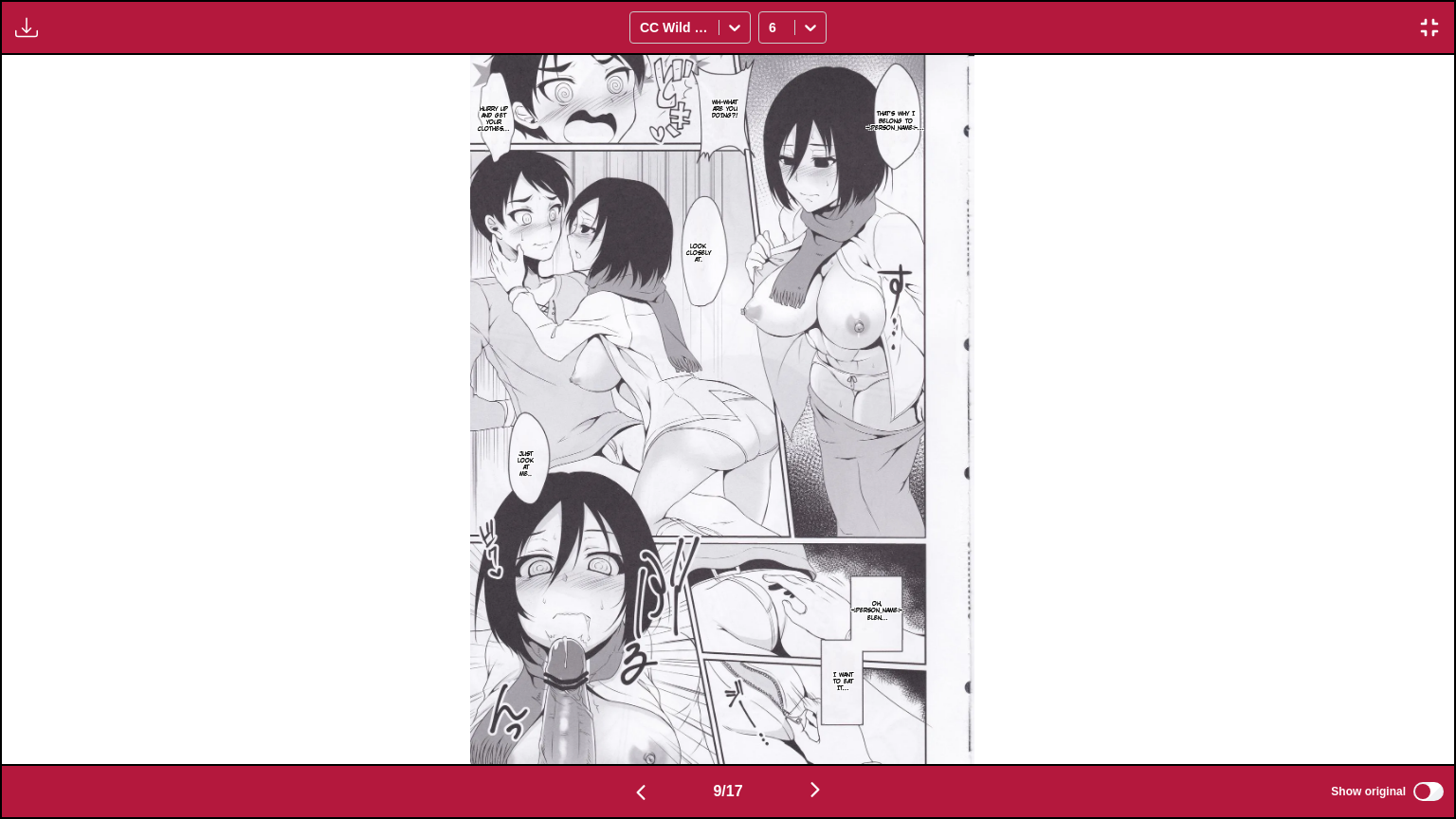 click at bounding box center [815, 791] 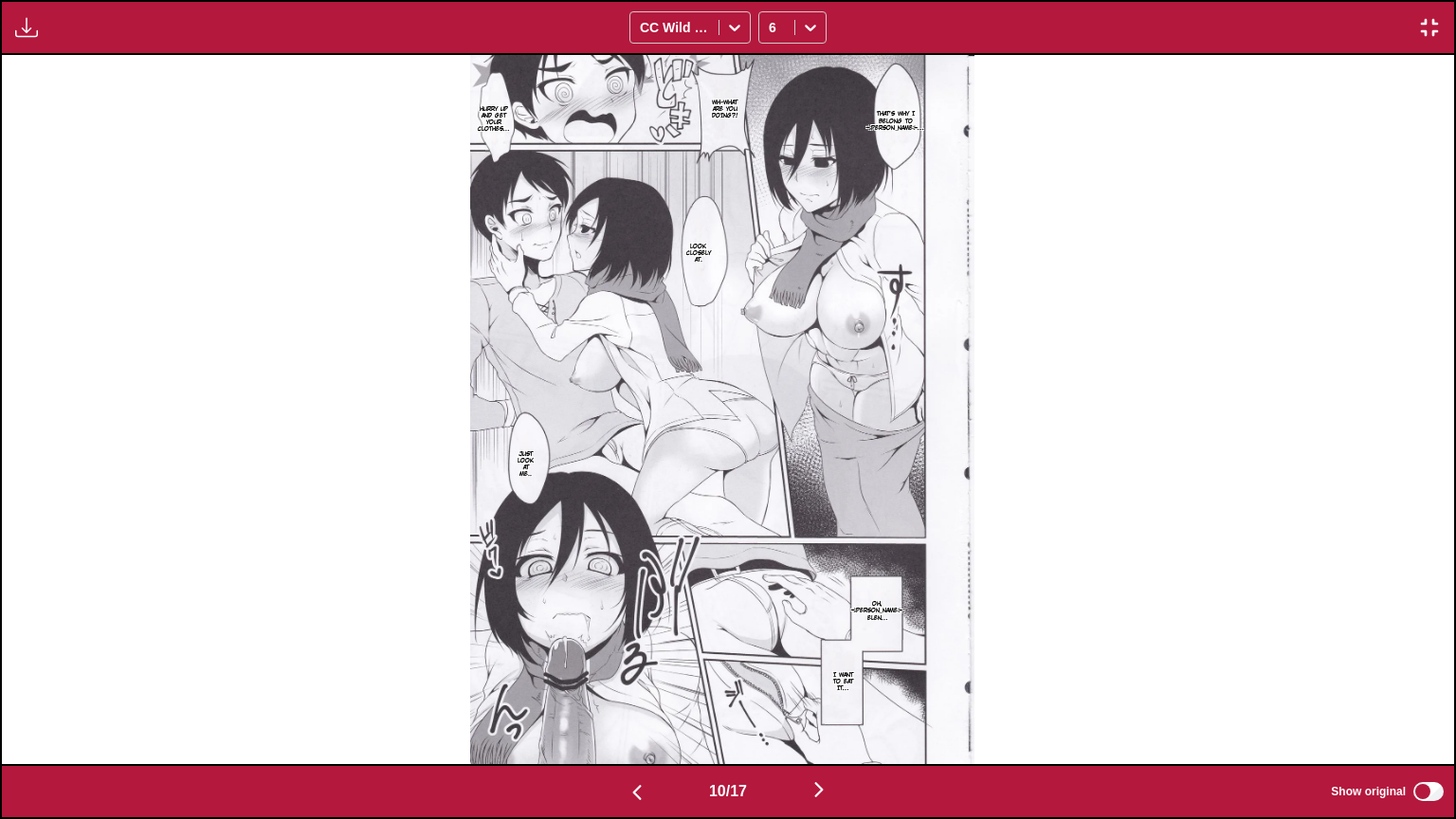 scroll, scrollTop: 0, scrollLeft: 13077, axis: horizontal 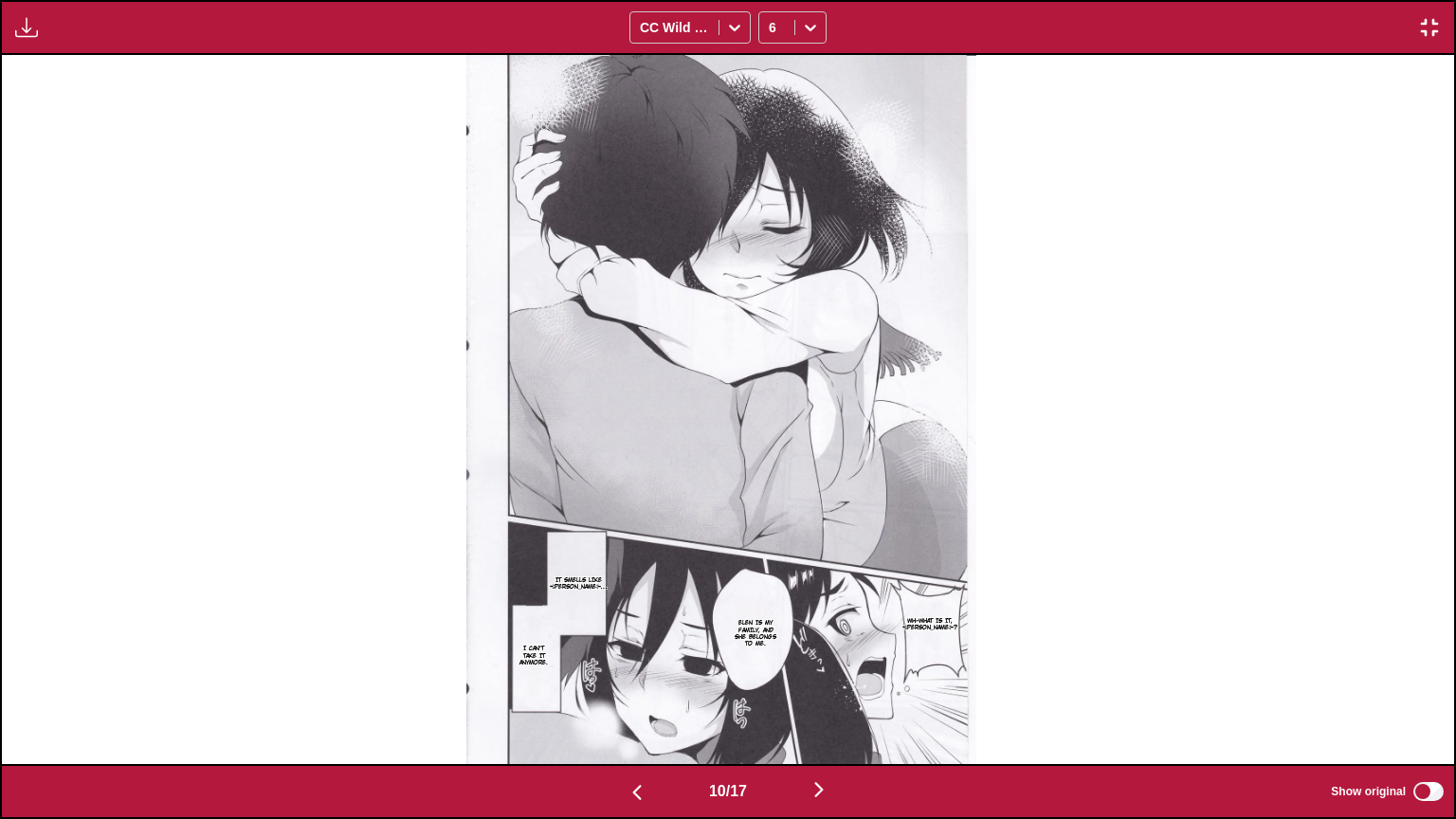 click at bounding box center (721, 410) 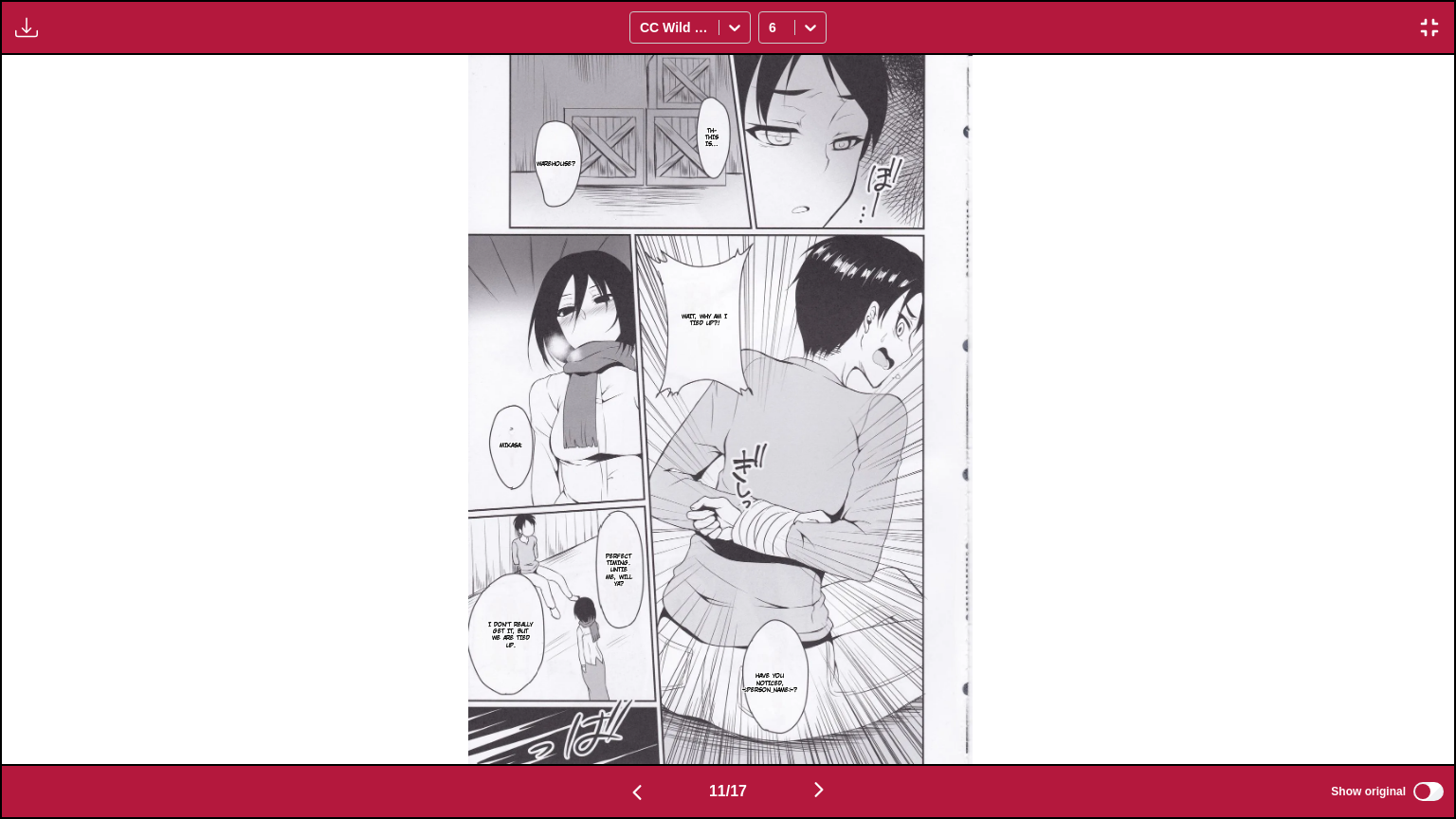 click at bounding box center [819, 791] 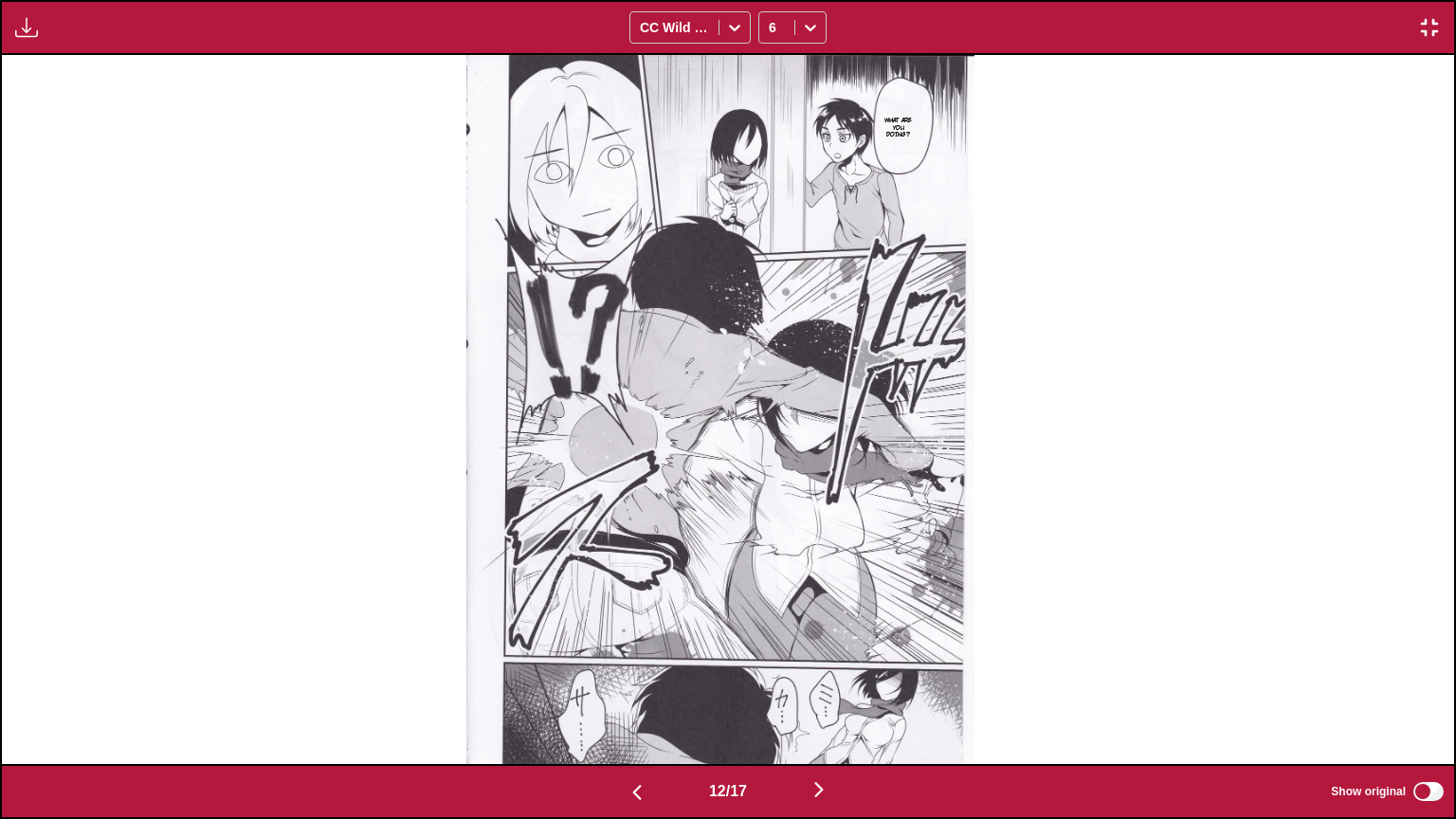 click at bounding box center (819, 791) 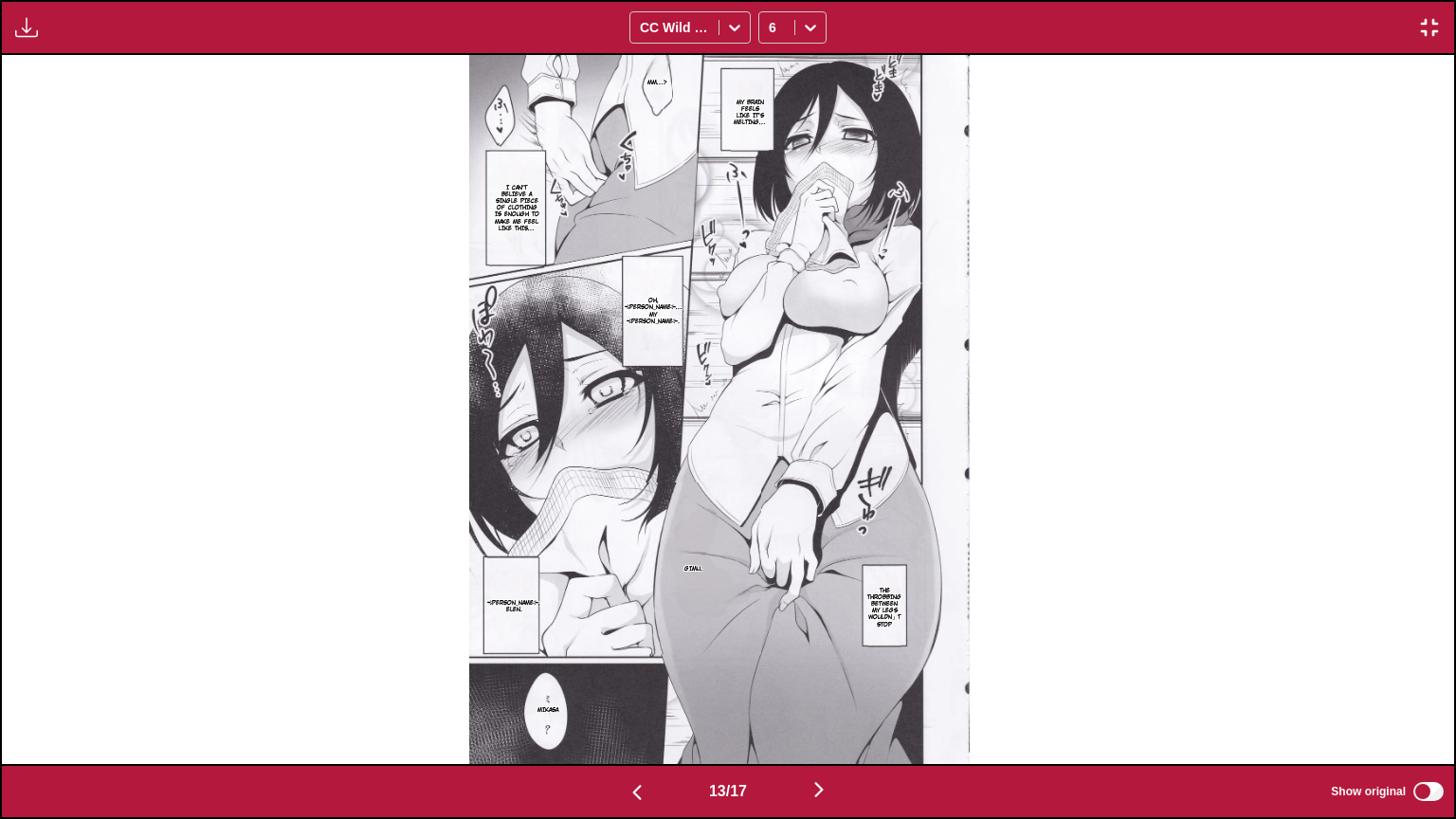 click at bounding box center [819, 791] 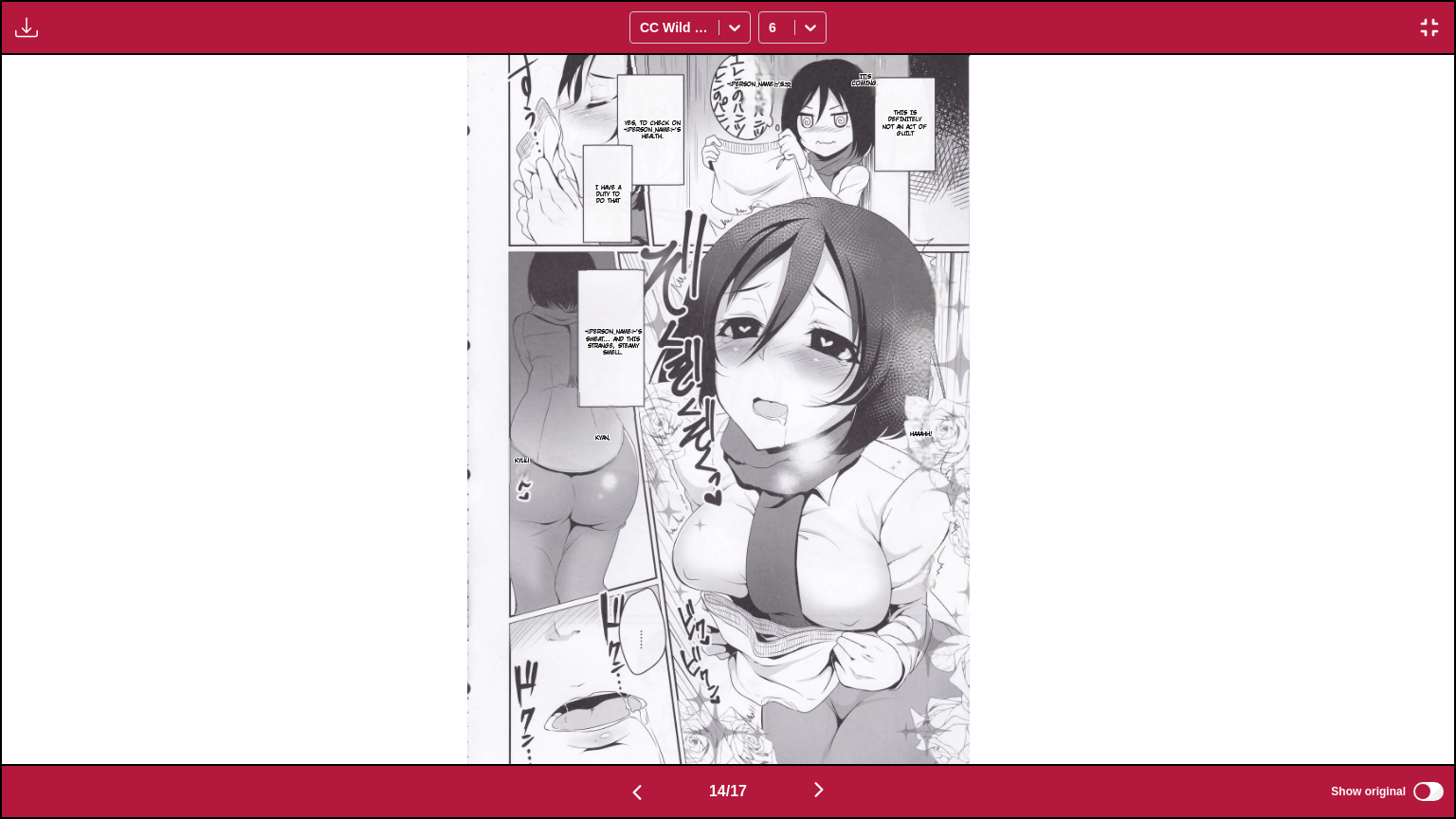 click at bounding box center [819, 791] 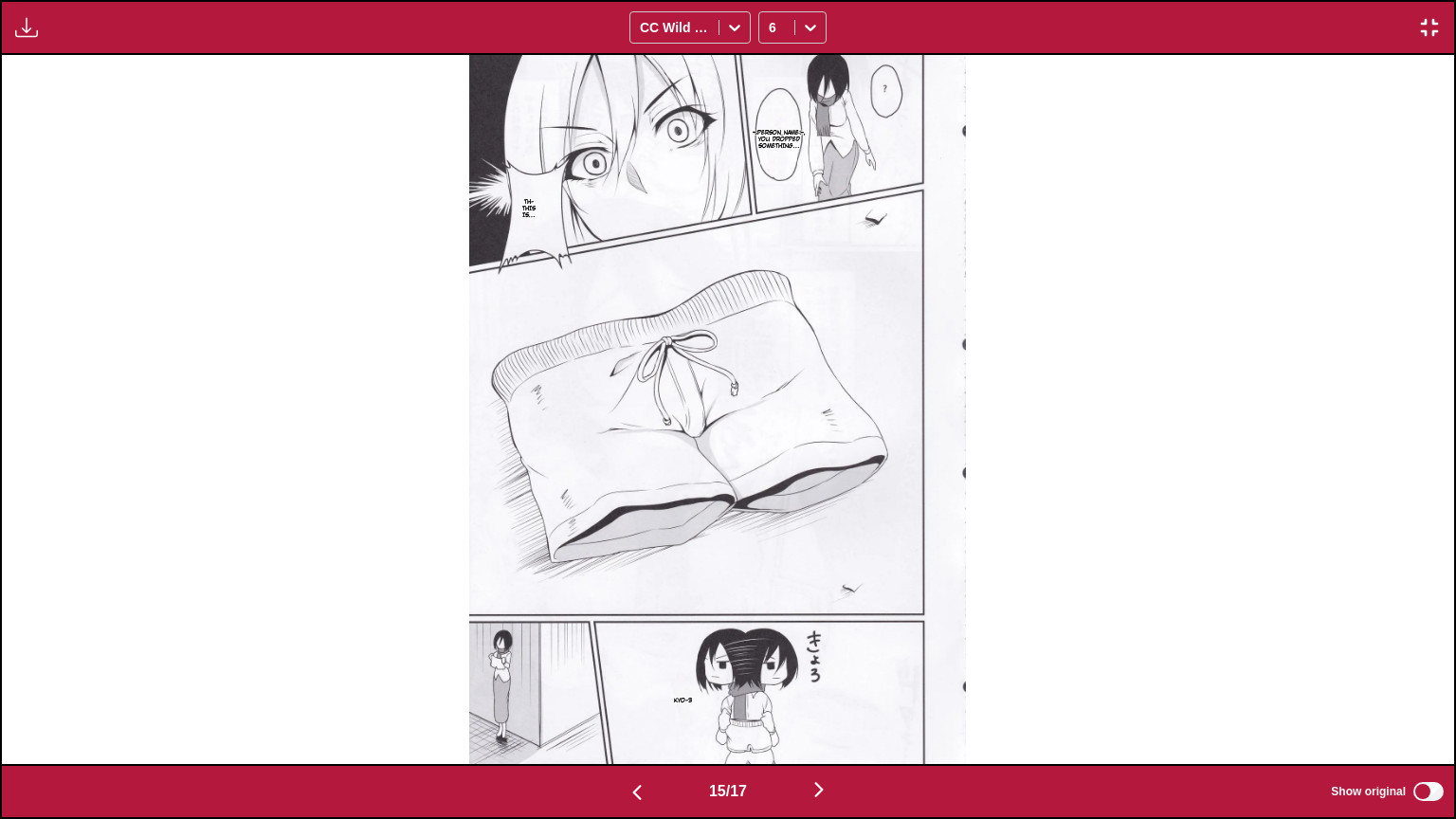 click at bounding box center (819, 791) 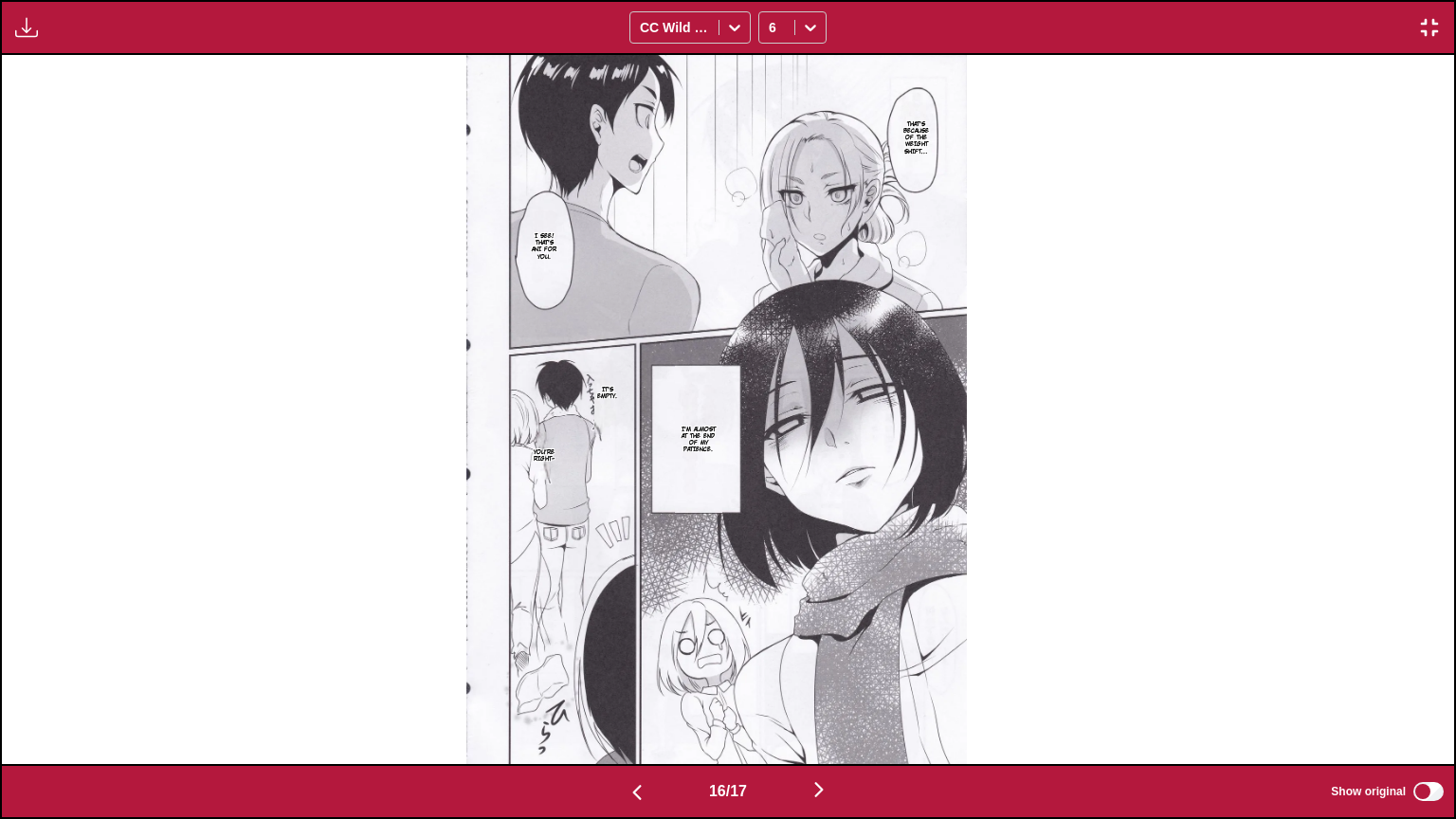 click at bounding box center [819, 791] 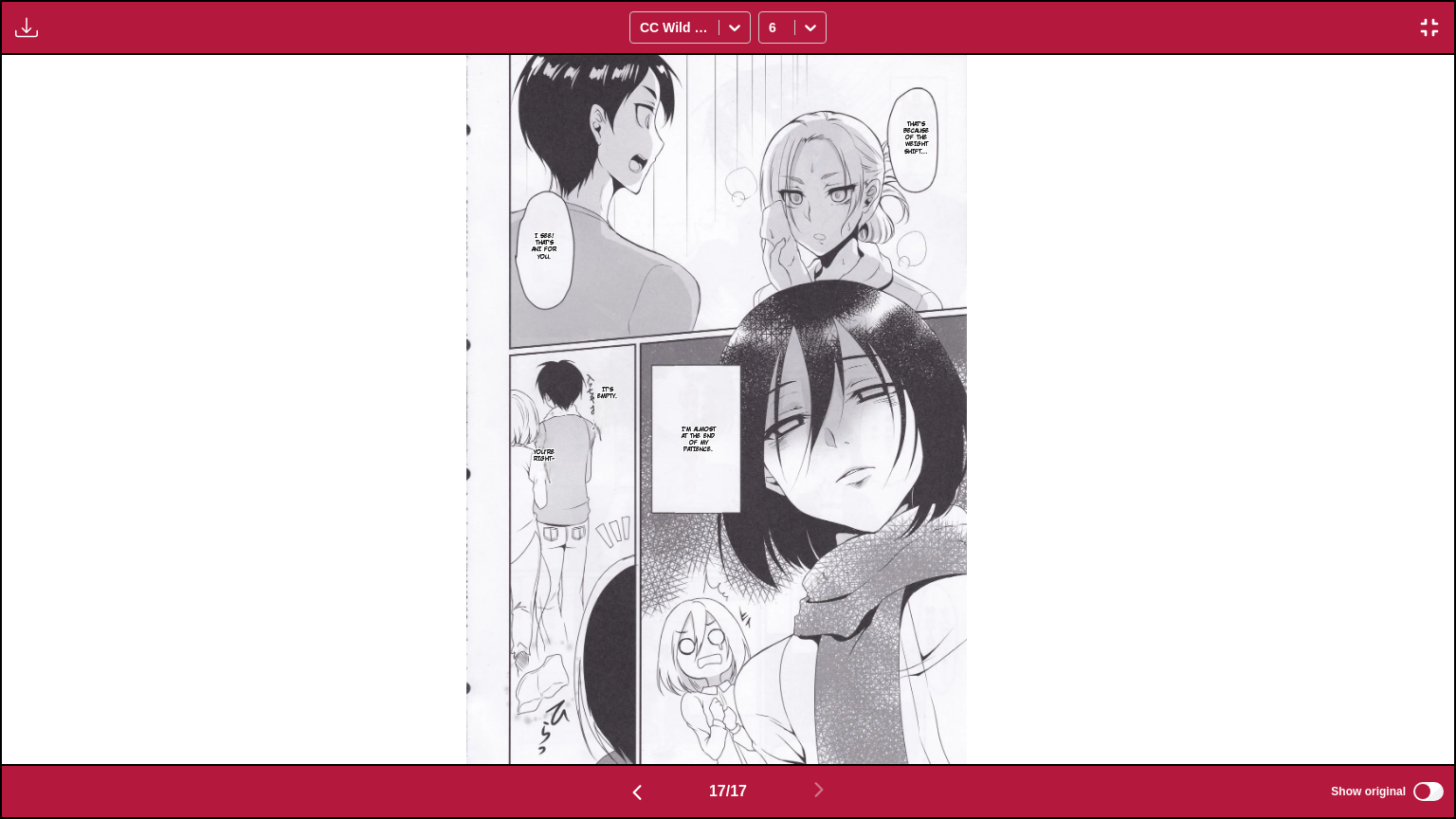 scroll, scrollTop: 0, scrollLeft: 23247, axis: horizontal 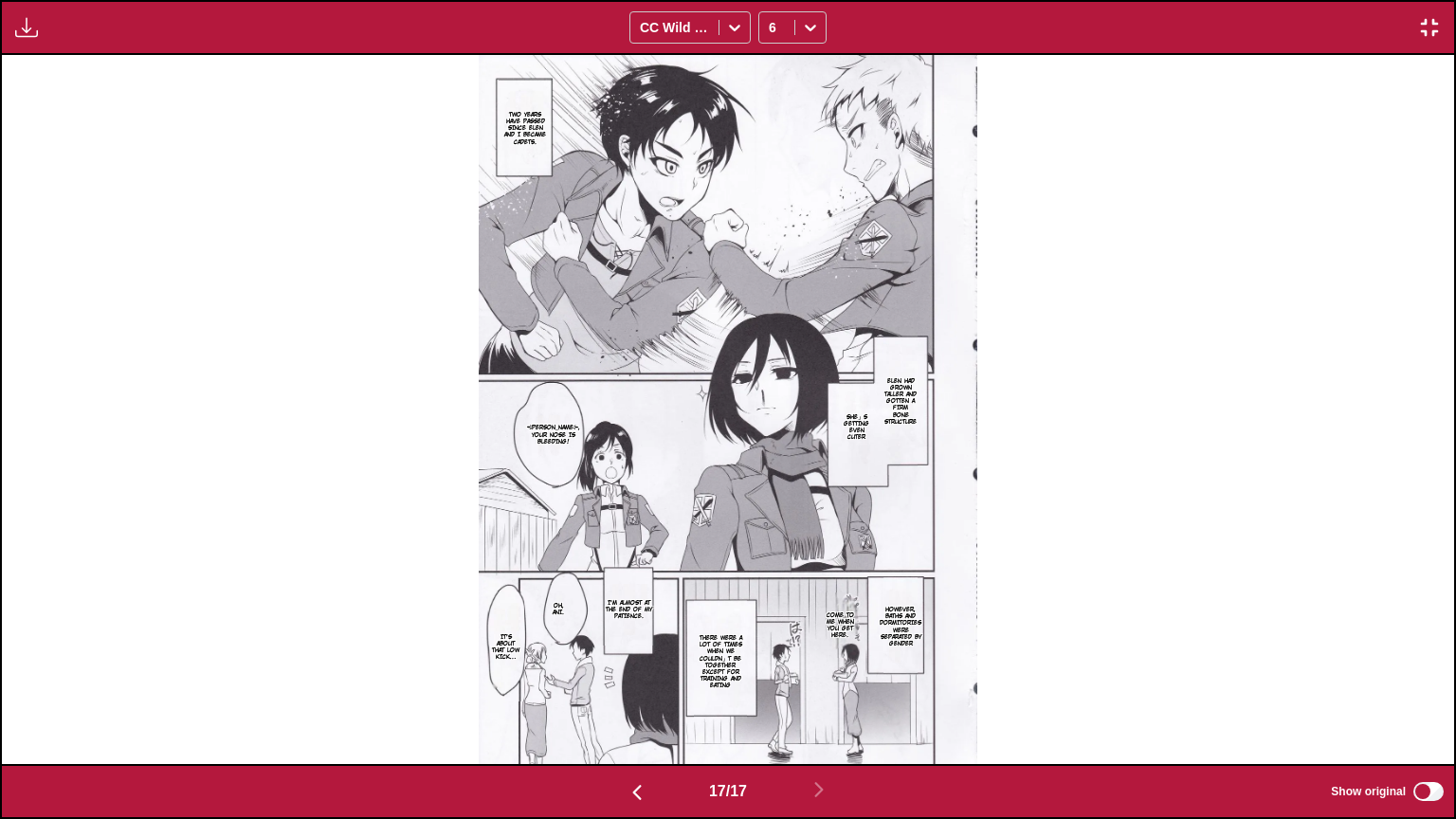 click at bounding box center [637, 792] 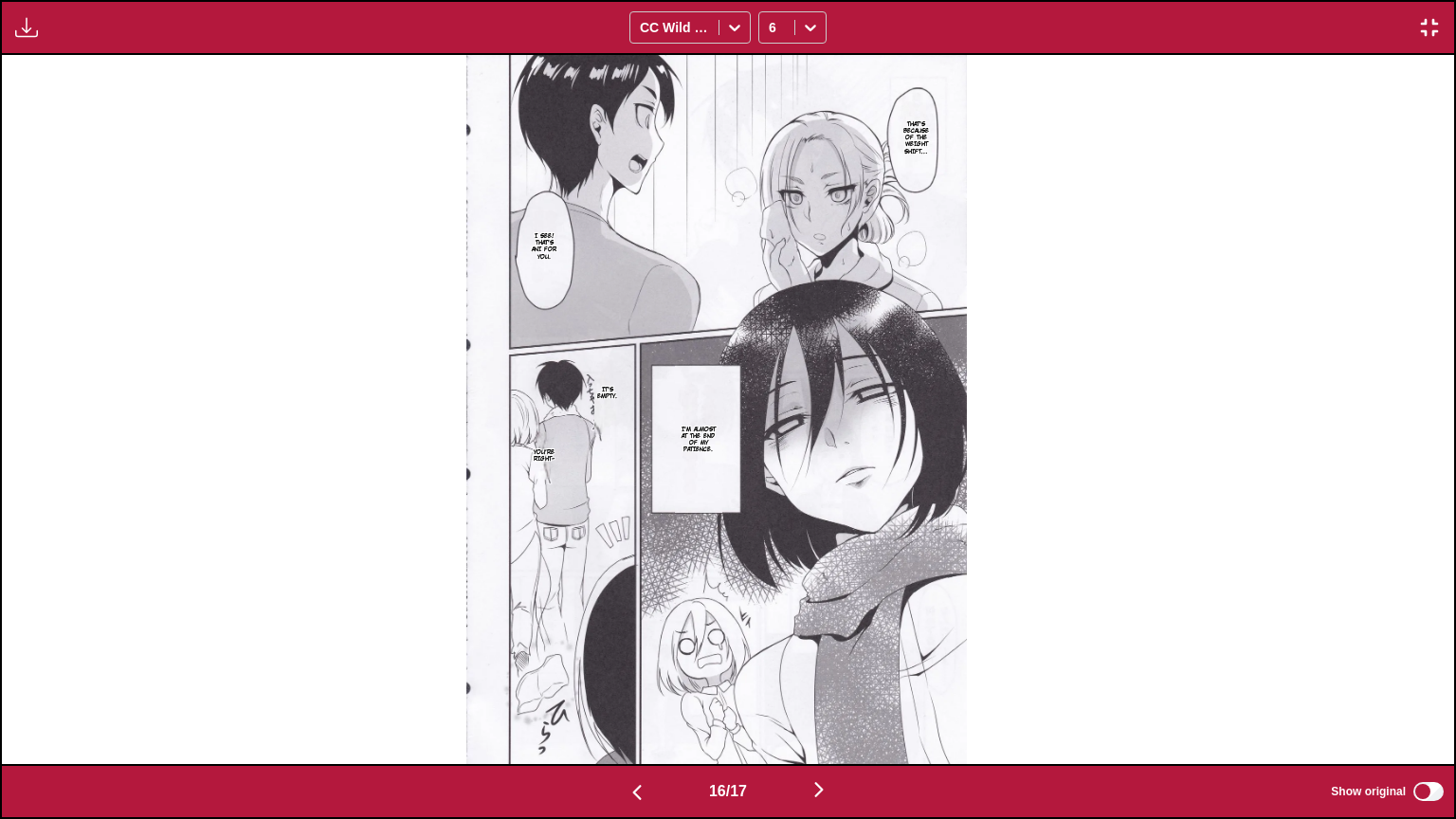 click at bounding box center [637, 792] 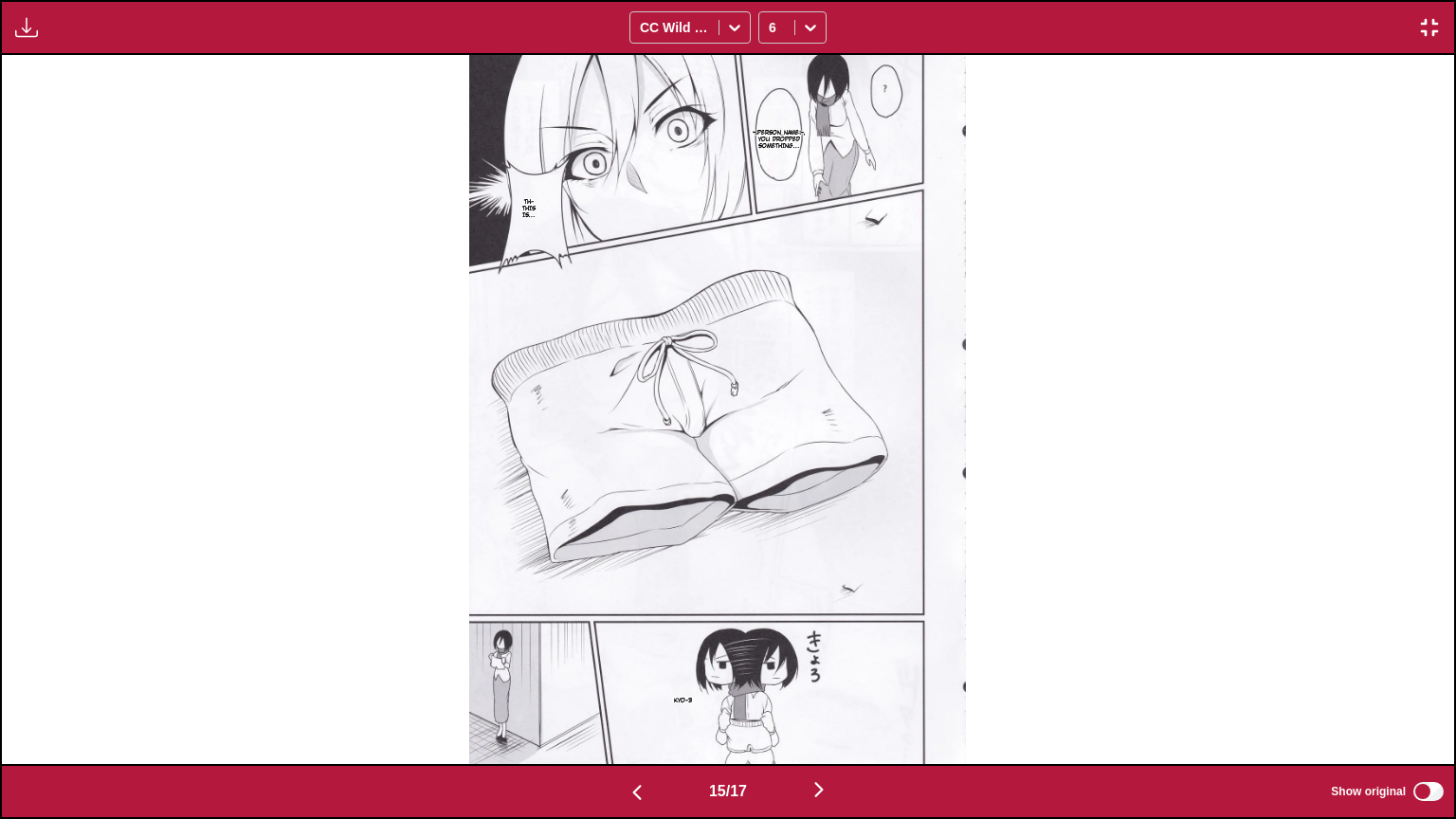 click at bounding box center (637, 791) 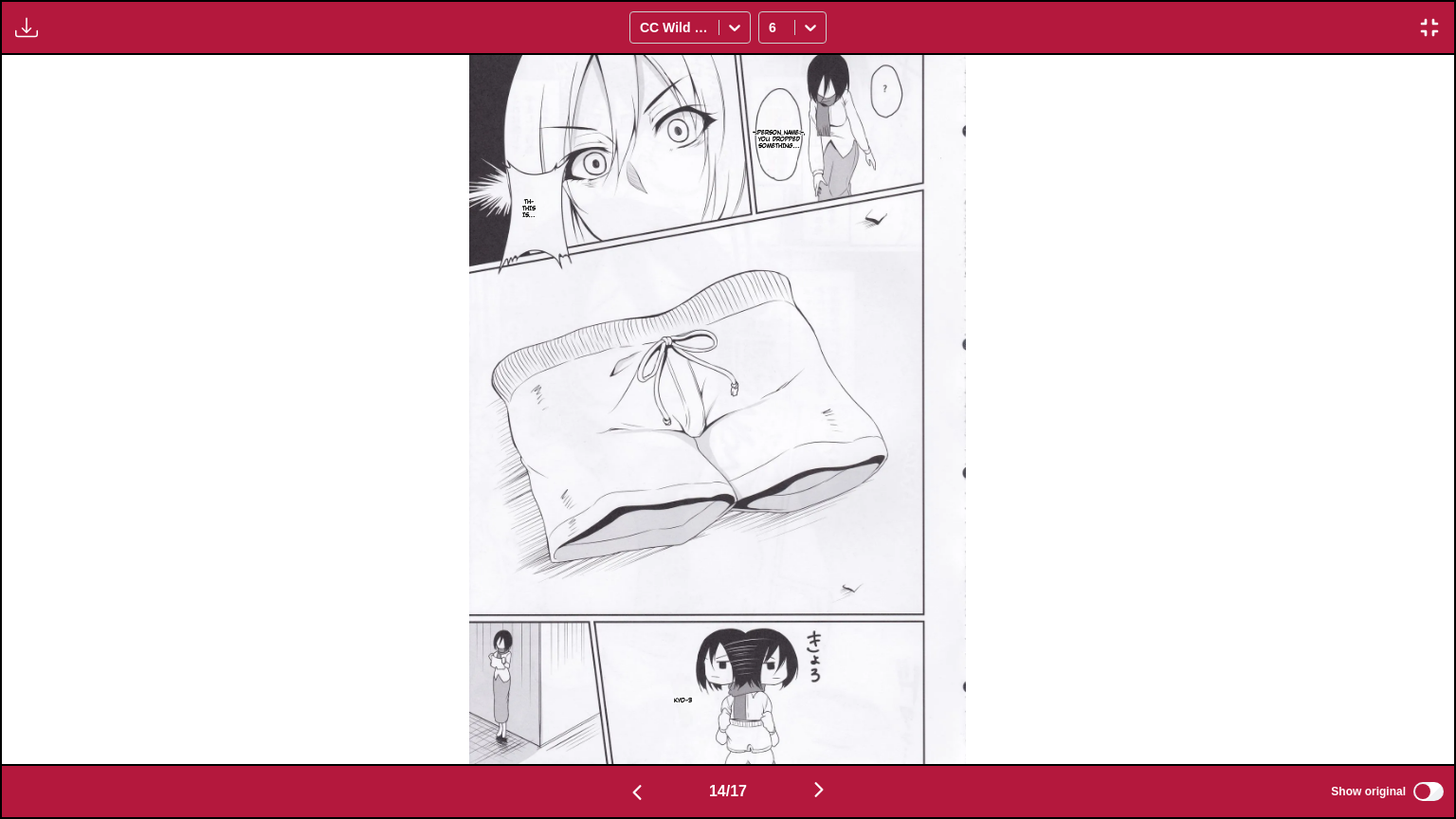 scroll, scrollTop: 0, scrollLeft: 18888, axis: horizontal 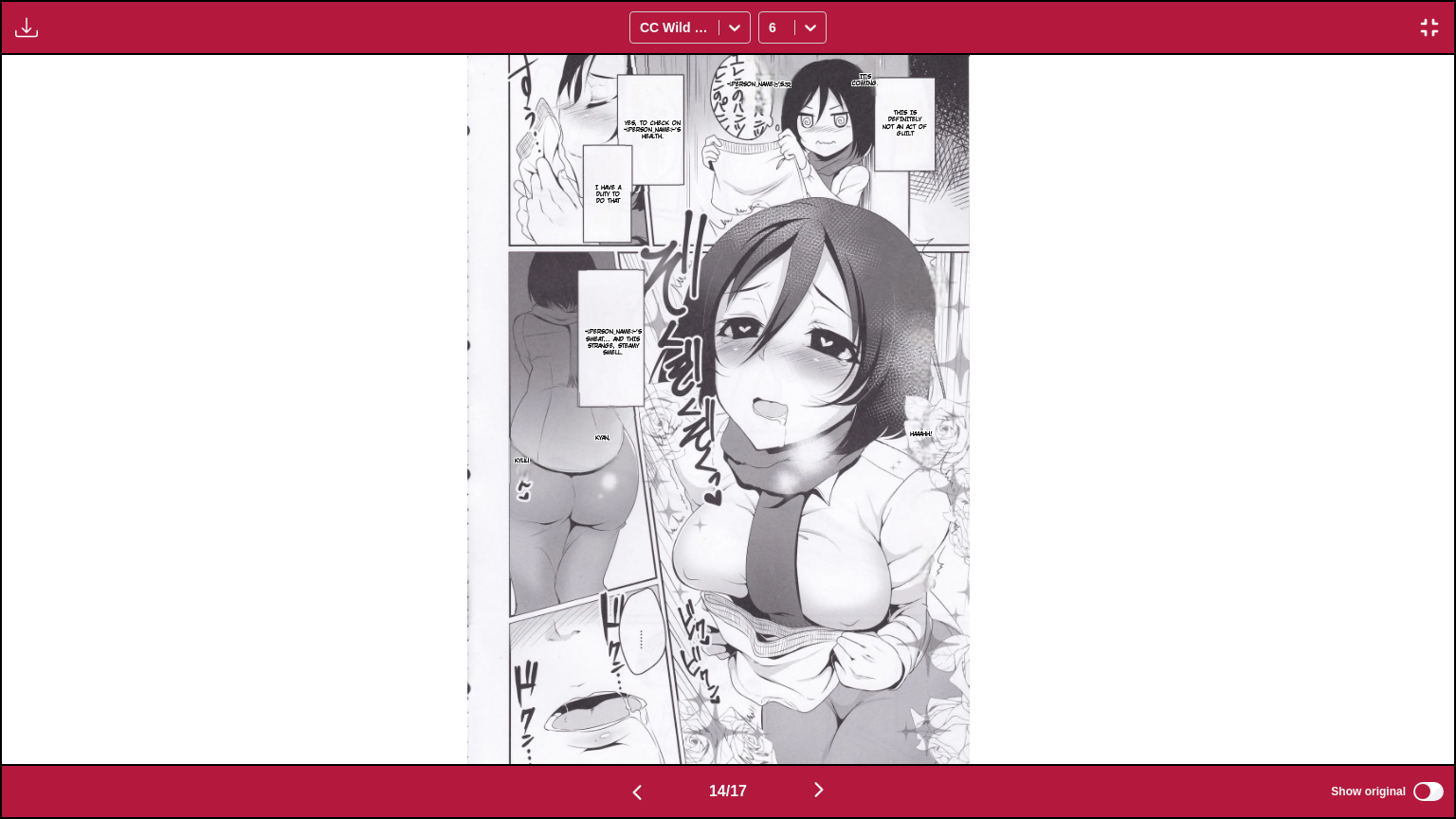 click at bounding box center (637, 792) 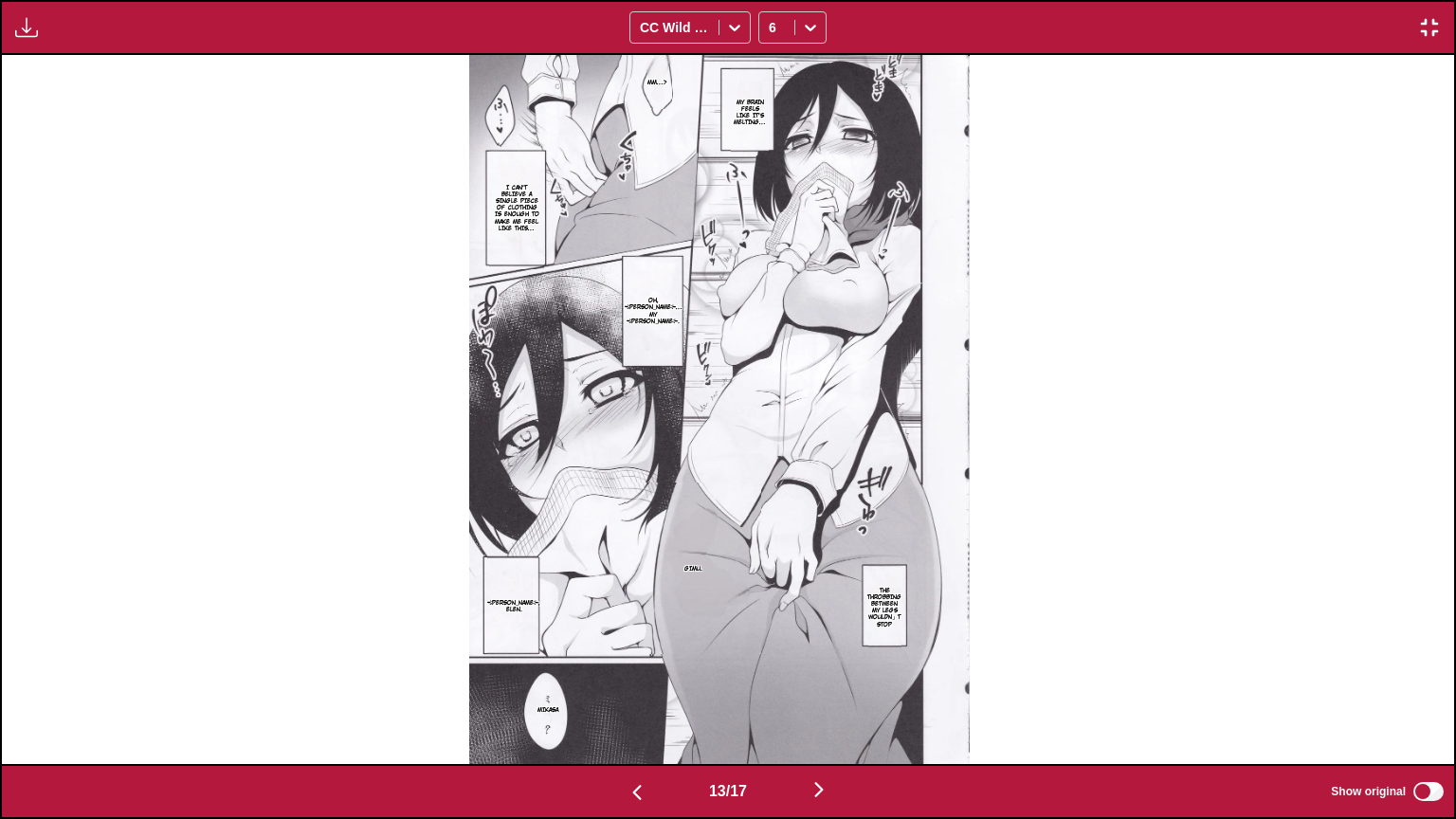 click at bounding box center [637, 791] 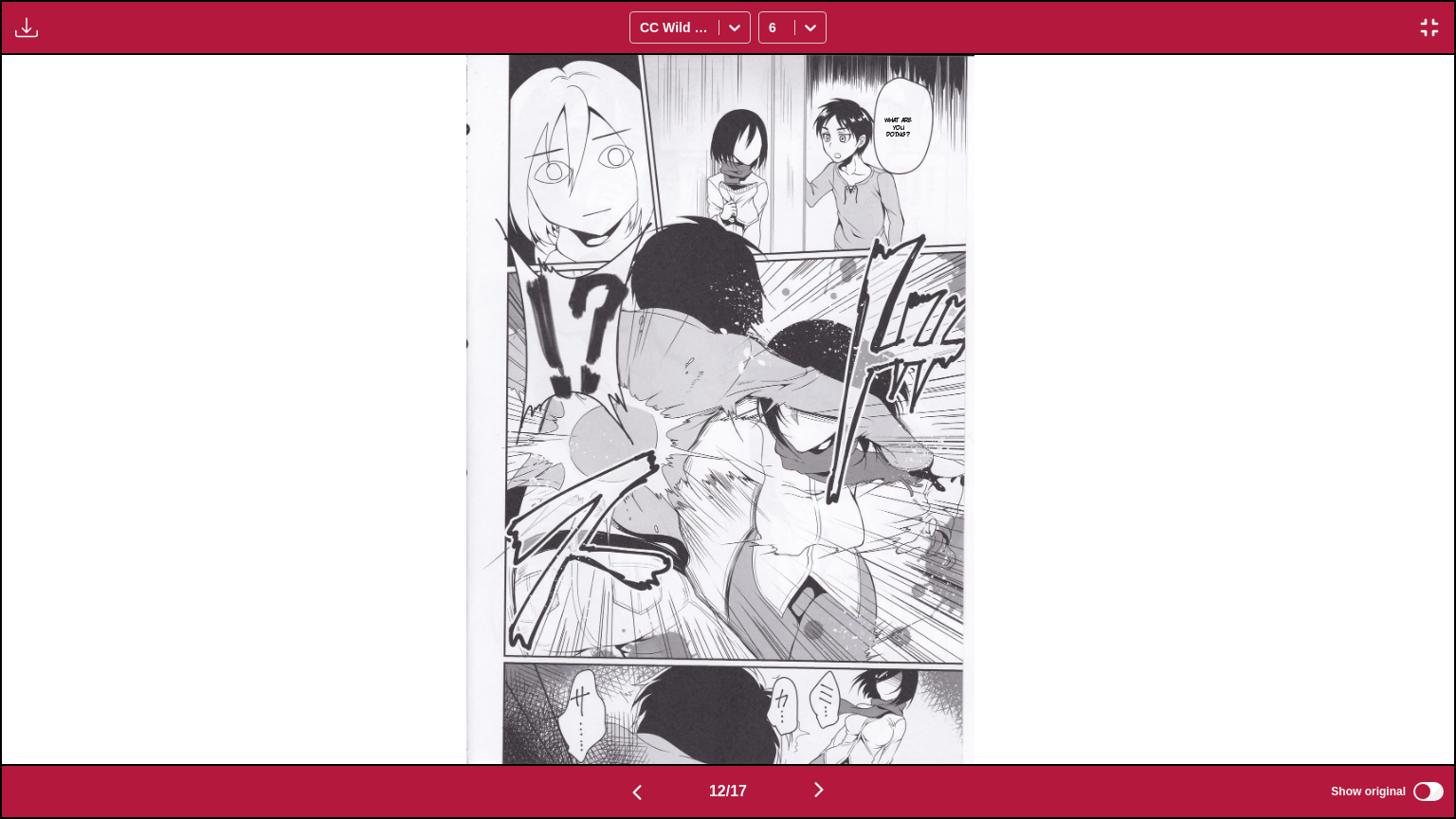 click at bounding box center (637, 792) 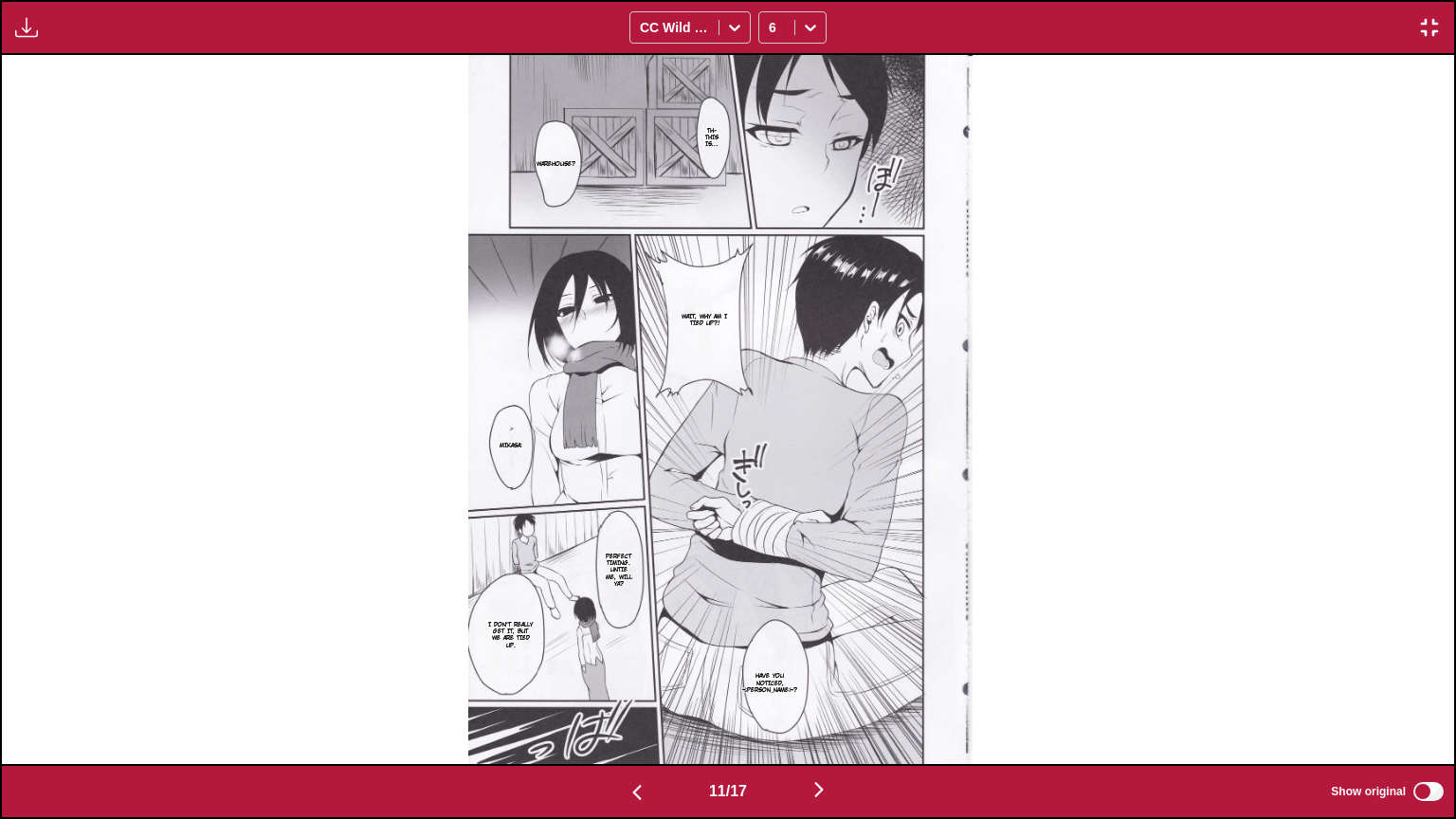 click on "11  /  17 Show original" at bounding box center (728, 792) 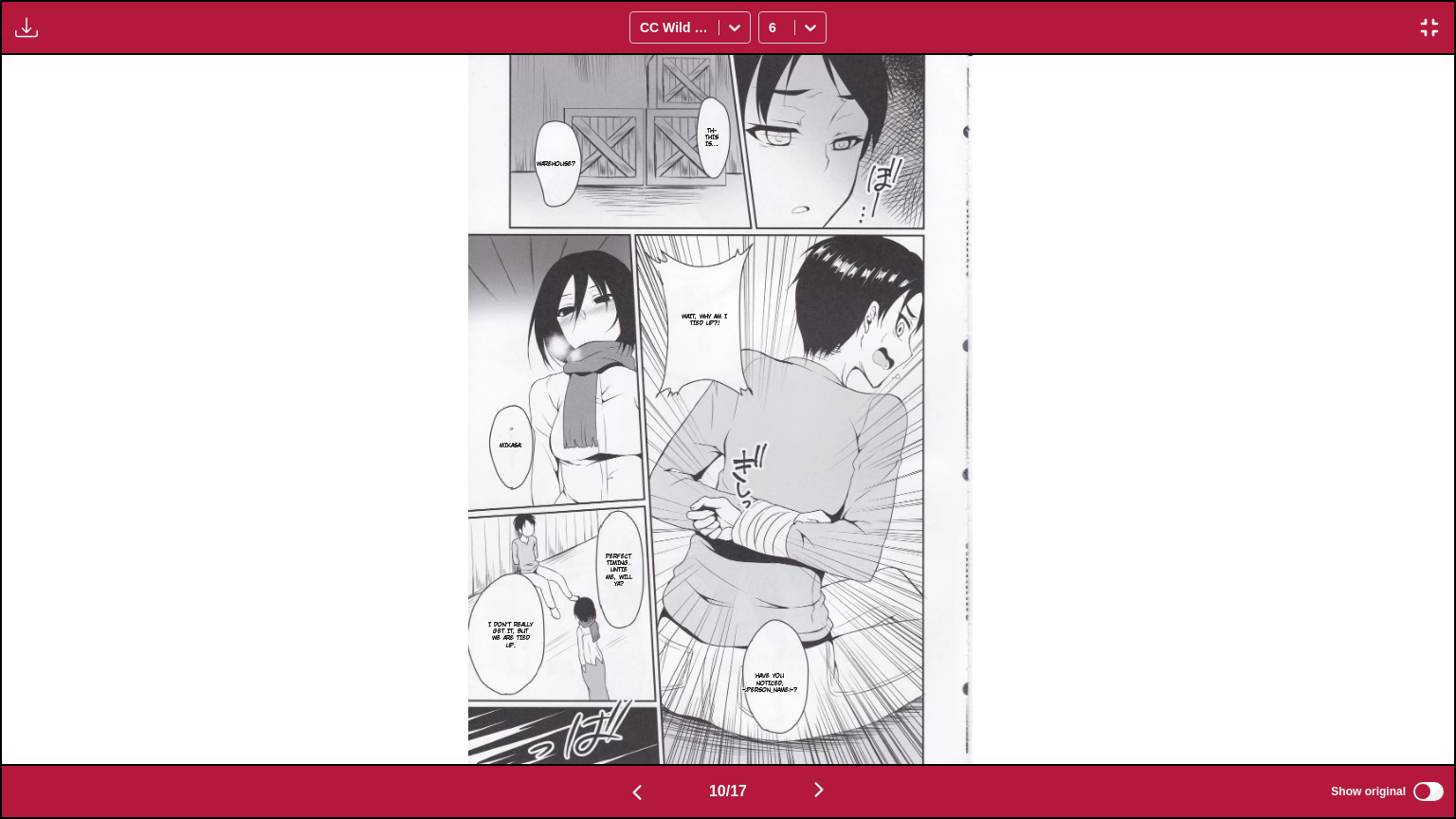 scroll, scrollTop: 0, scrollLeft: 13077, axis: horizontal 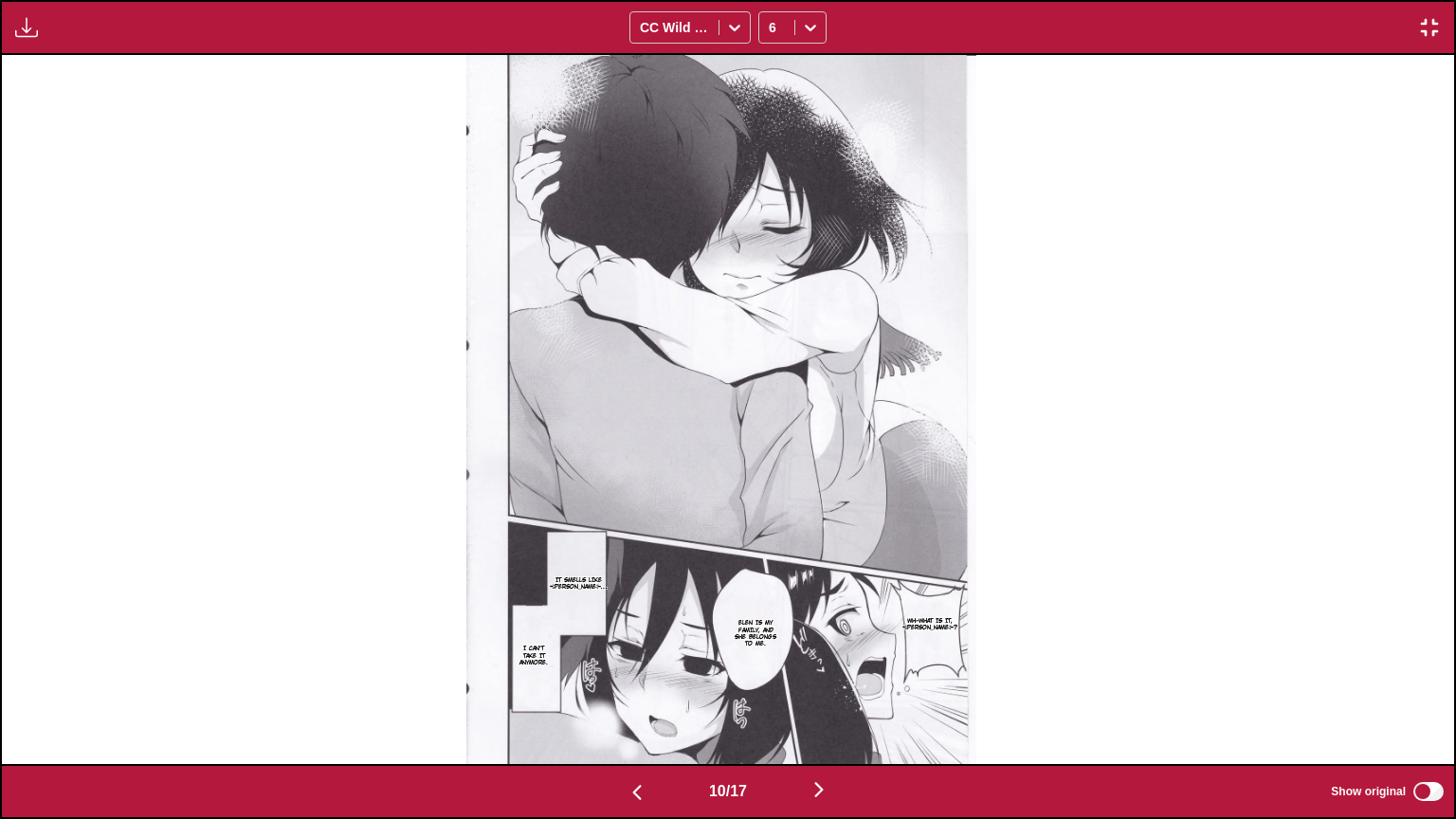 click at bounding box center (637, 792) 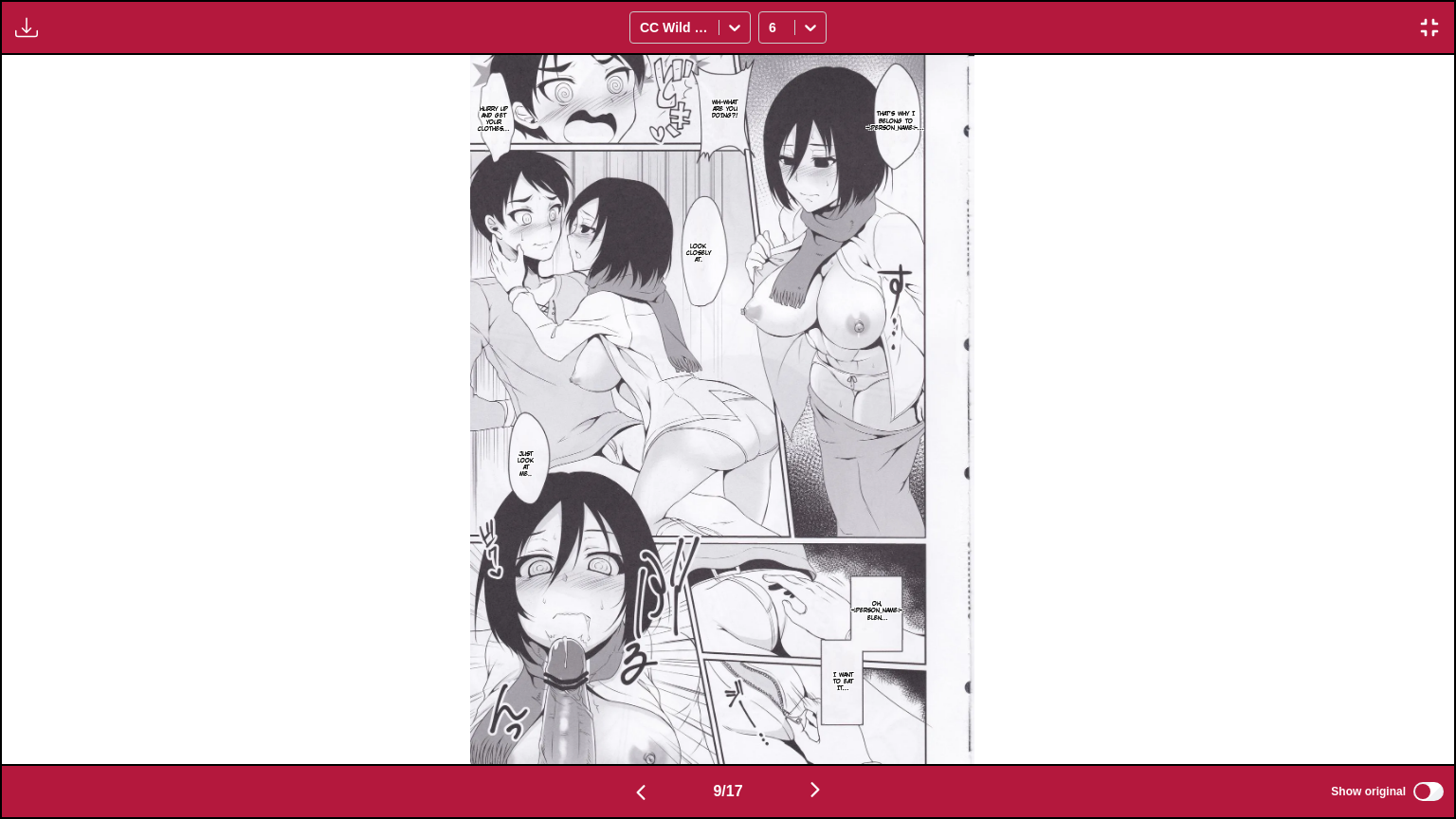 click at bounding box center (641, 791) 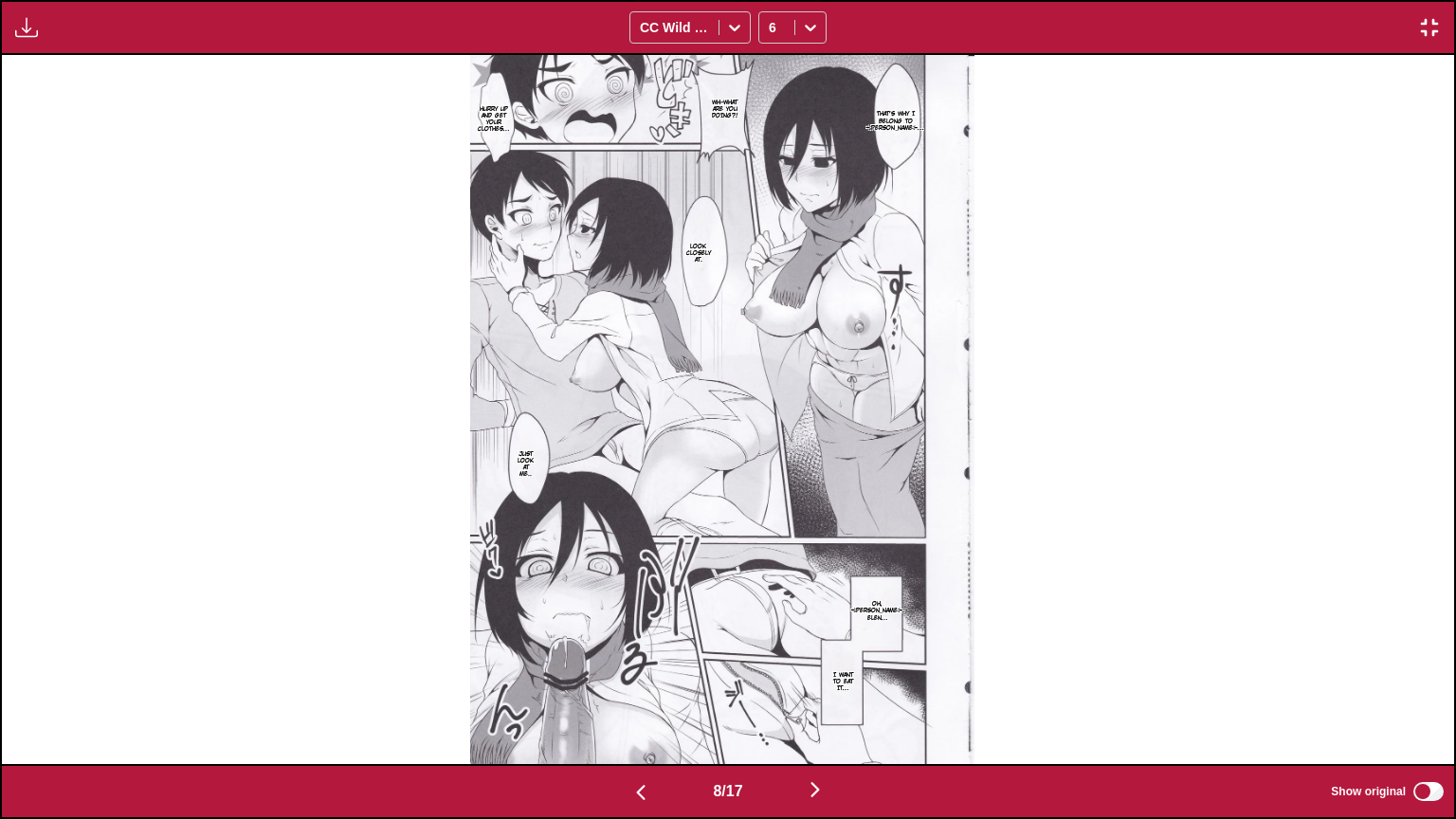 scroll, scrollTop: 0, scrollLeft: 10170, axis: horizontal 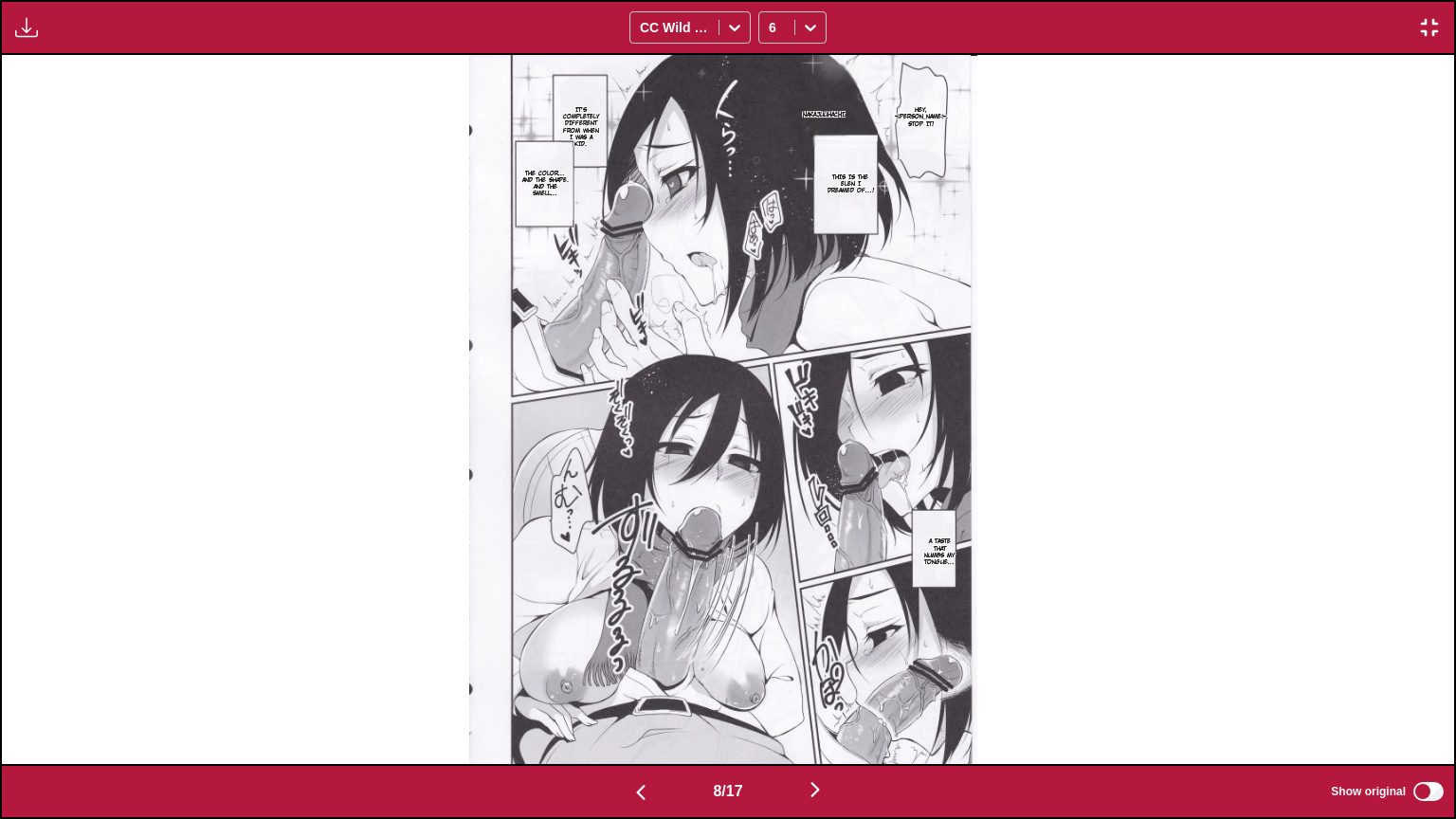 click at bounding box center (641, 792) 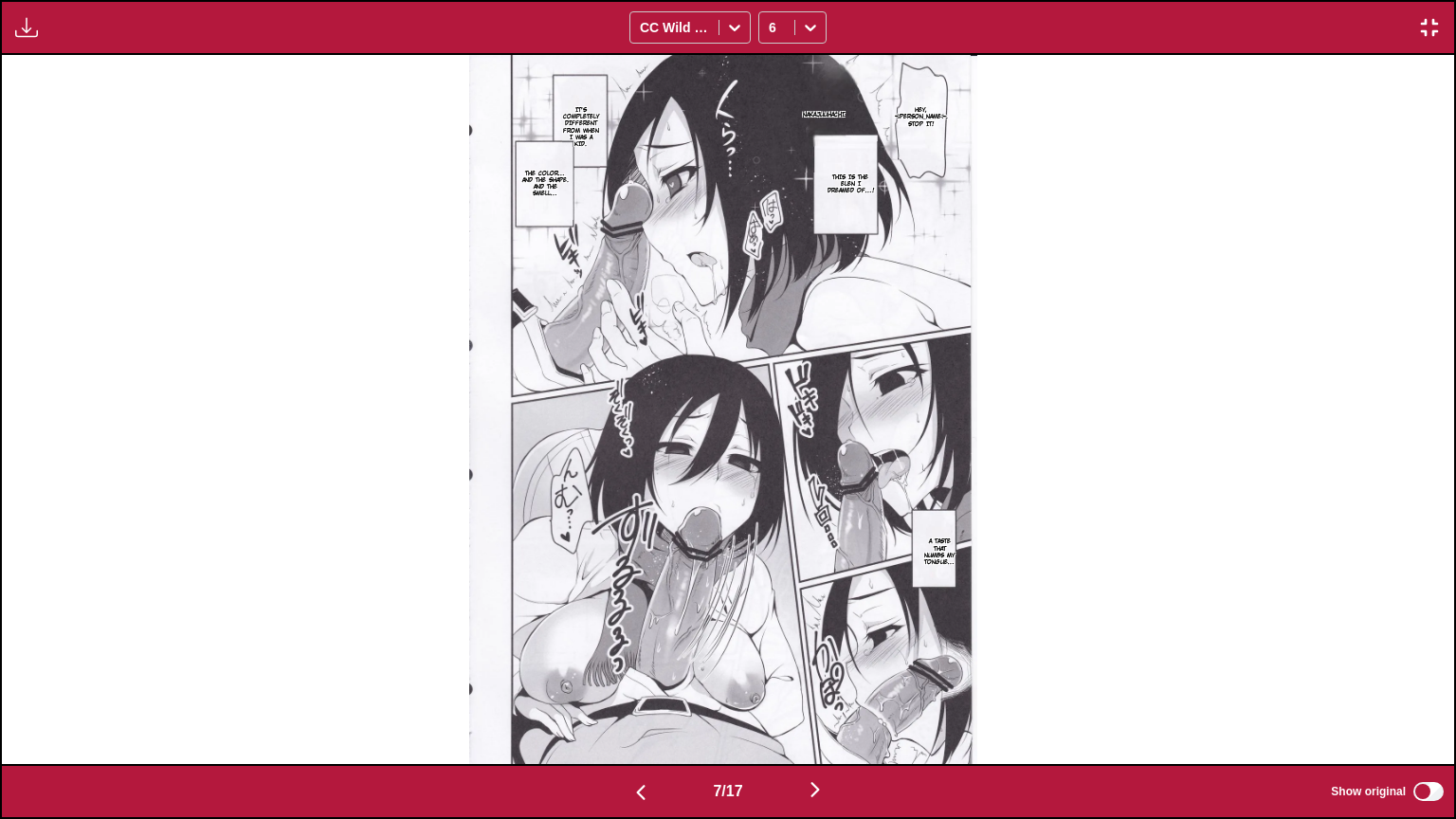 scroll, scrollTop: 0, scrollLeft: 8717, axis: horizontal 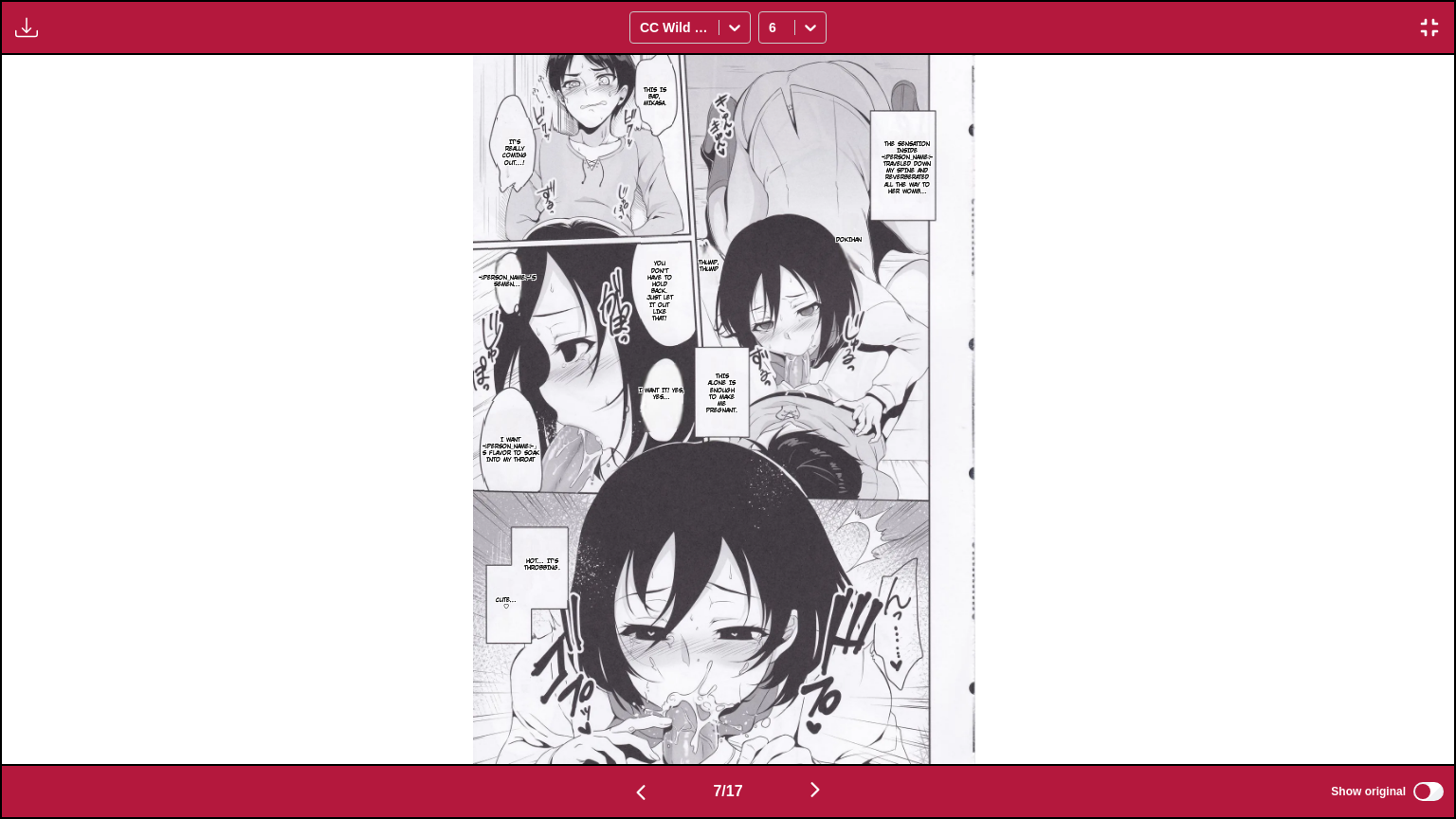 click at bounding box center (641, 792) 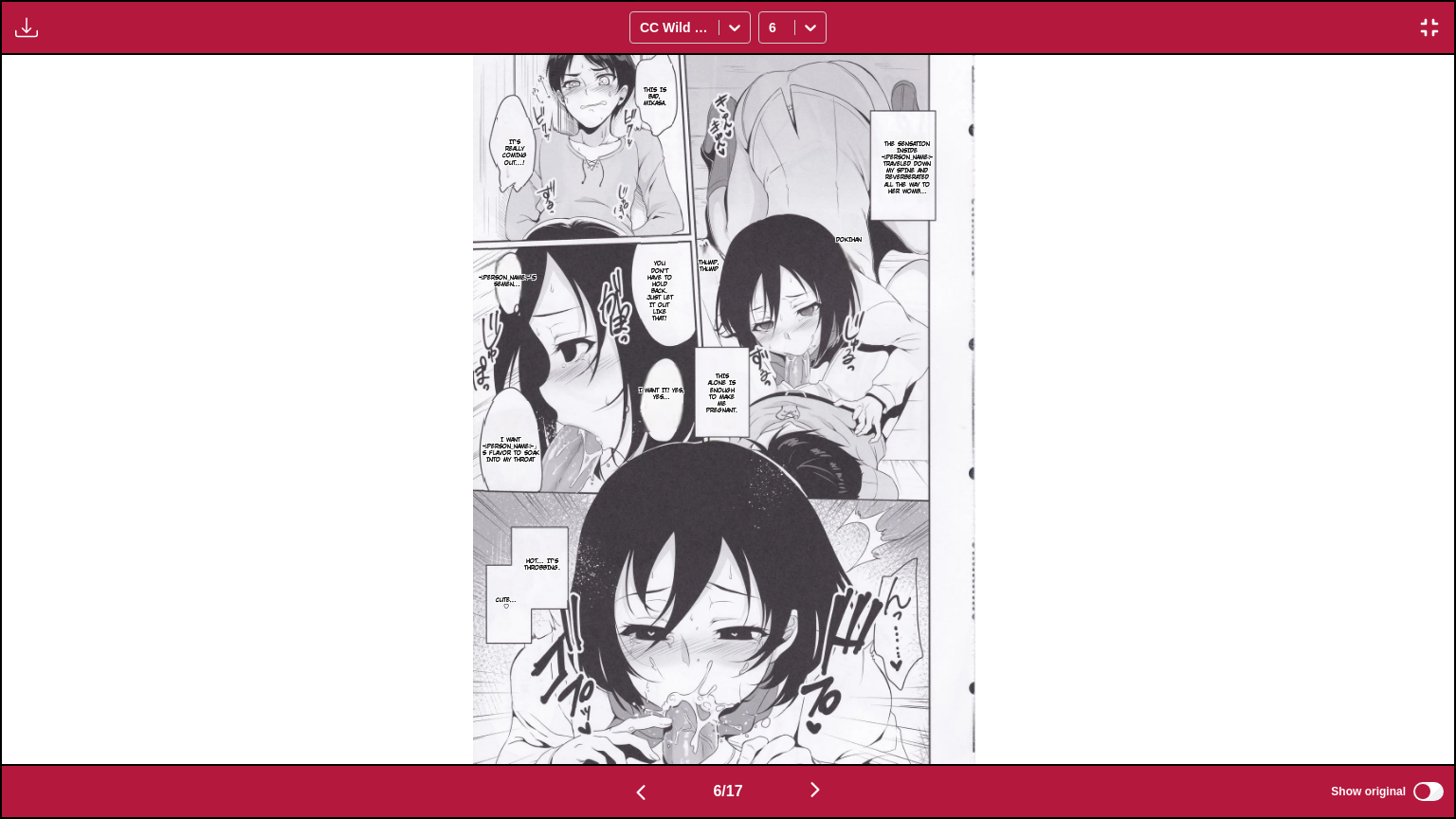 scroll, scrollTop: 0, scrollLeft: 7265, axis: horizontal 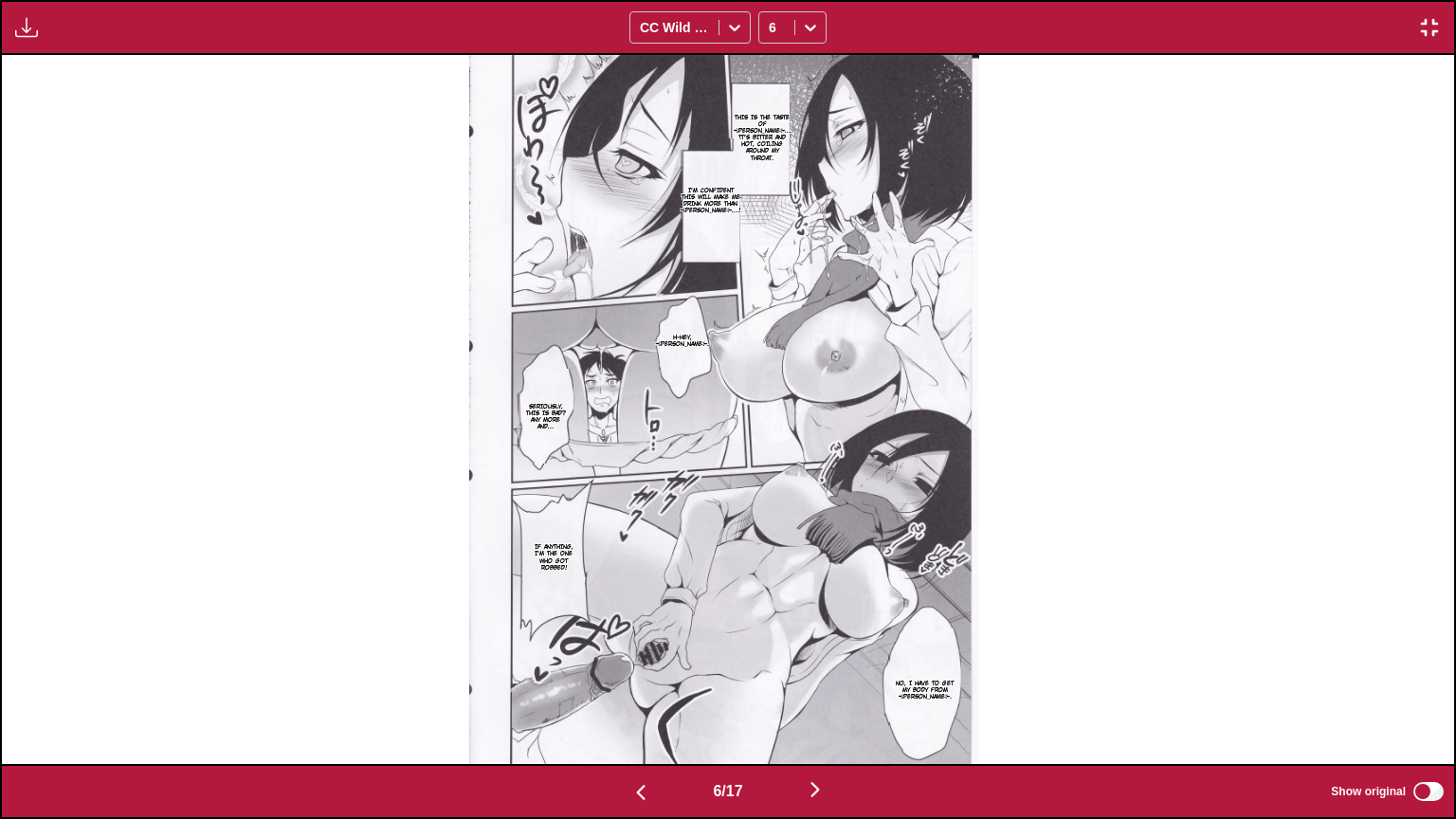 click at bounding box center (641, 792) 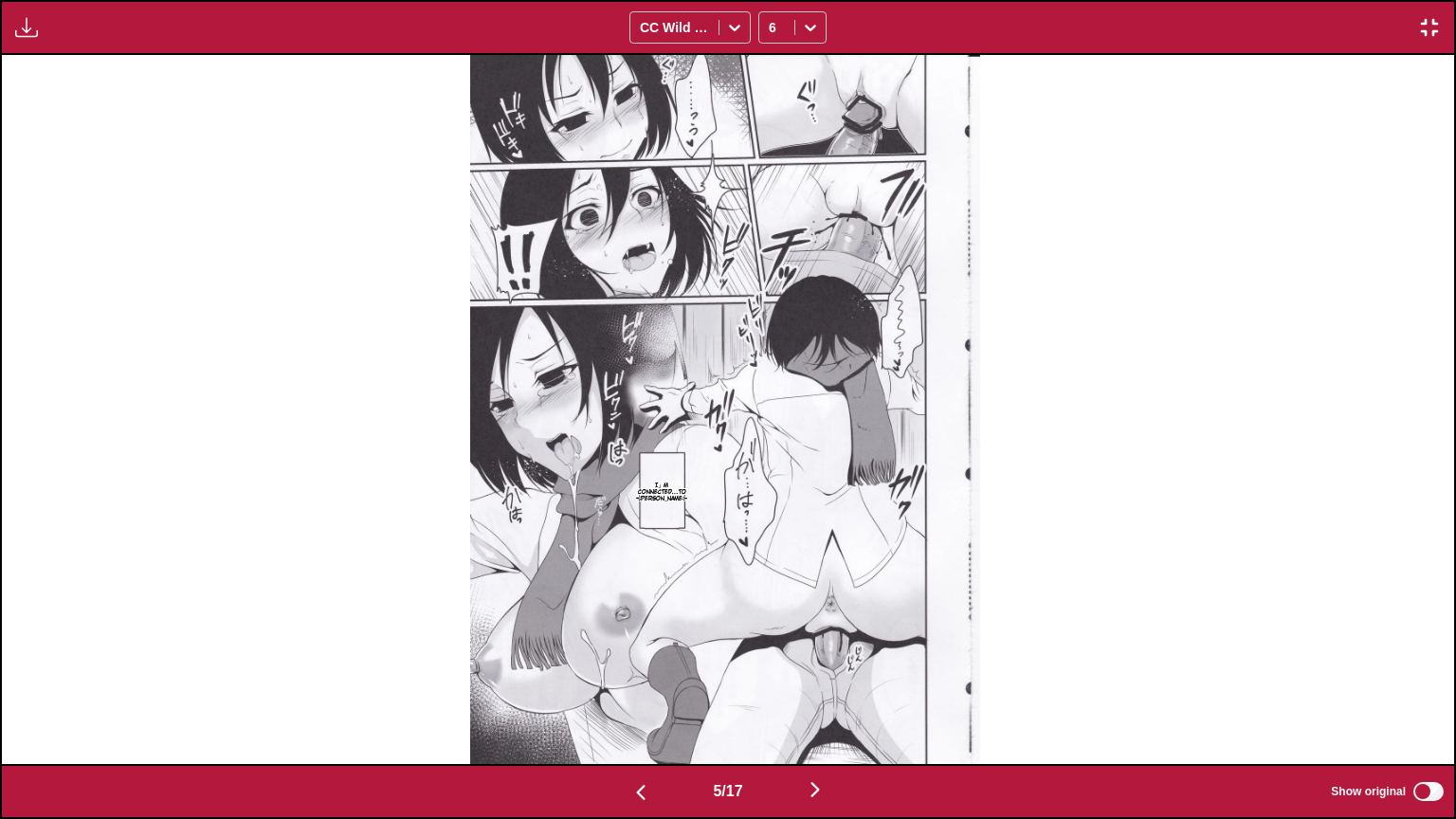 click at bounding box center [641, 791] 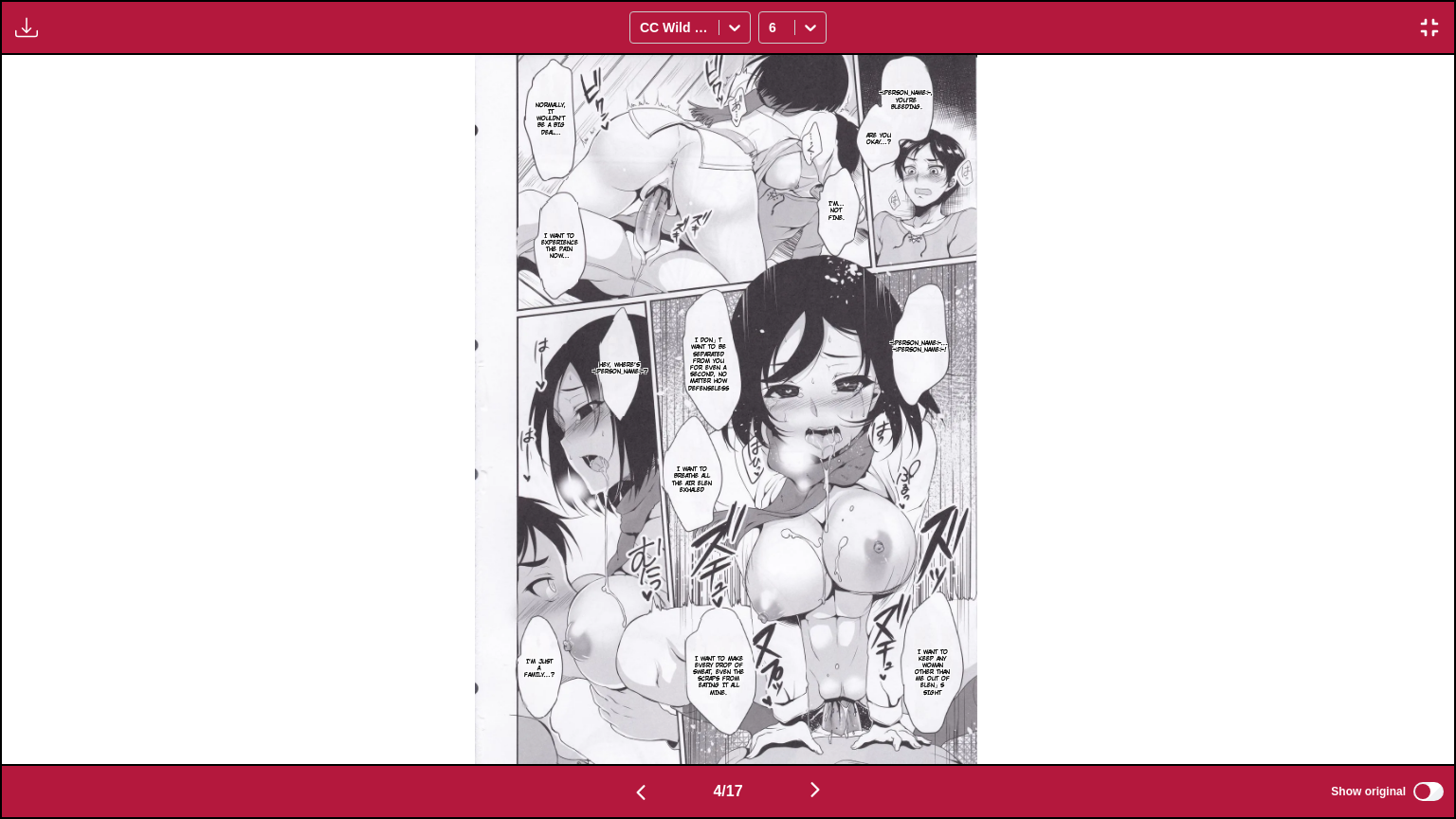 click at bounding box center (641, 791) 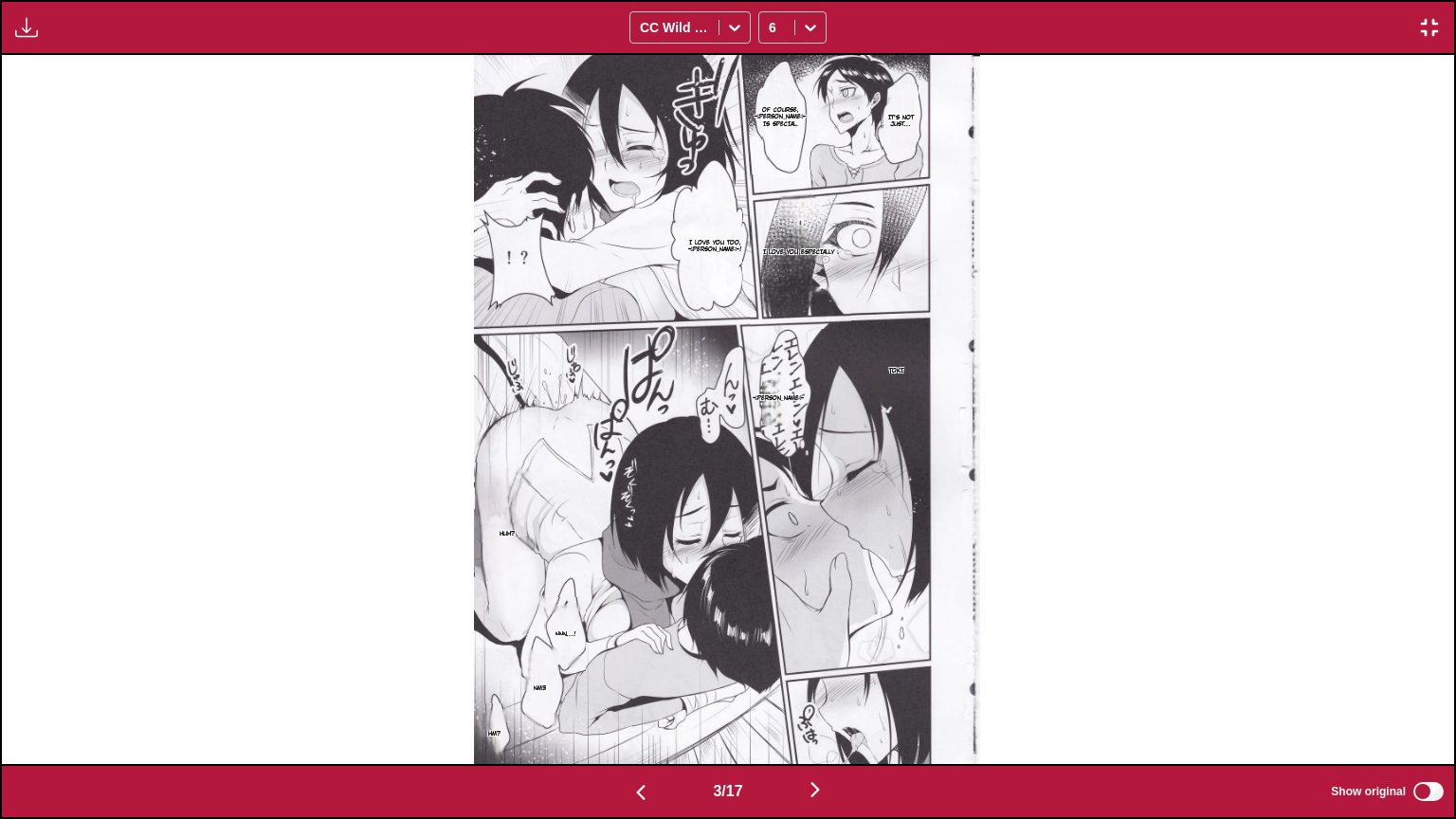click at bounding box center (815, 791) 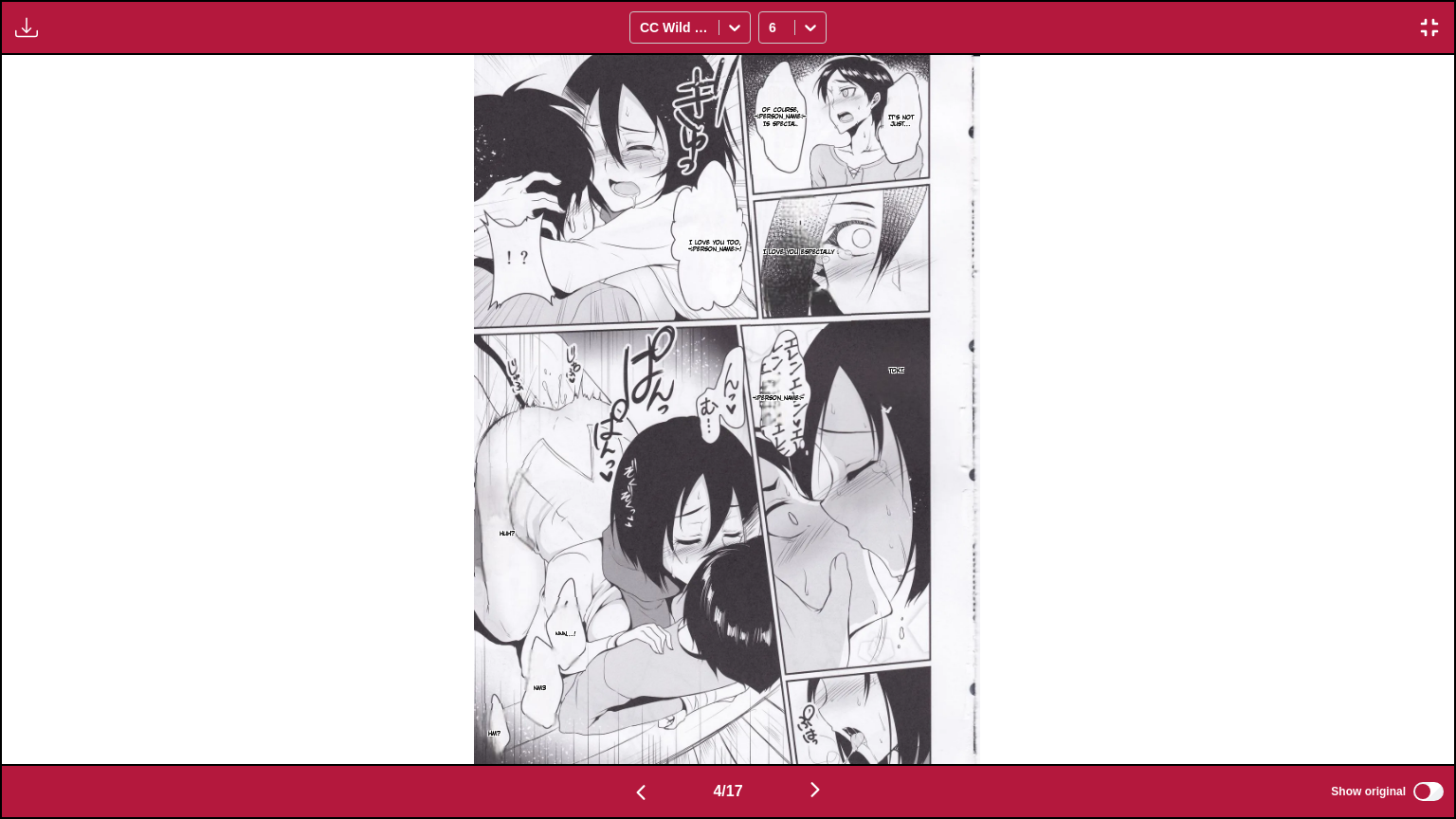 scroll, scrollTop: 0, scrollLeft: 4359, axis: horizontal 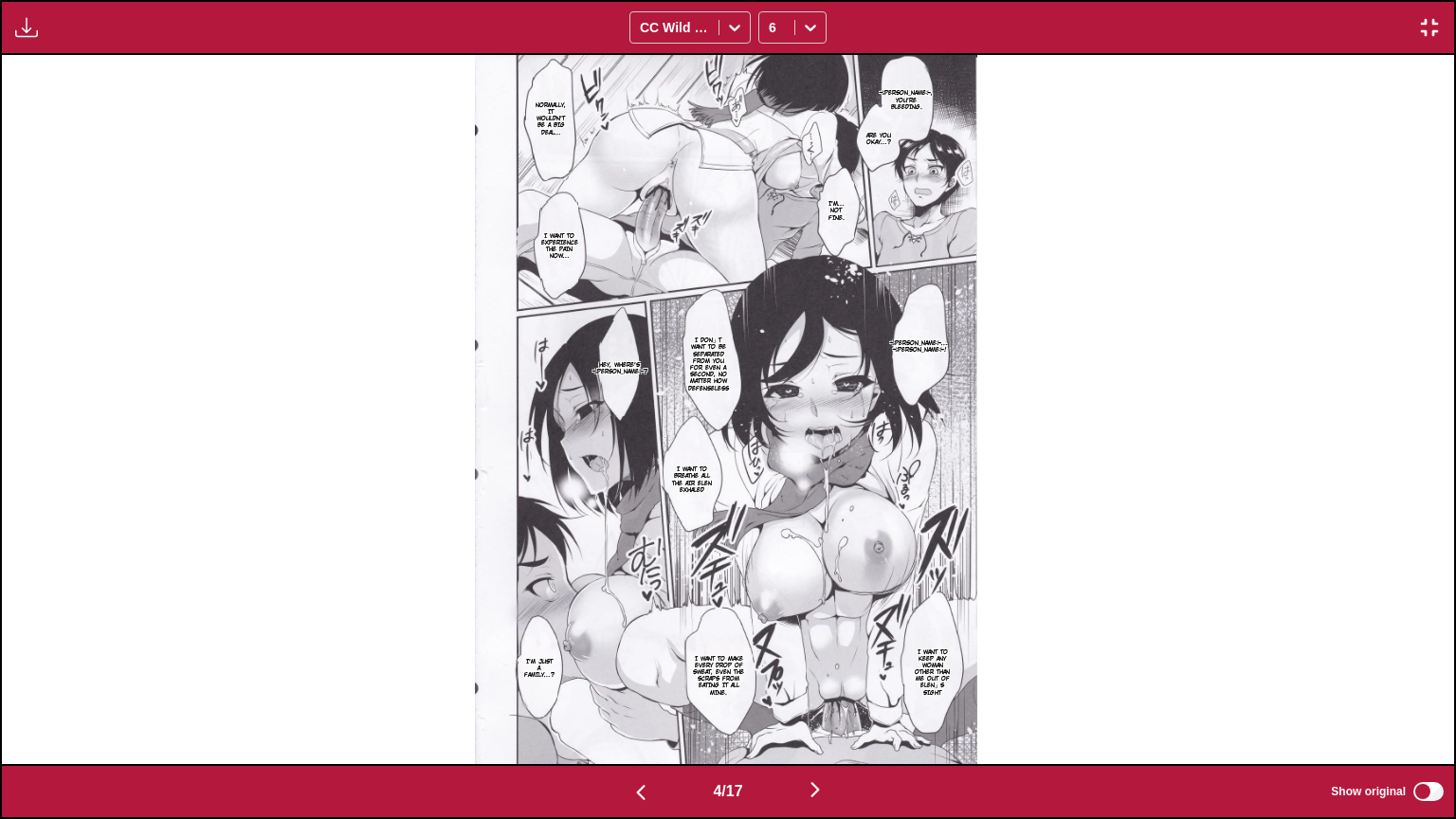 click at bounding box center (641, 791) 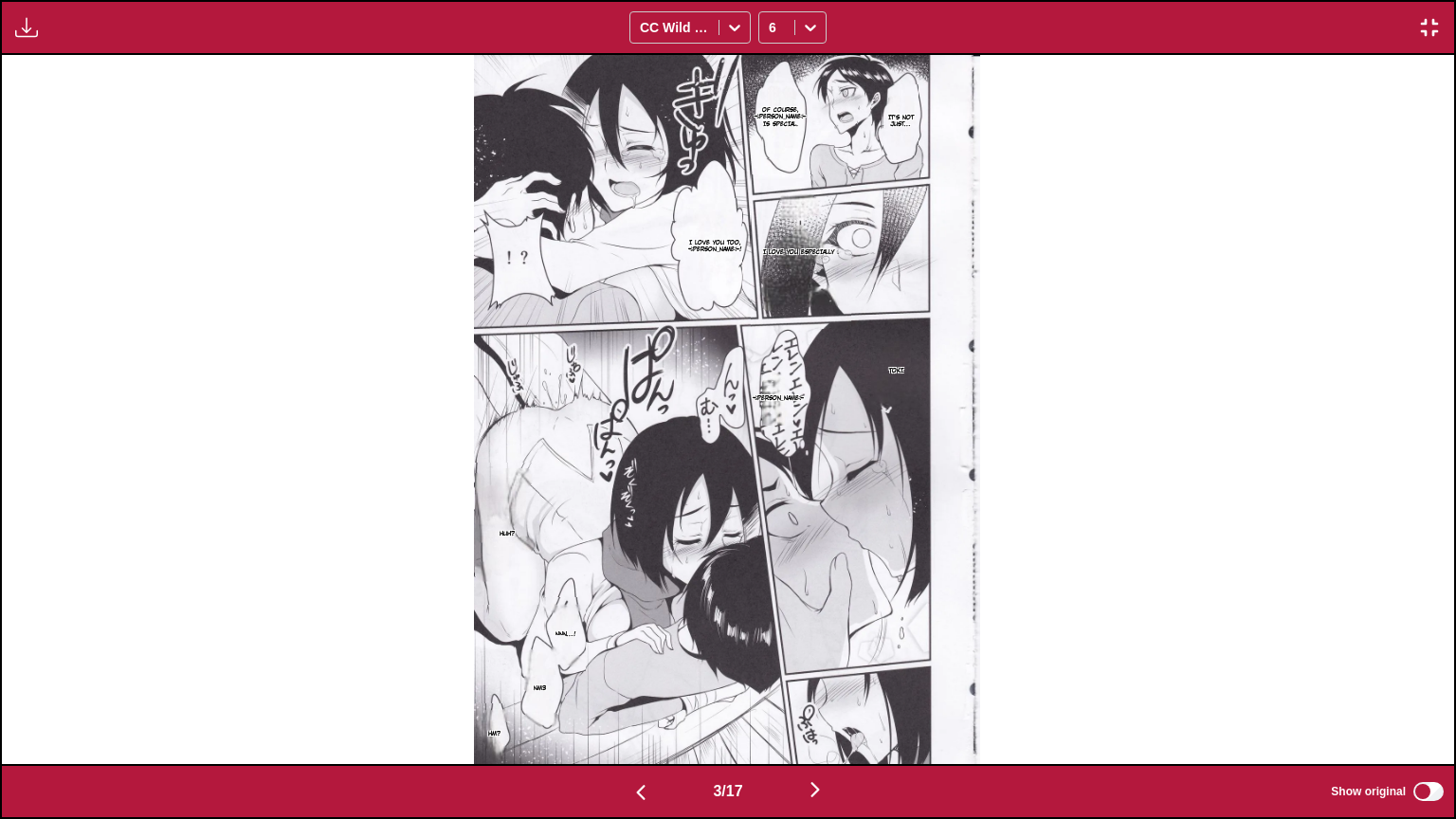 click at bounding box center [641, 791] 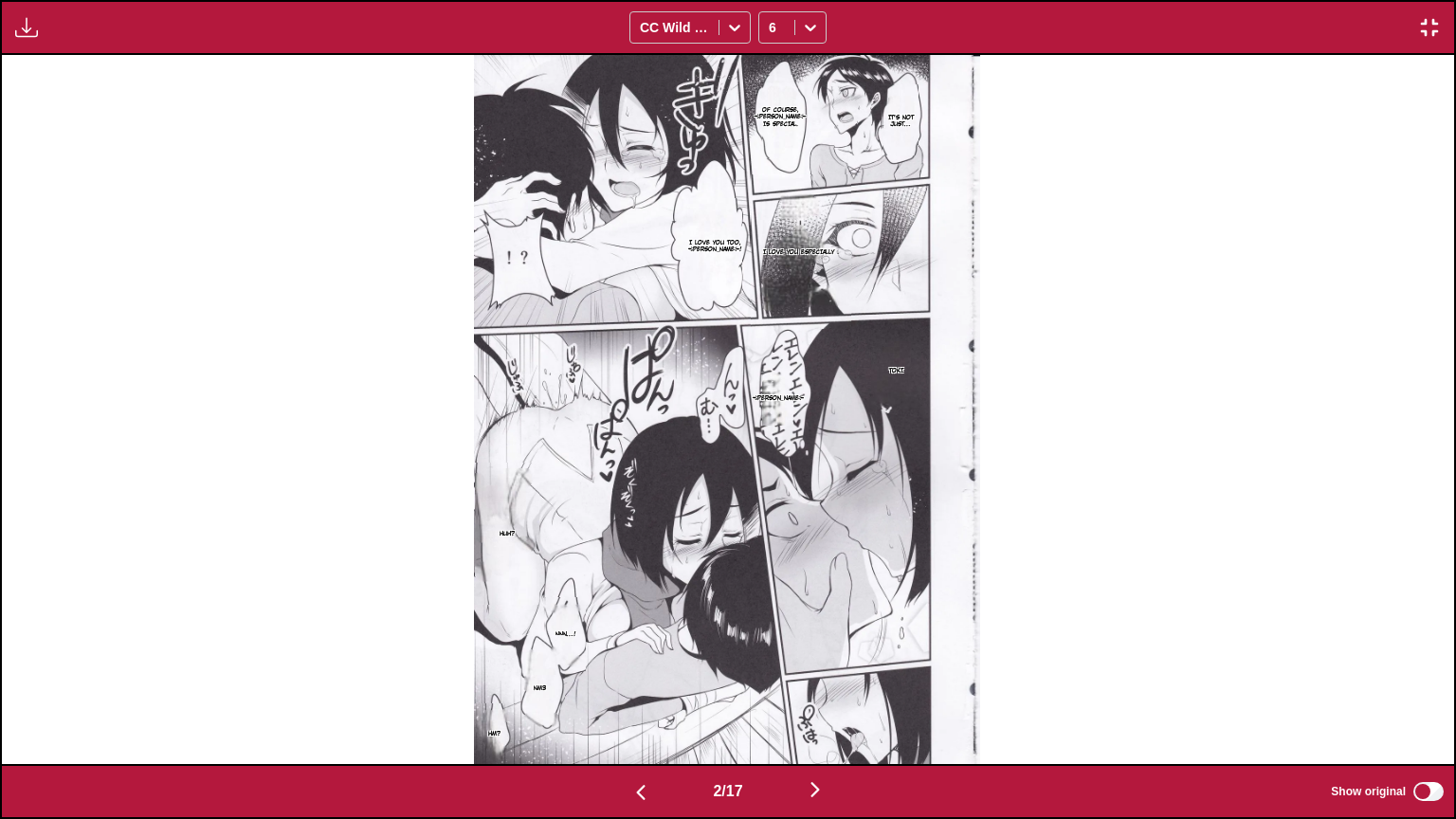 scroll, scrollTop: 0, scrollLeft: 1452, axis: horizontal 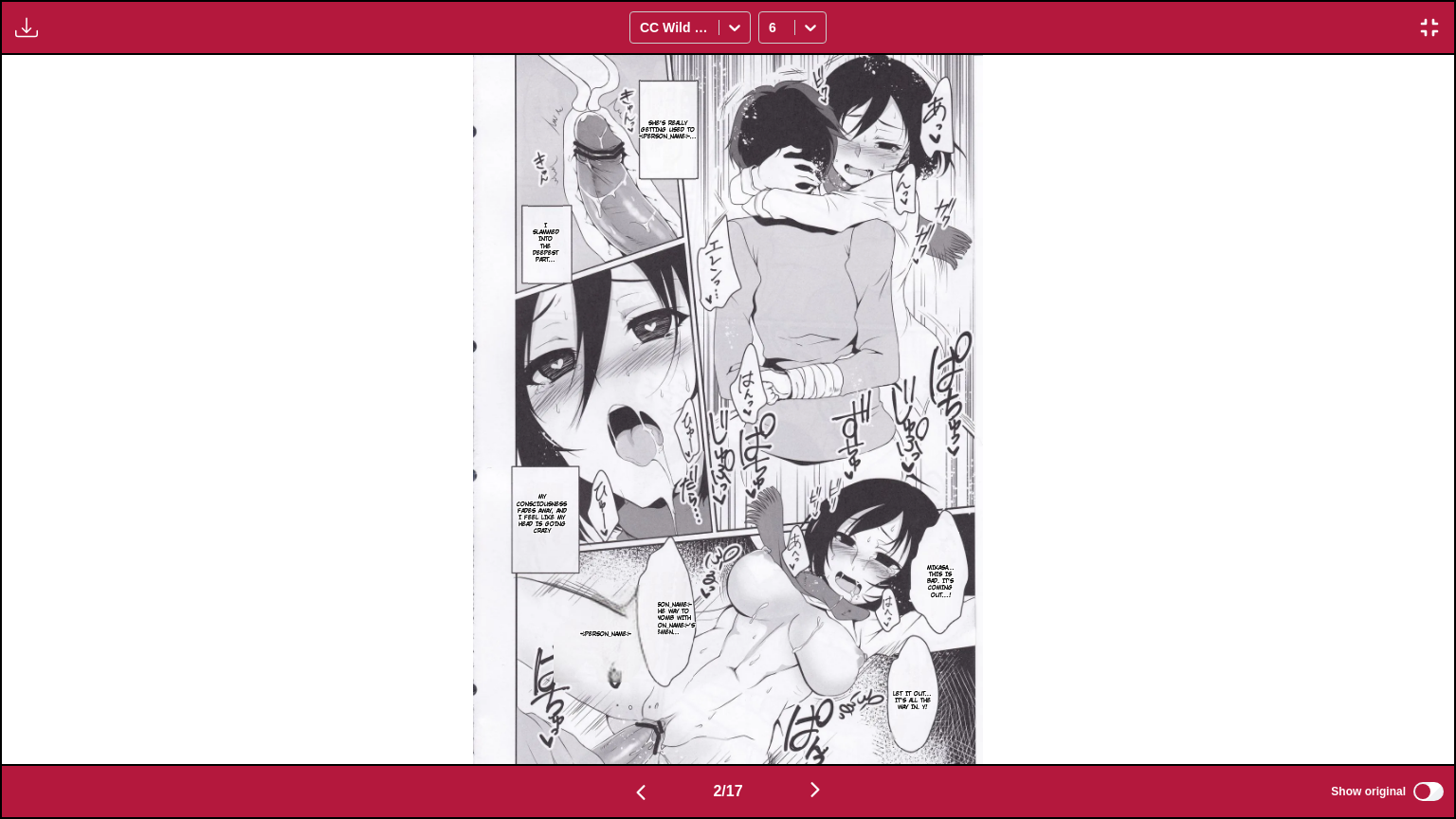 click on "2  /  17 Show original" at bounding box center (728, 792) 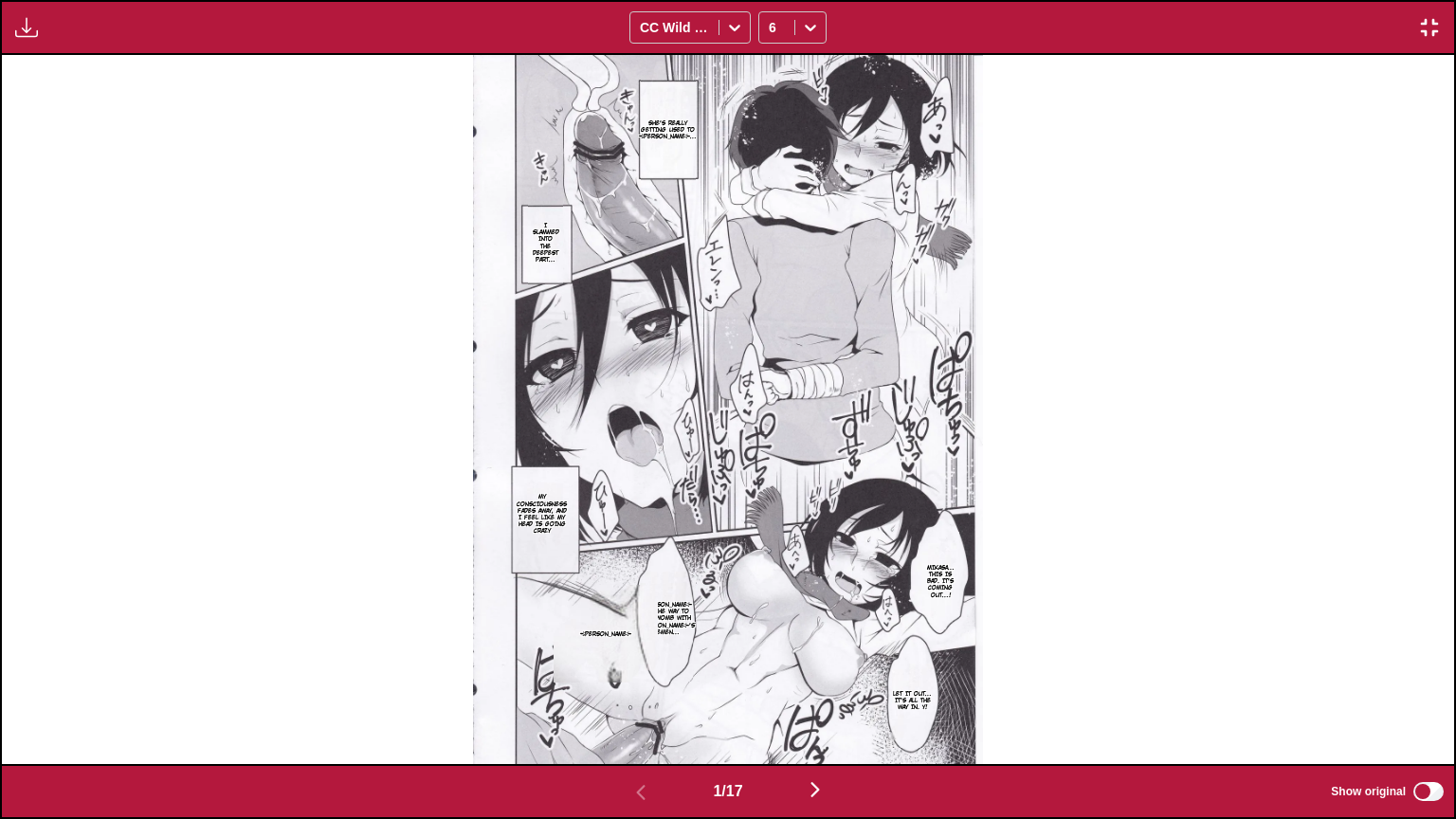 scroll, scrollTop: 0, scrollLeft: 0, axis: both 